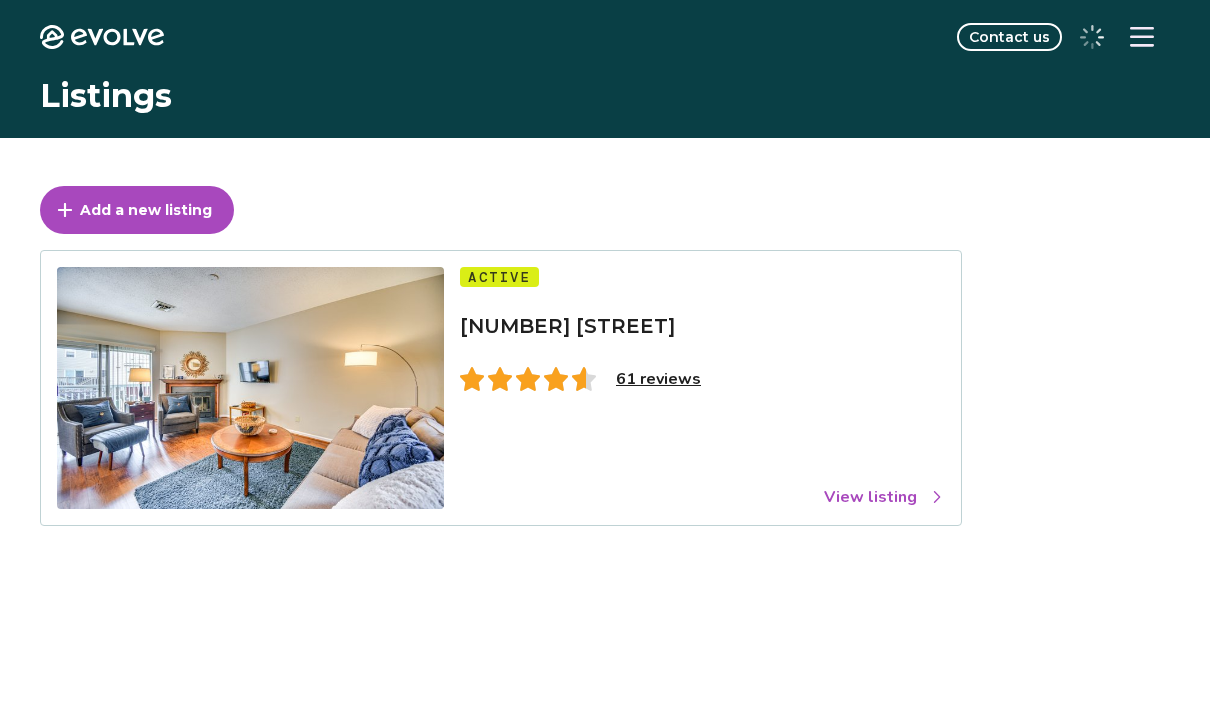 scroll, scrollTop: 0, scrollLeft: 0, axis: both 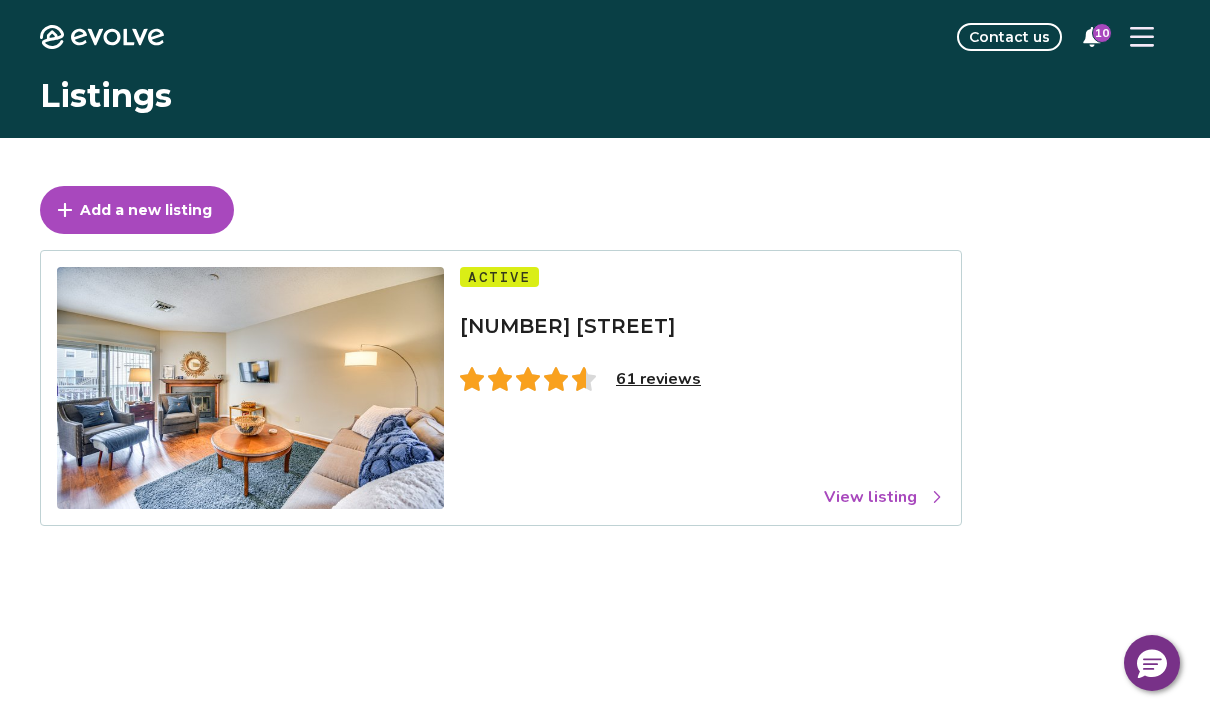 click 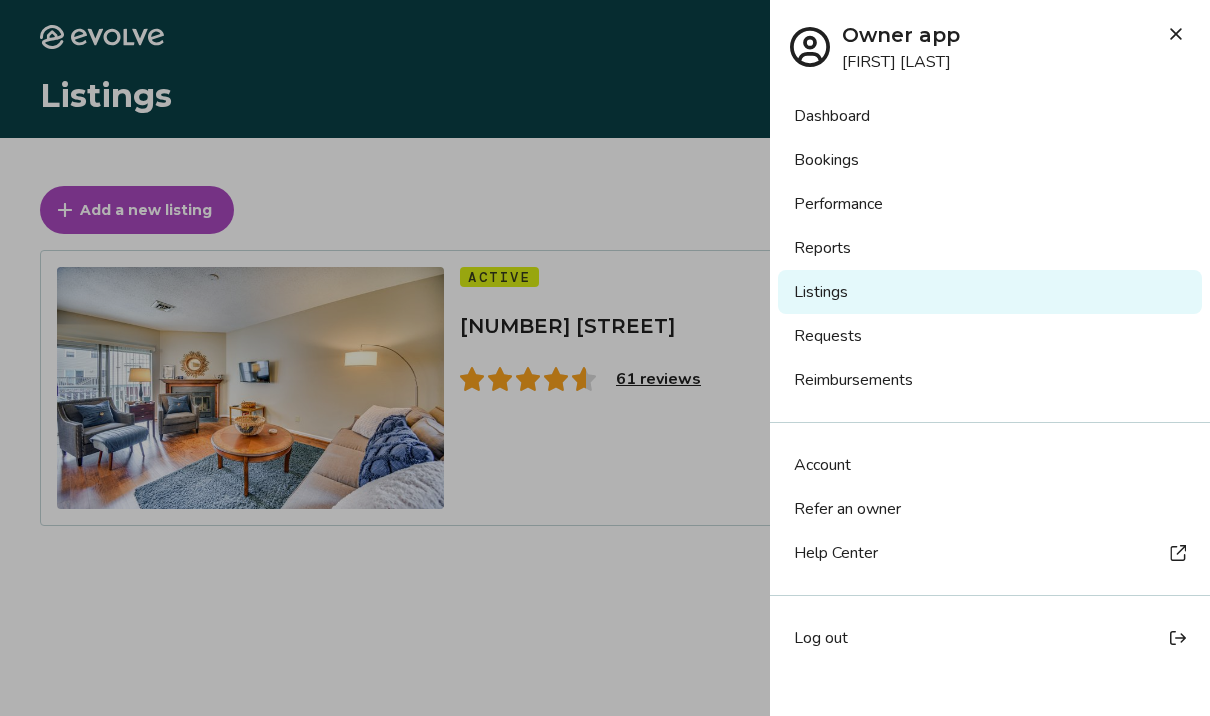 click at bounding box center (605, 358) 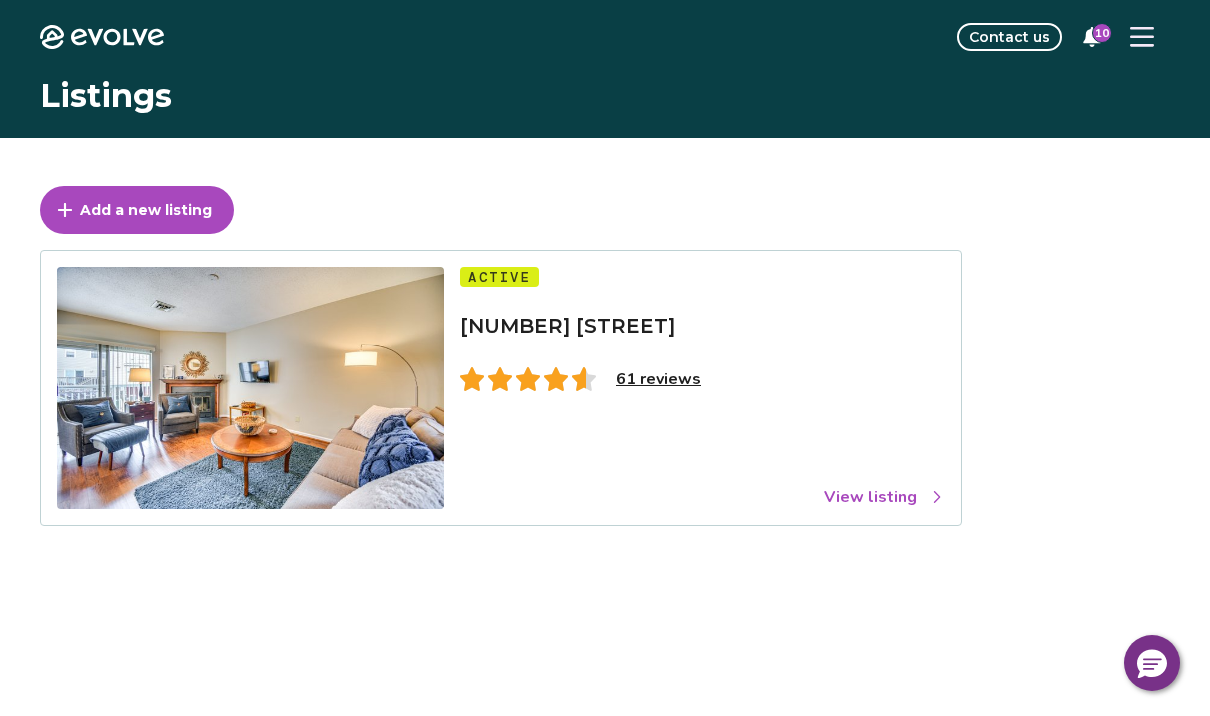 click on "61 reviews" at bounding box center [658, 379] 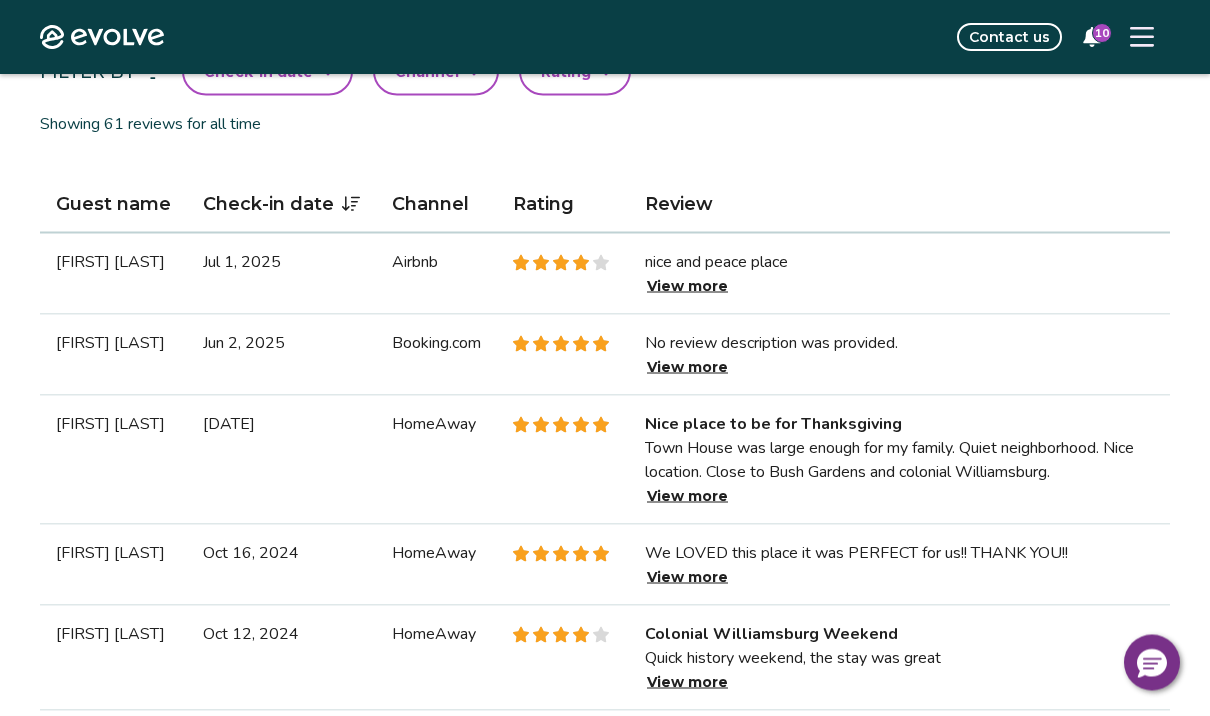 scroll, scrollTop: 531, scrollLeft: 0, axis: vertical 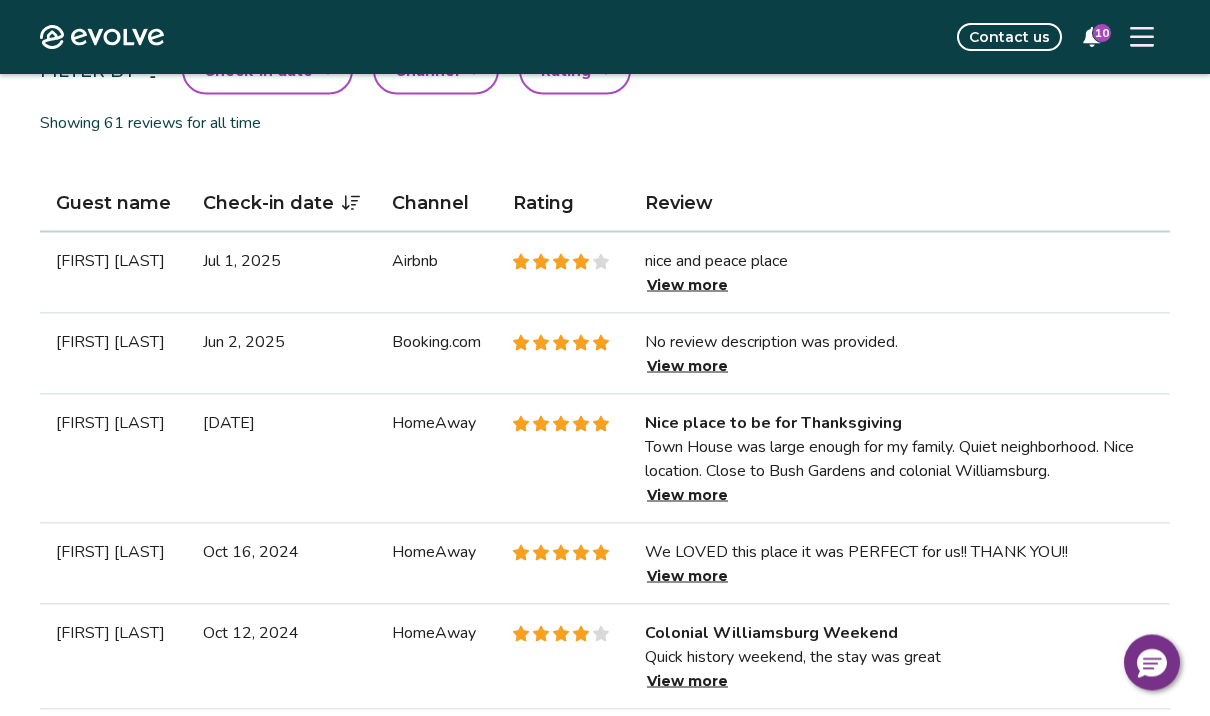 click on "View more" at bounding box center (687, 285) 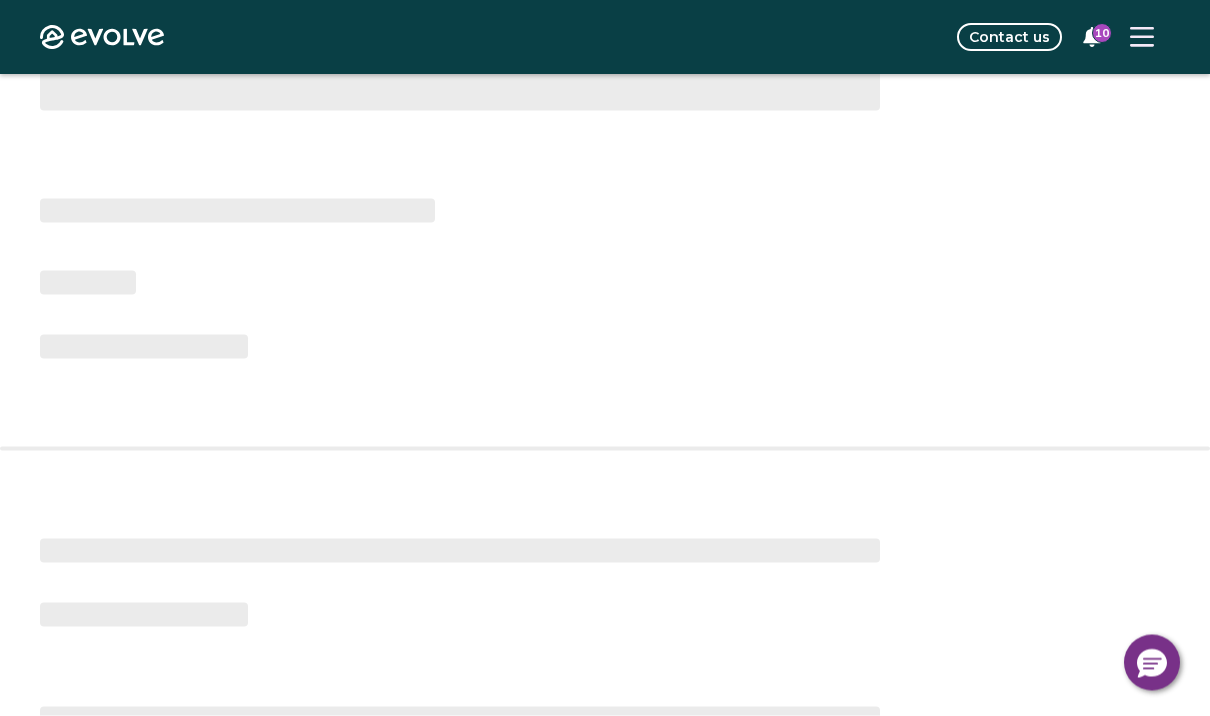 scroll, scrollTop: 0, scrollLeft: 0, axis: both 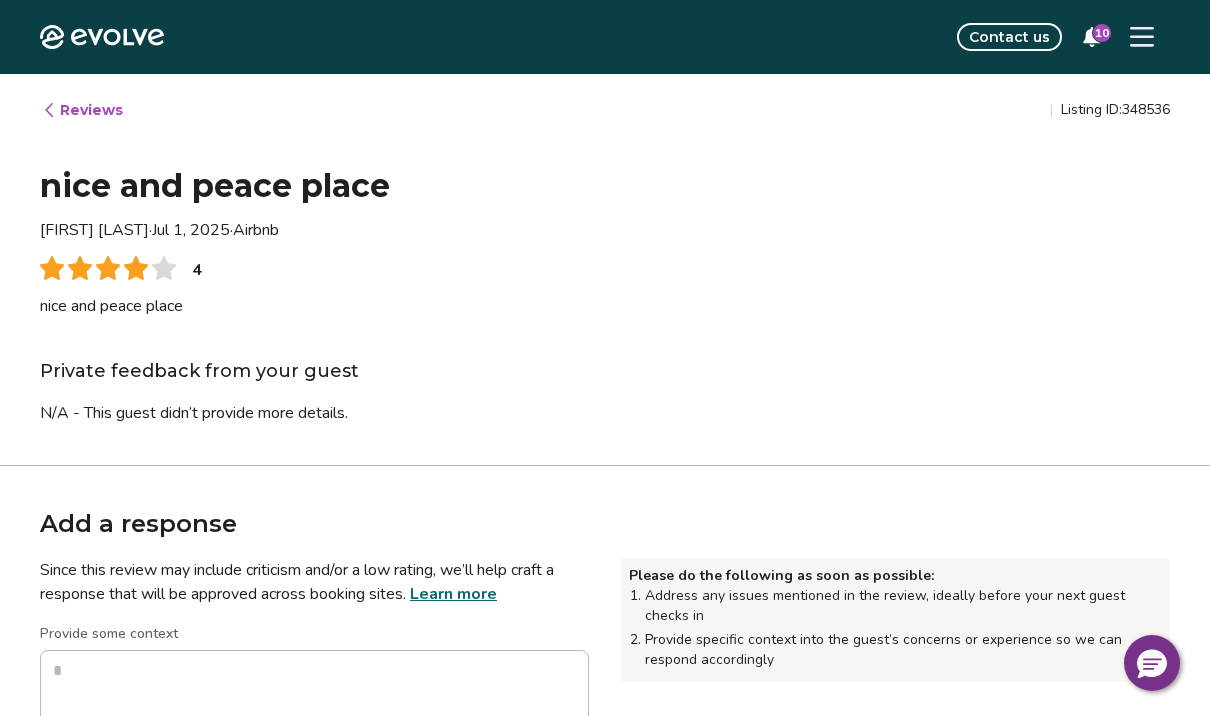 type on "*" 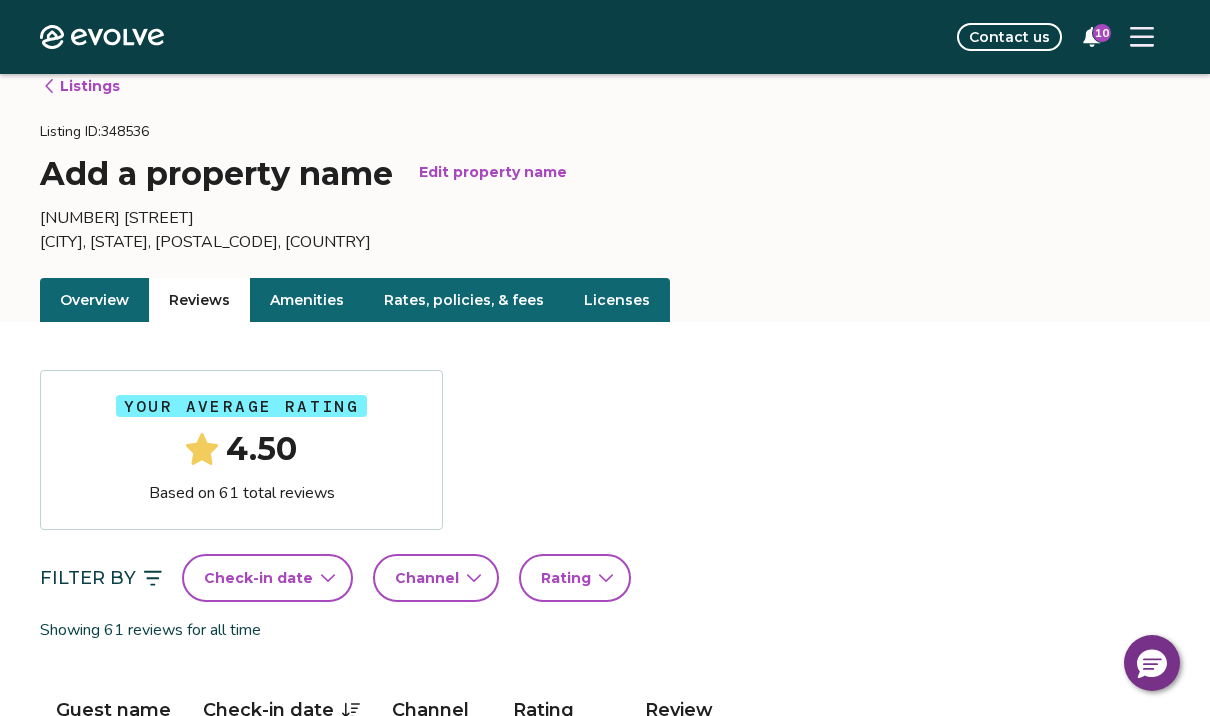 scroll, scrollTop: 0, scrollLeft: 0, axis: both 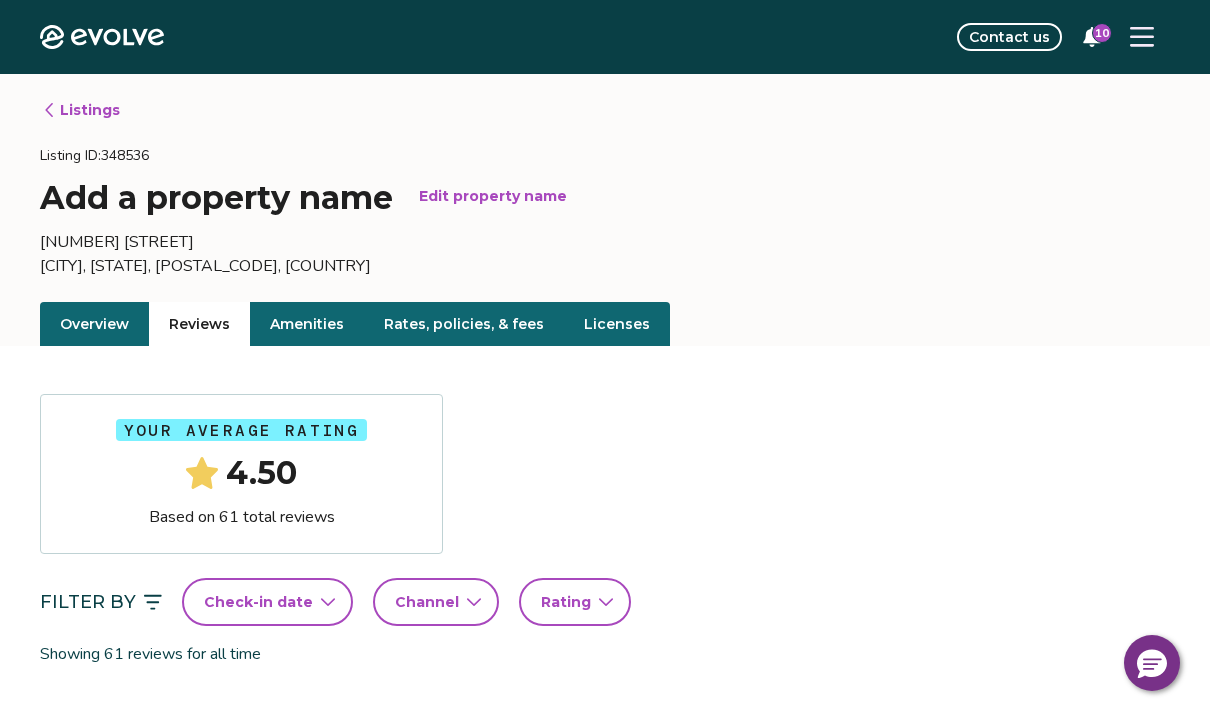 click on "Contact us" at bounding box center (1009, 37) 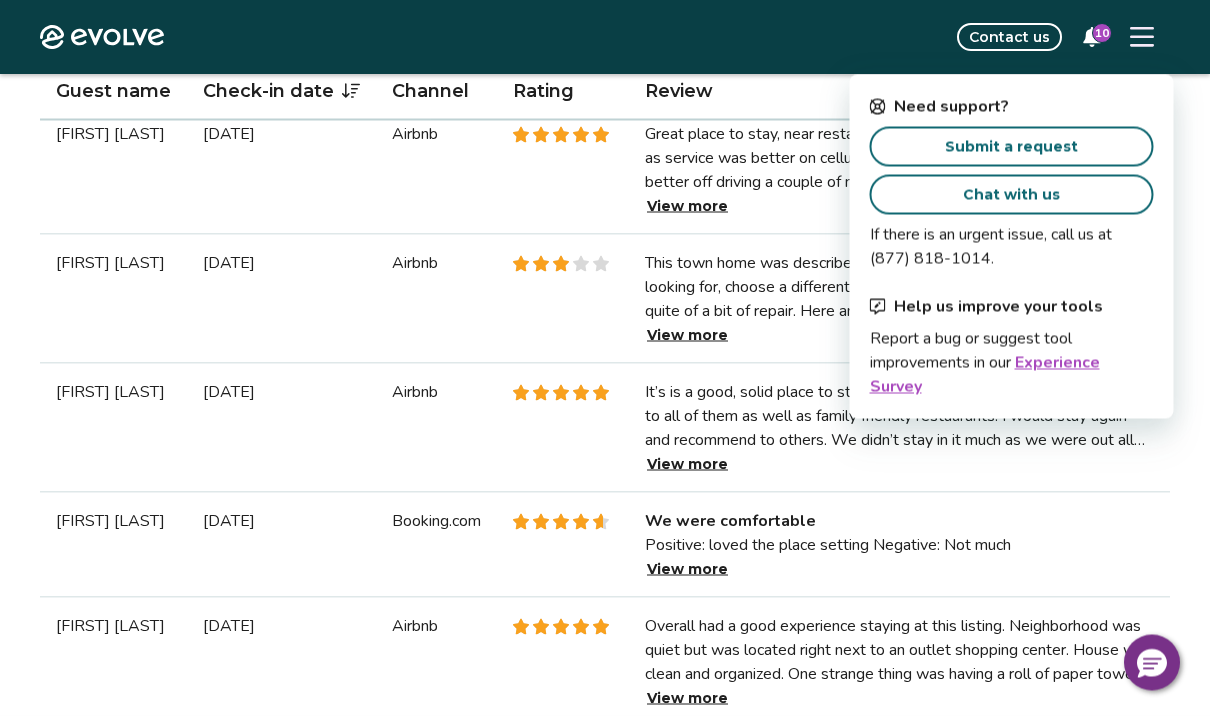 scroll, scrollTop: 2009, scrollLeft: 0, axis: vertical 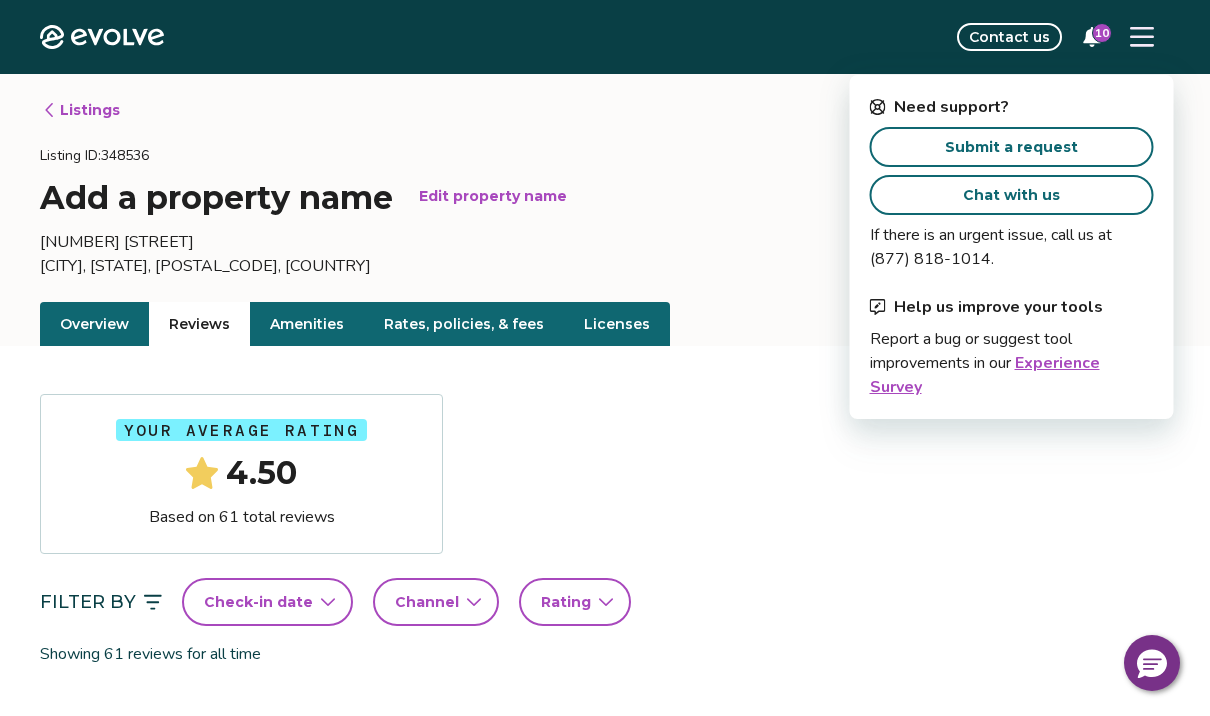 click 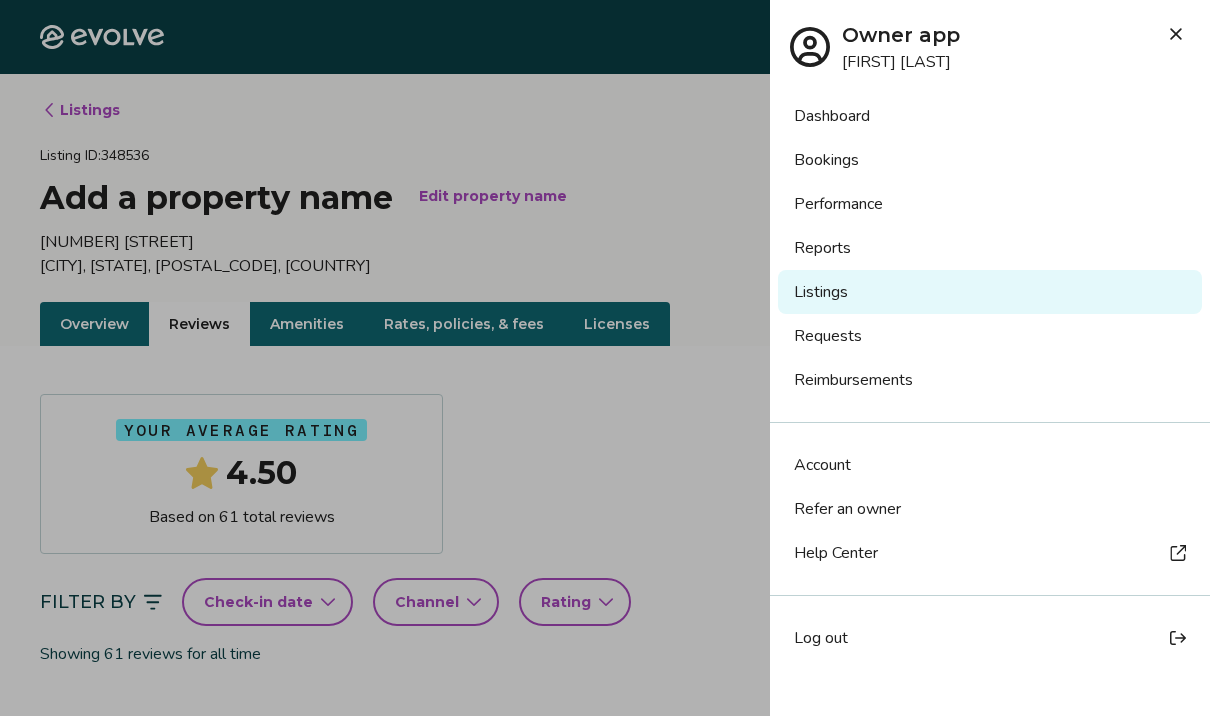 click on "Dashboard" at bounding box center (990, 116) 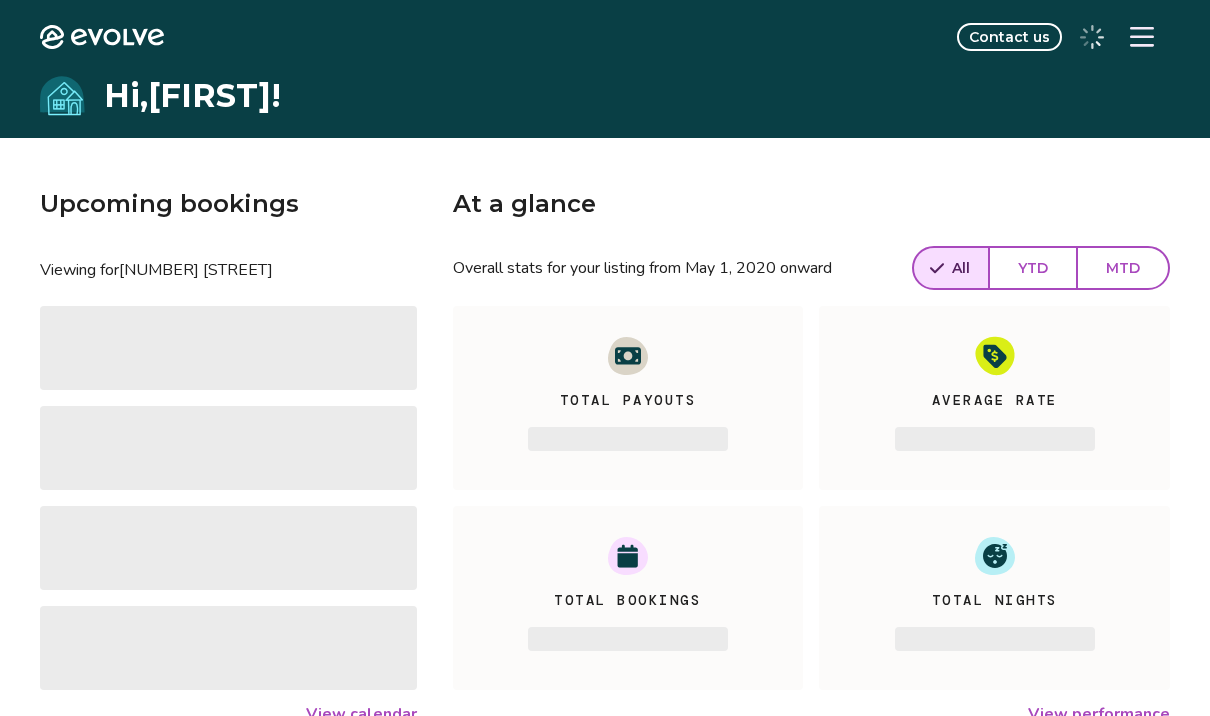 scroll, scrollTop: 0, scrollLeft: 0, axis: both 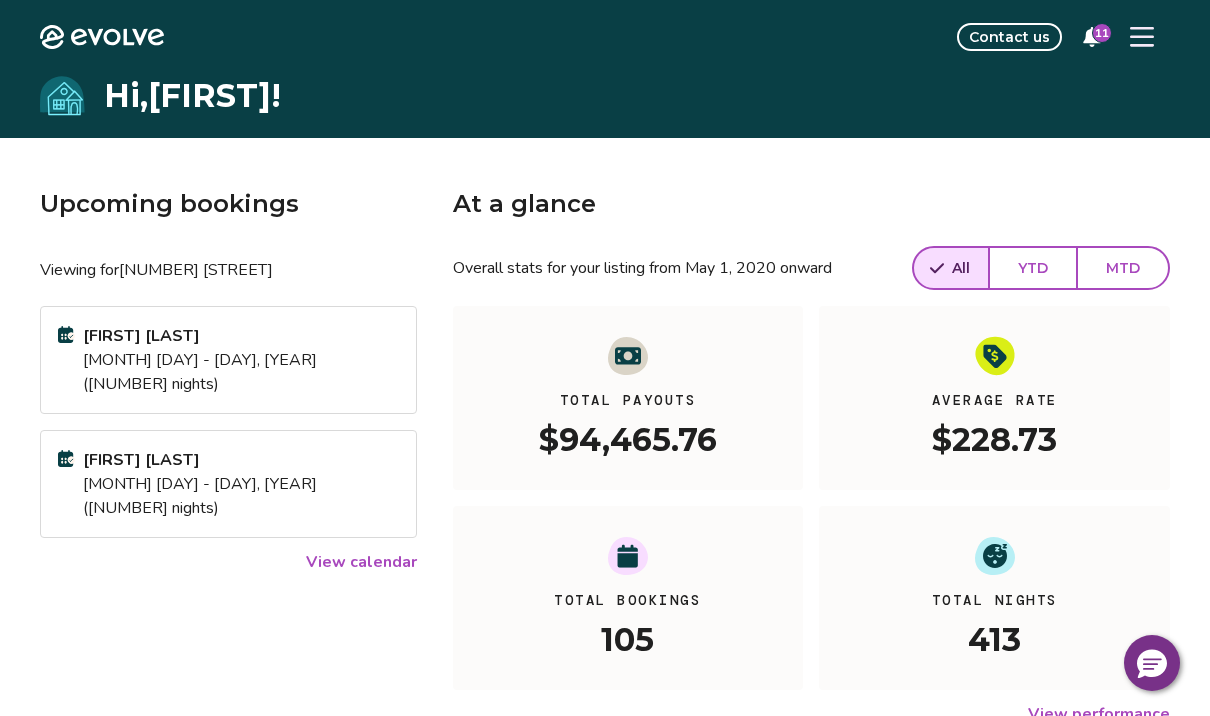 click on "Aug 03 - 12, 2025 (9 nights)" at bounding box center [241, 372] 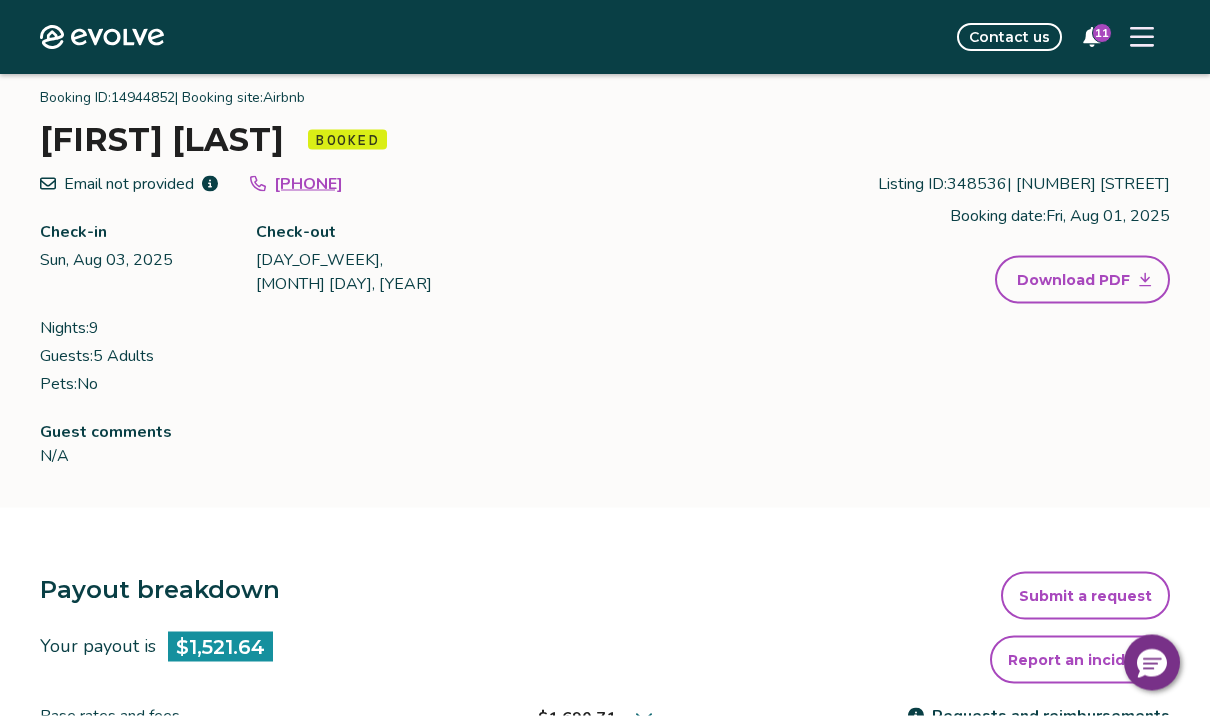 scroll, scrollTop: 0, scrollLeft: 0, axis: both 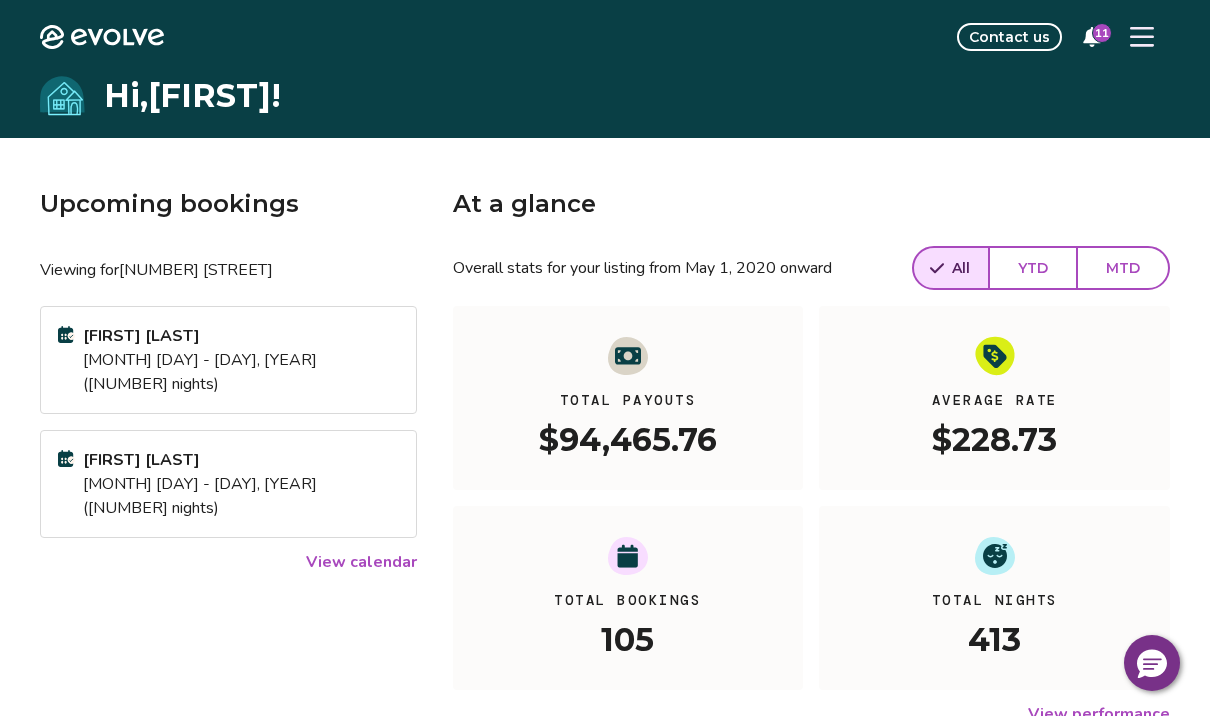 click 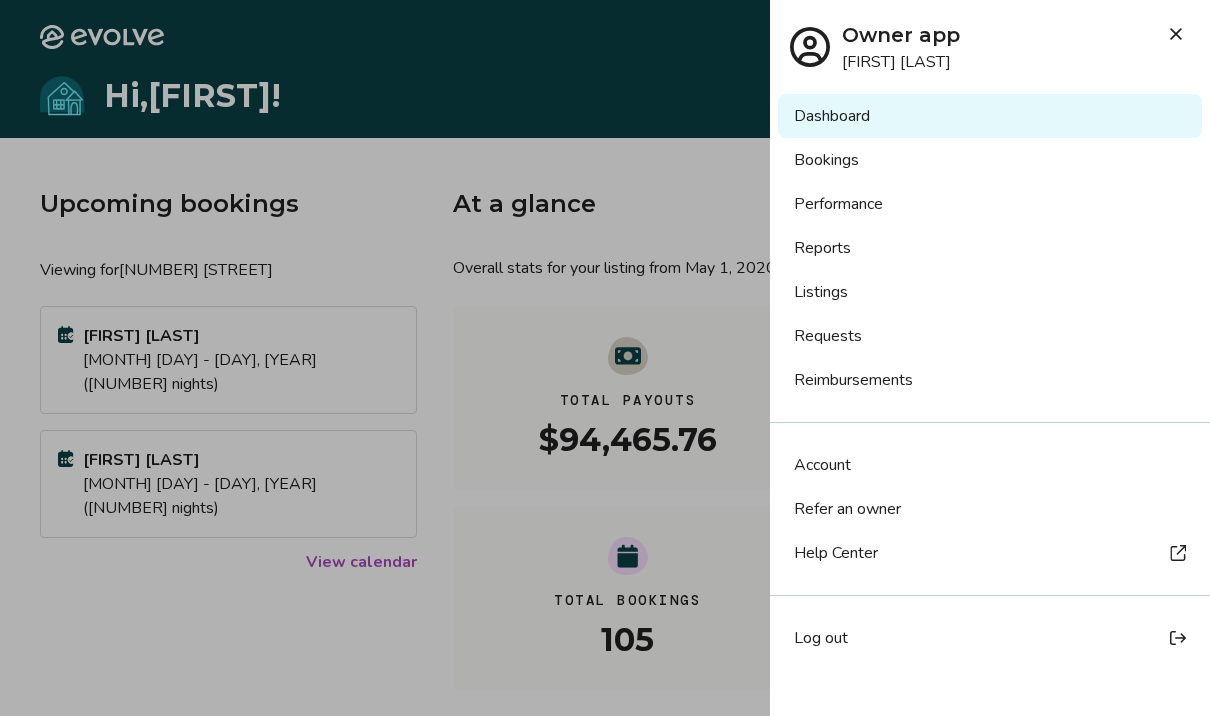 click at bounding box center [605, 358] 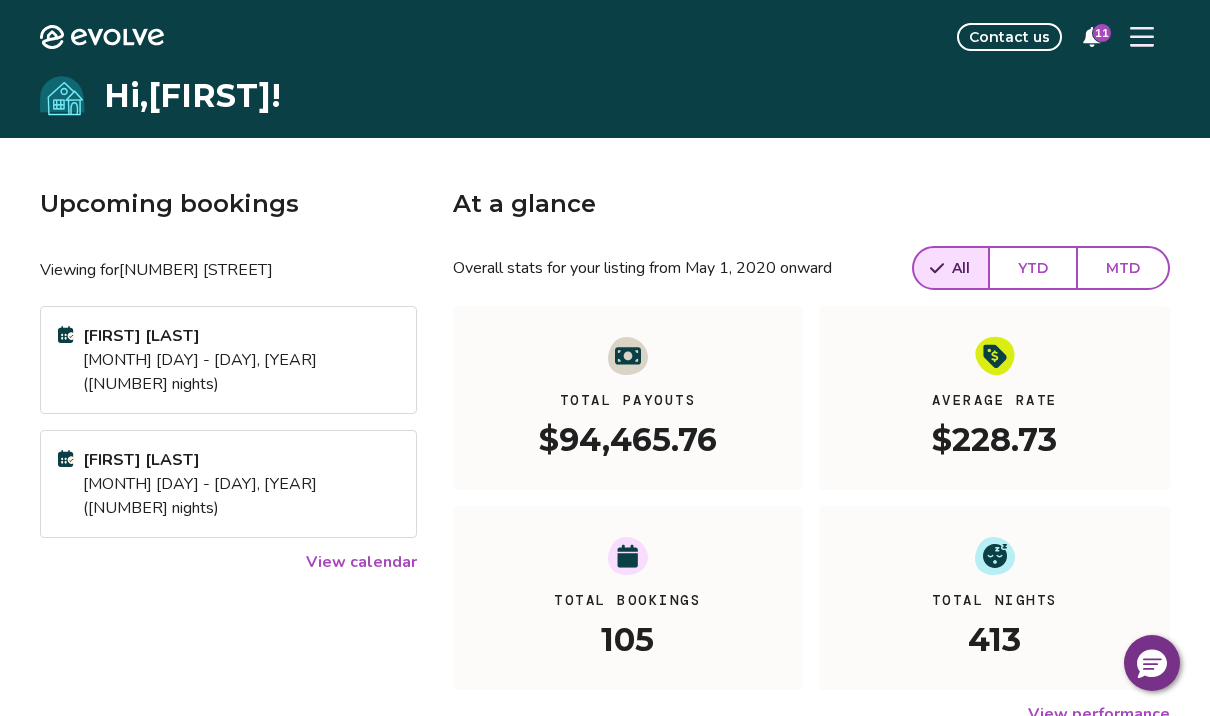 click 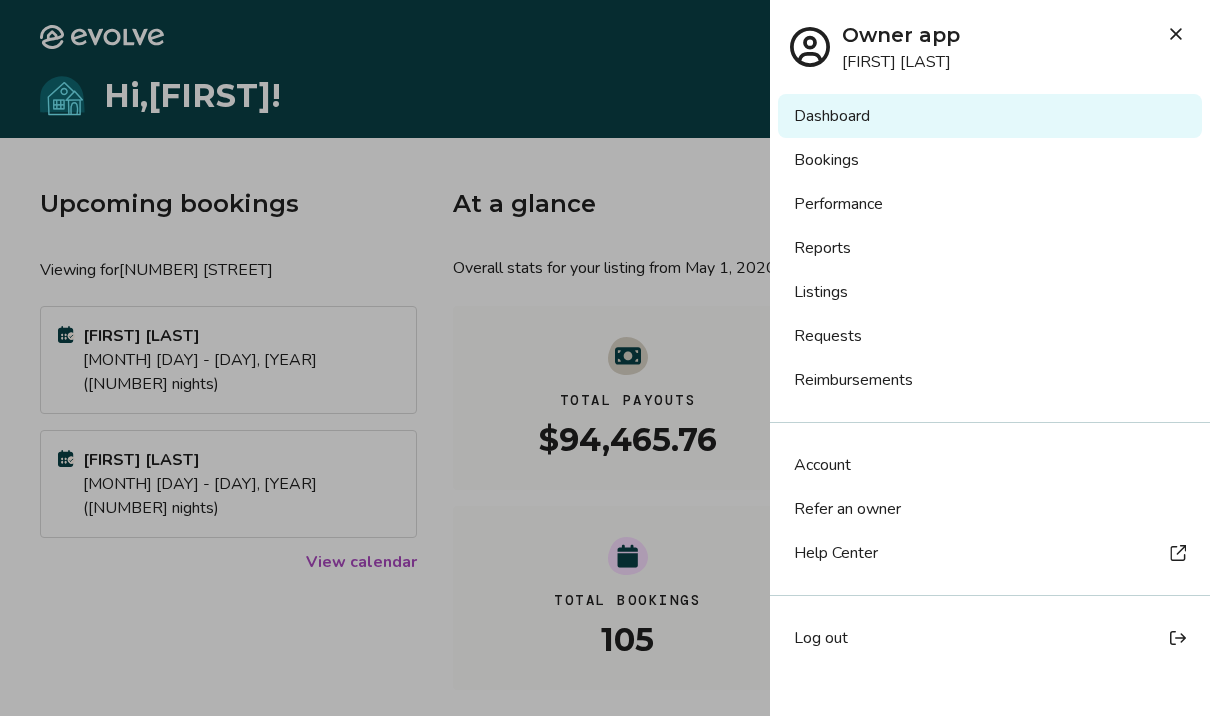 click on "Listings" at bounding box center (990, 292) 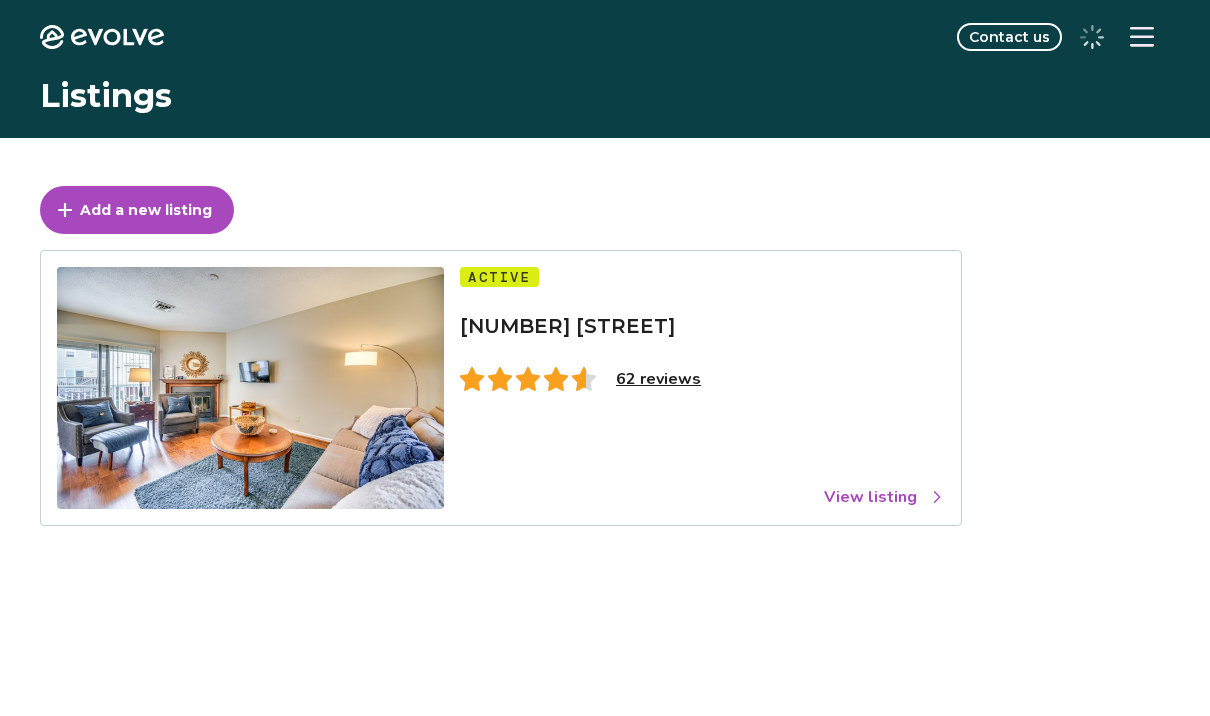 scroll, scrollTop: 0, scrollLeft: 0, axis: both 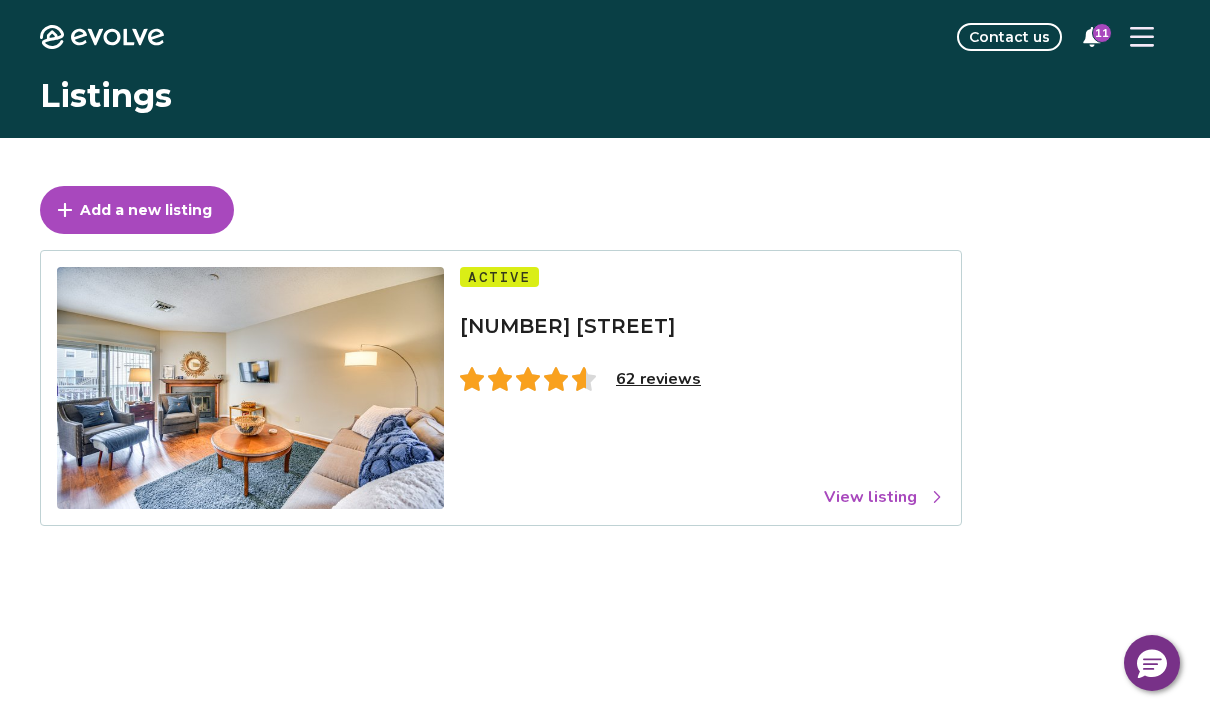 click 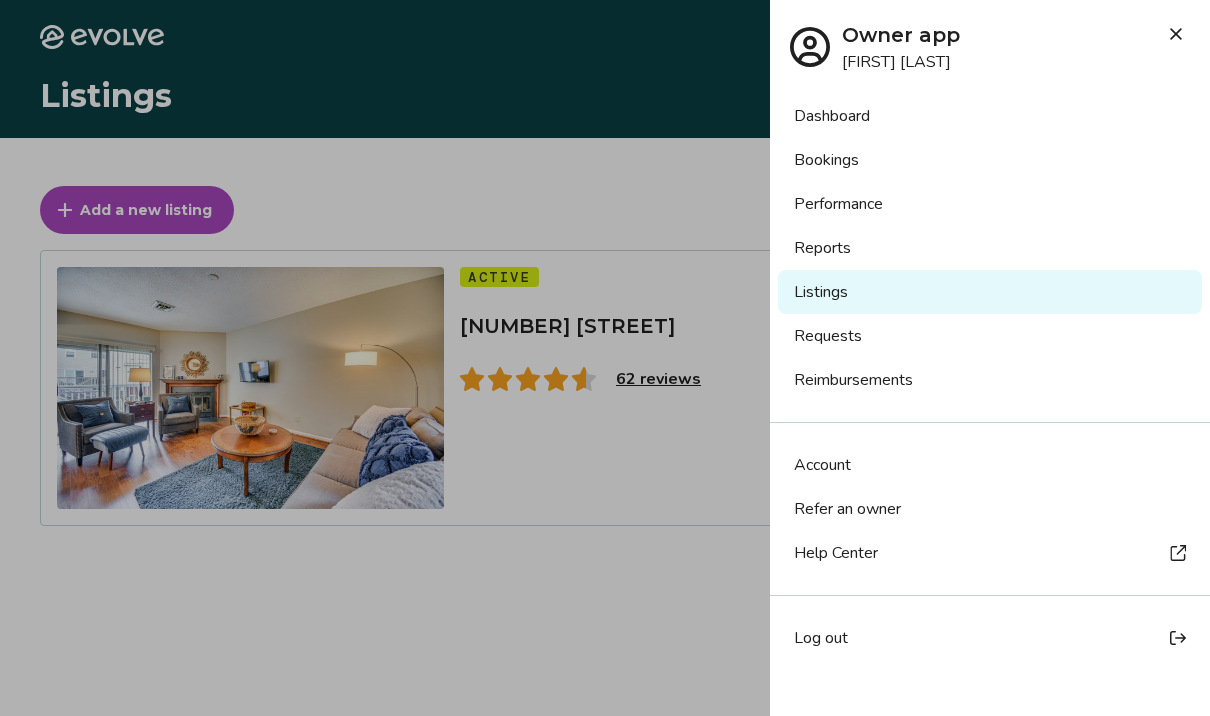 click on "Dashboard" at bounding box center [990, 116] 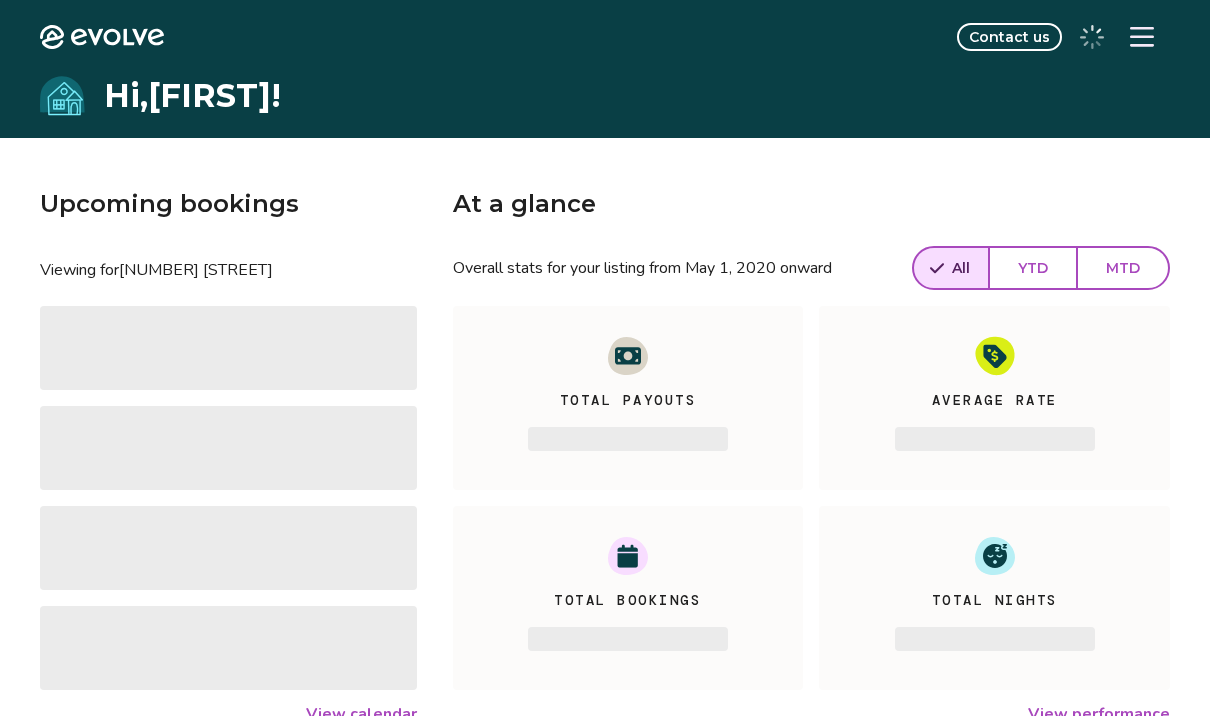 scroll, scrollTop: 0, scrollLeft: 0, axis: both 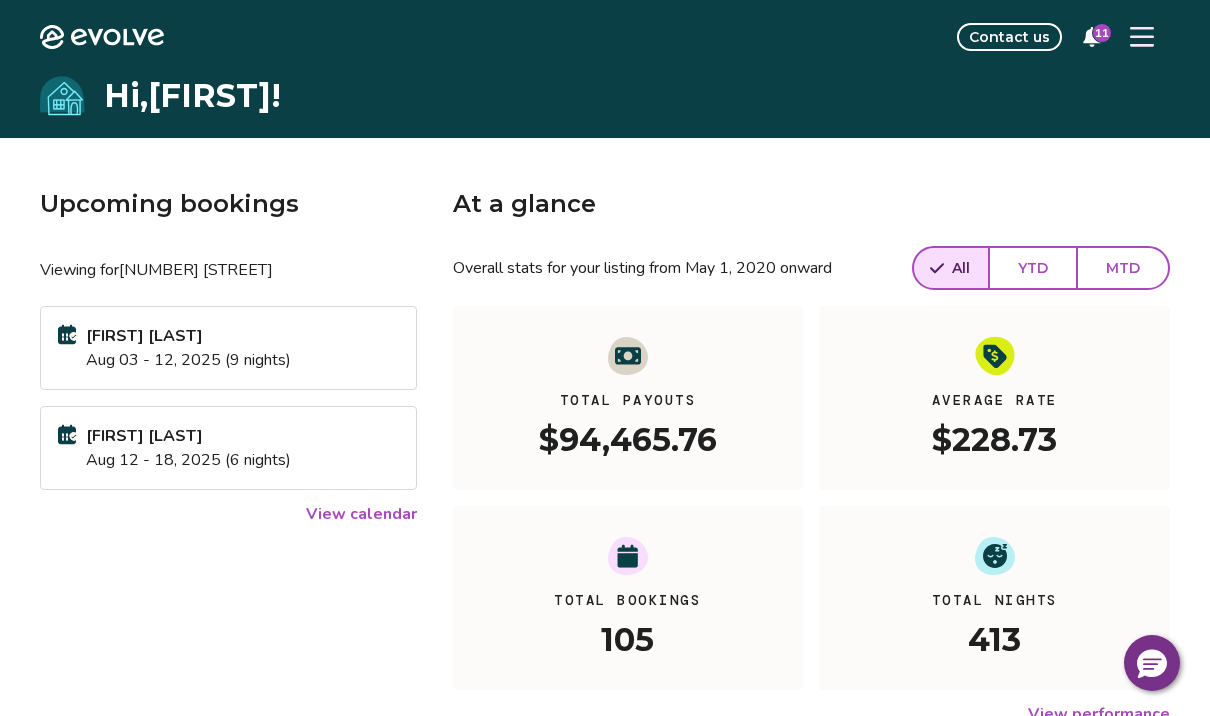 click on "View calendar" at bounding box center (361, 514) 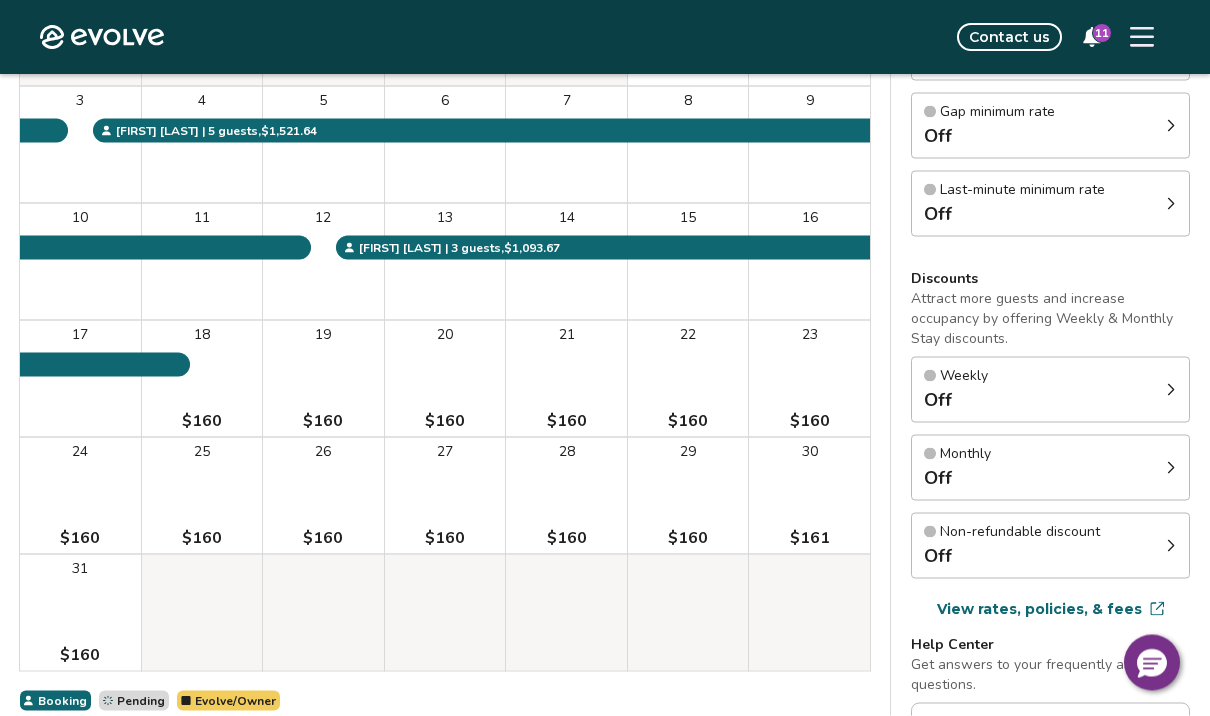scroll, scrollTop: 332, scrollLeft: 0, axis: vertical 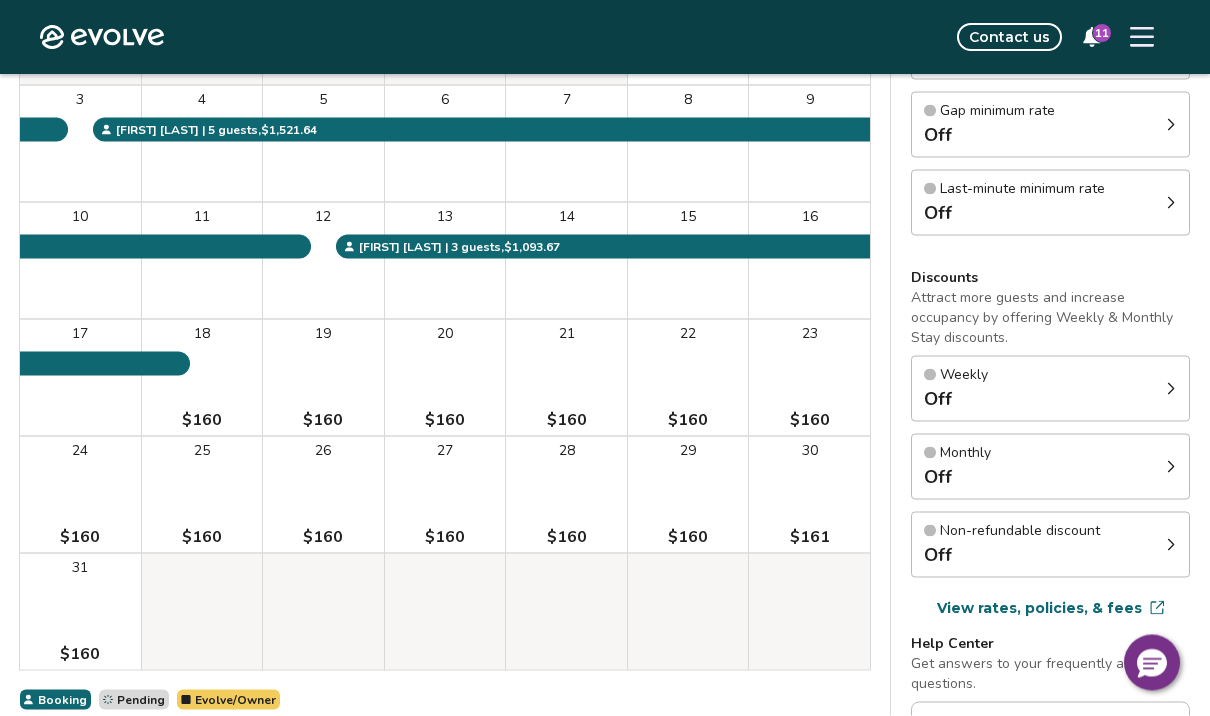 click on "24 $160" at bounding box center (80, 495) 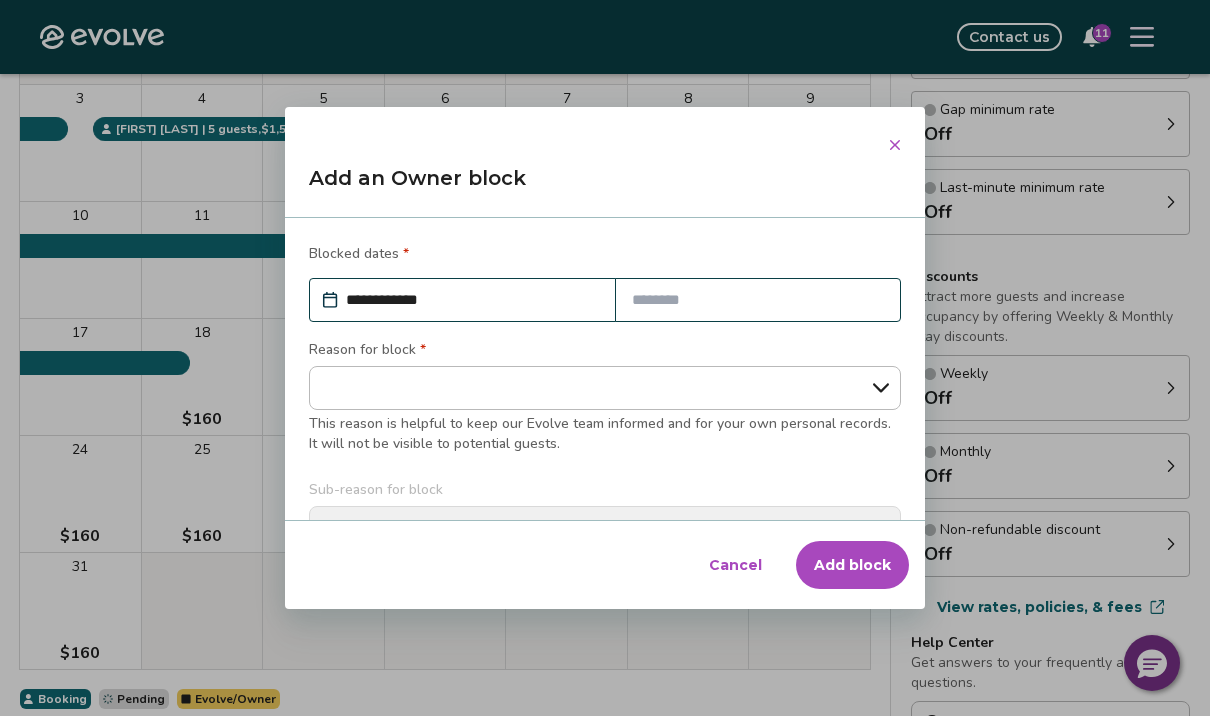 click on "Cancel" at bounding box center [735, 565] 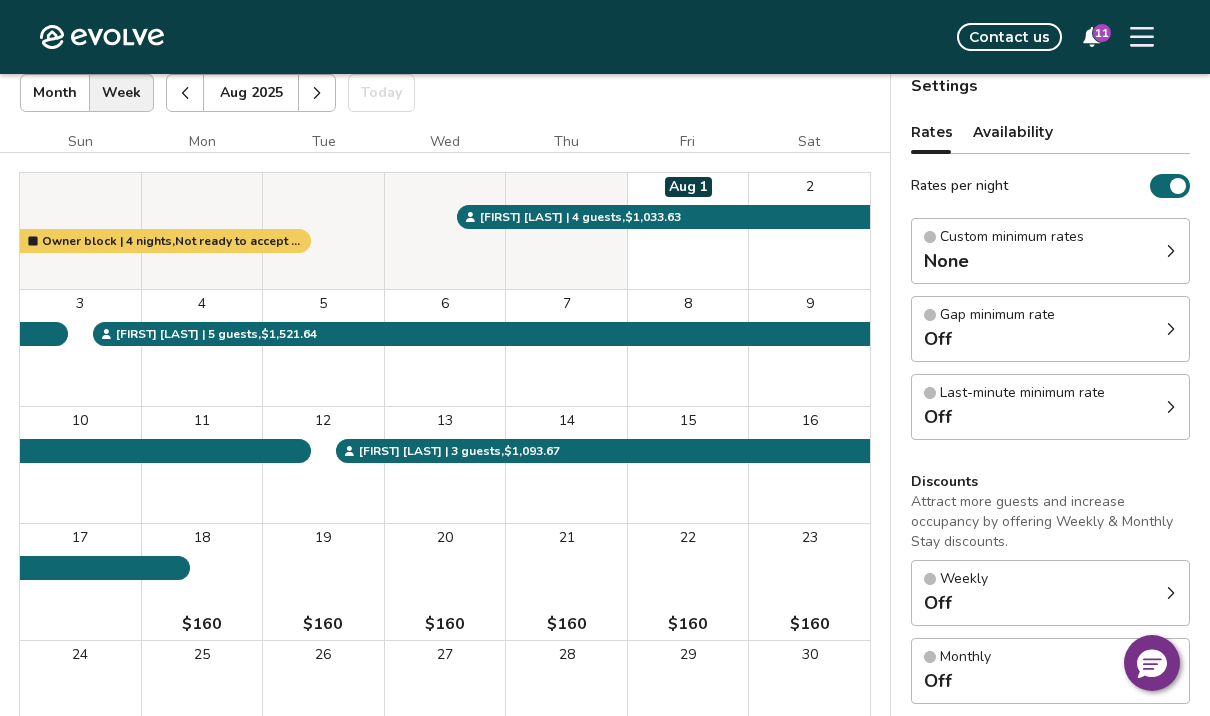 scroll, scrollTop: 0, scrollLeft: 0, axis: both 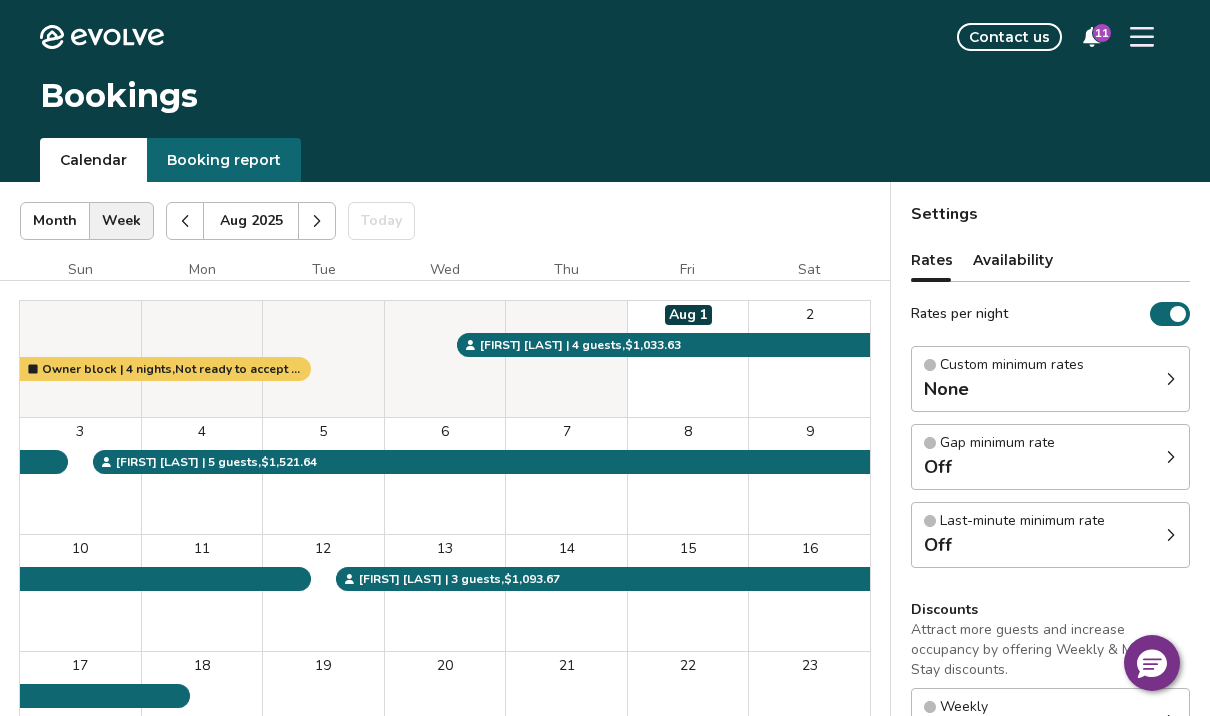 click at bounding box center (1142, 37) 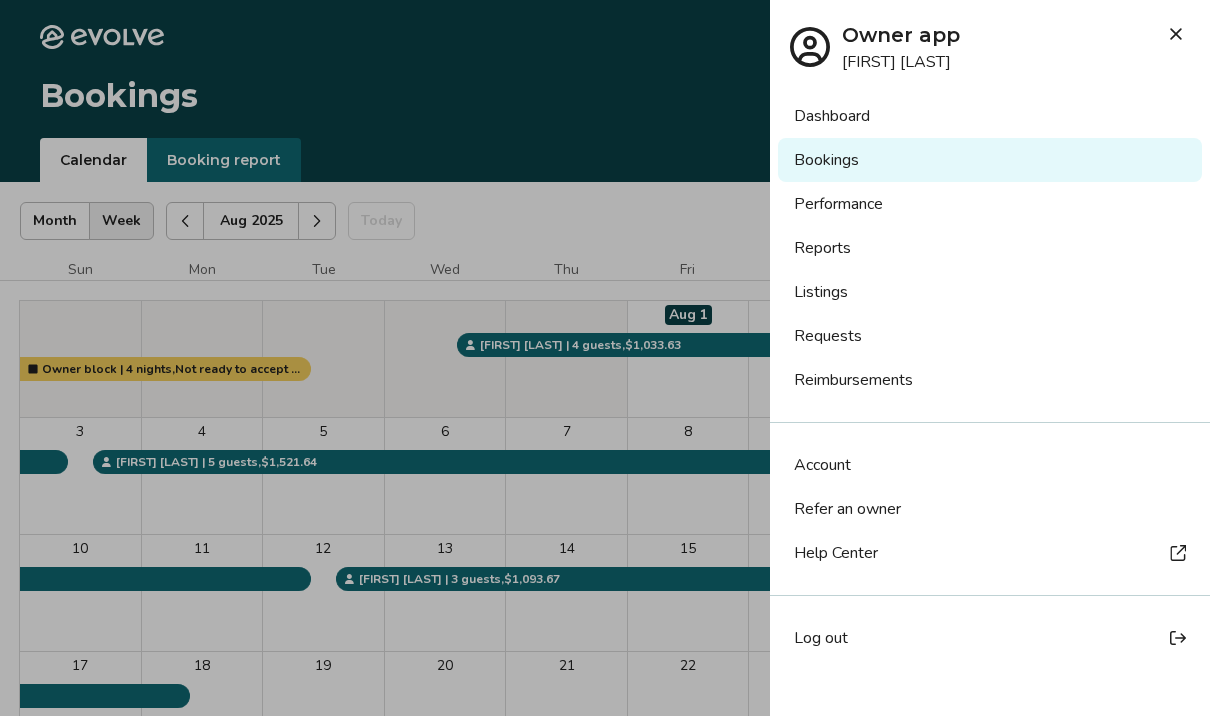 click on "Dashboard" at bounding box center [990, 116] 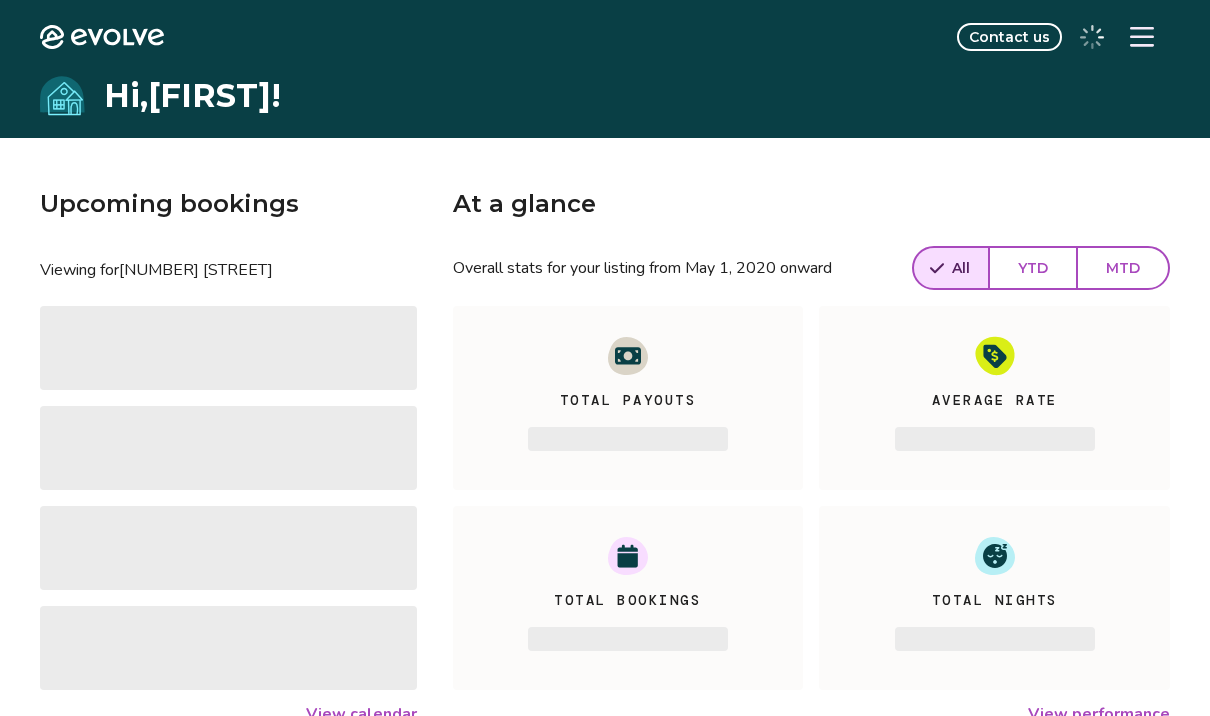 scroll, scrollTop: 0, scrollLeft: 0, axis: both 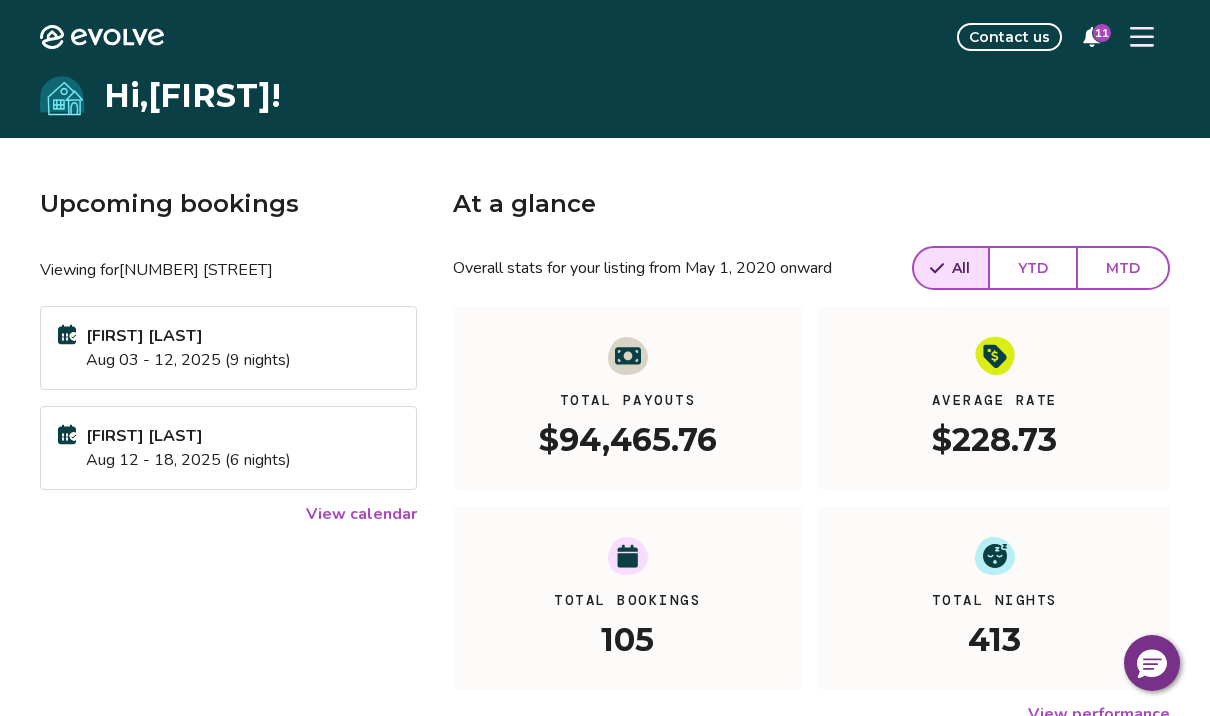 click on "View calendar" at bounding box center (361, 514) 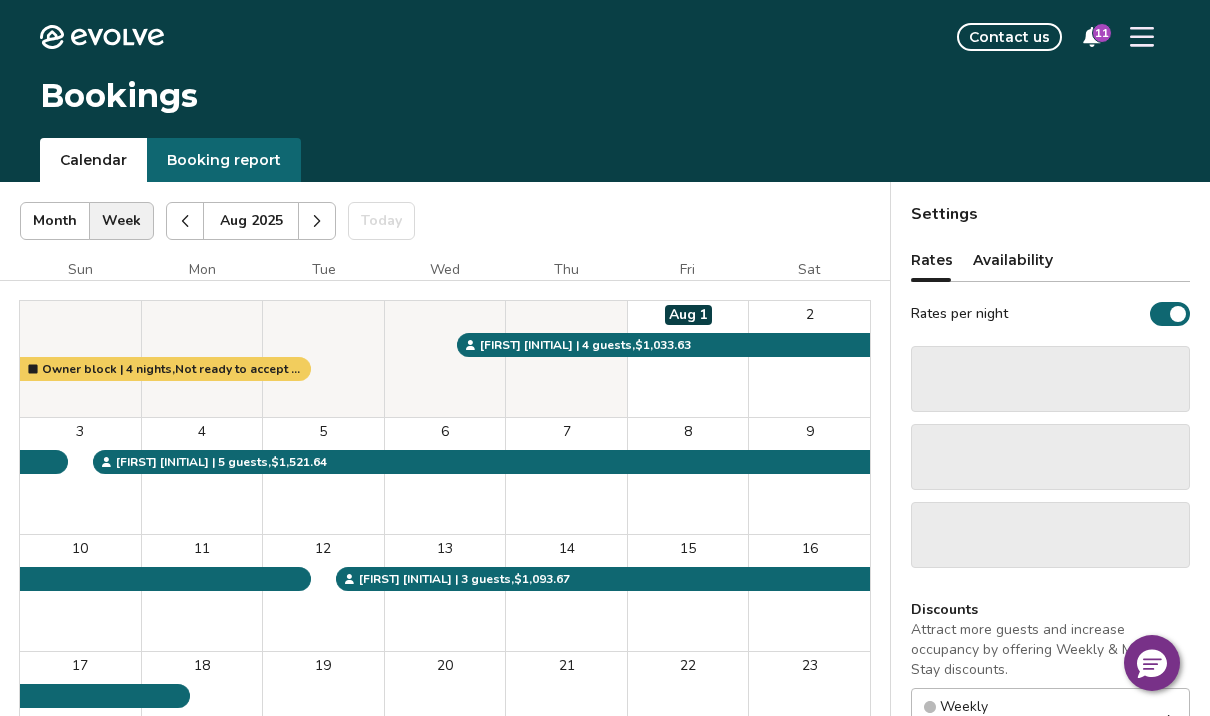 click 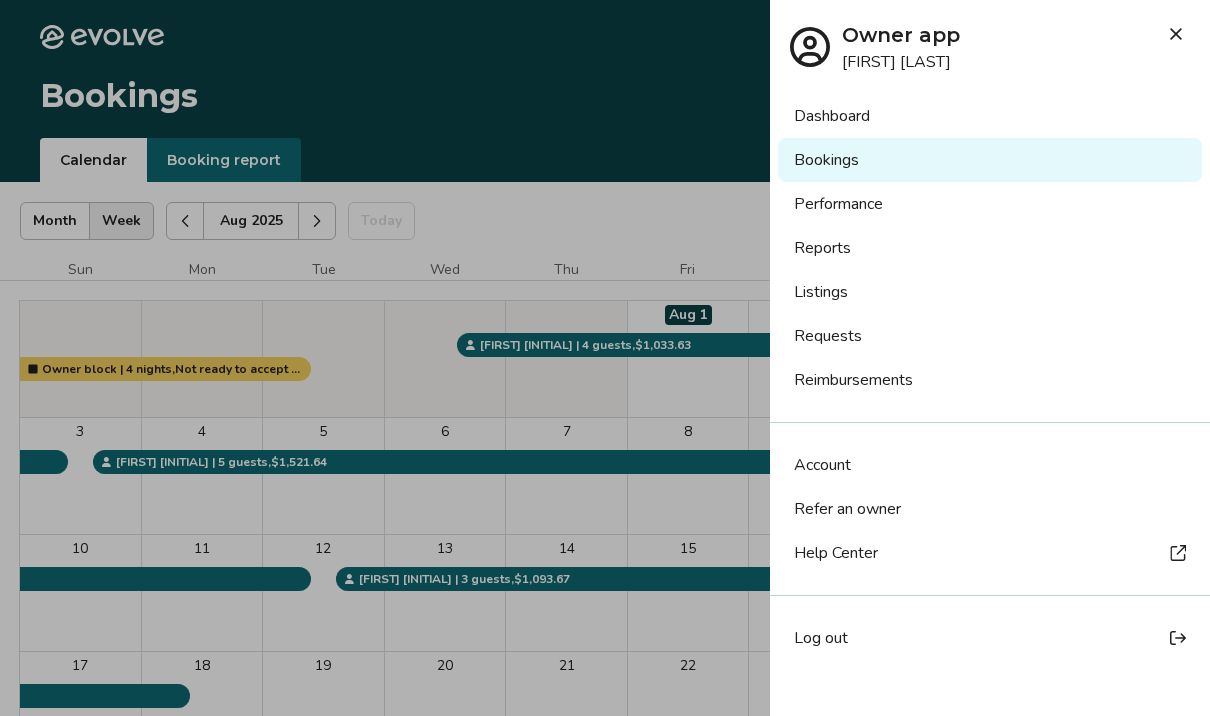 click on "Listings" at bounding box center [990, 292] 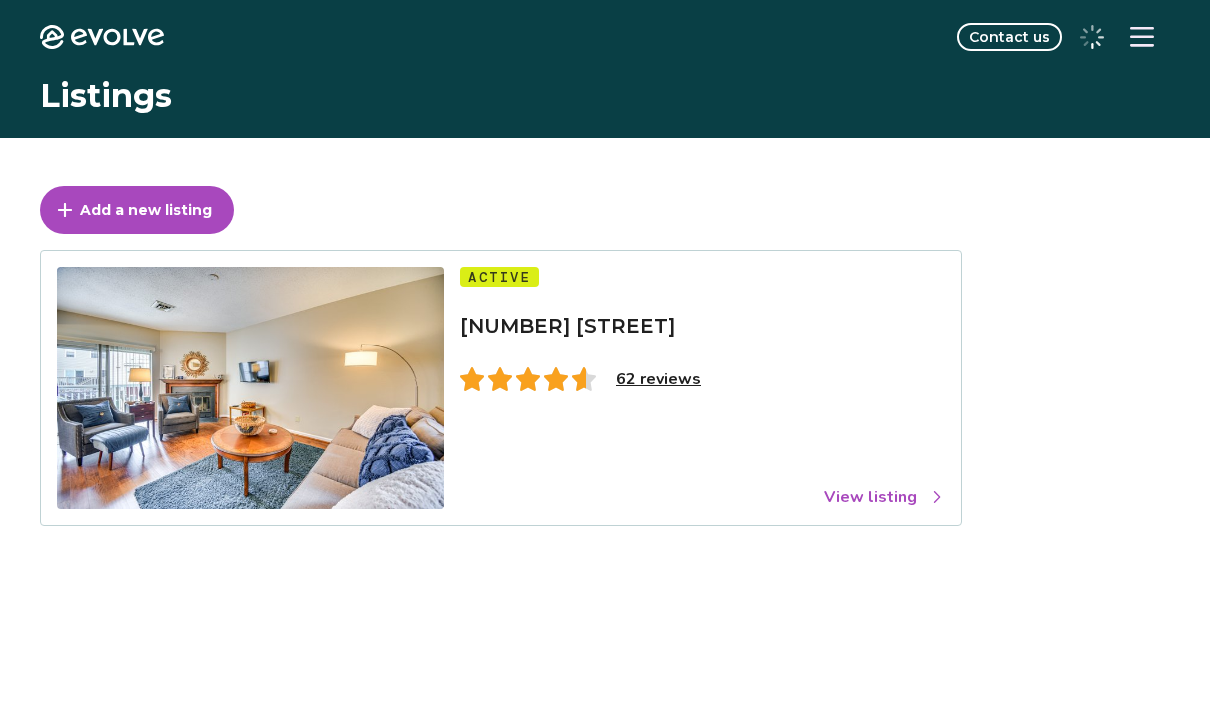 scroll, scrollTop: 0, scrollLeft: 0, axis: both 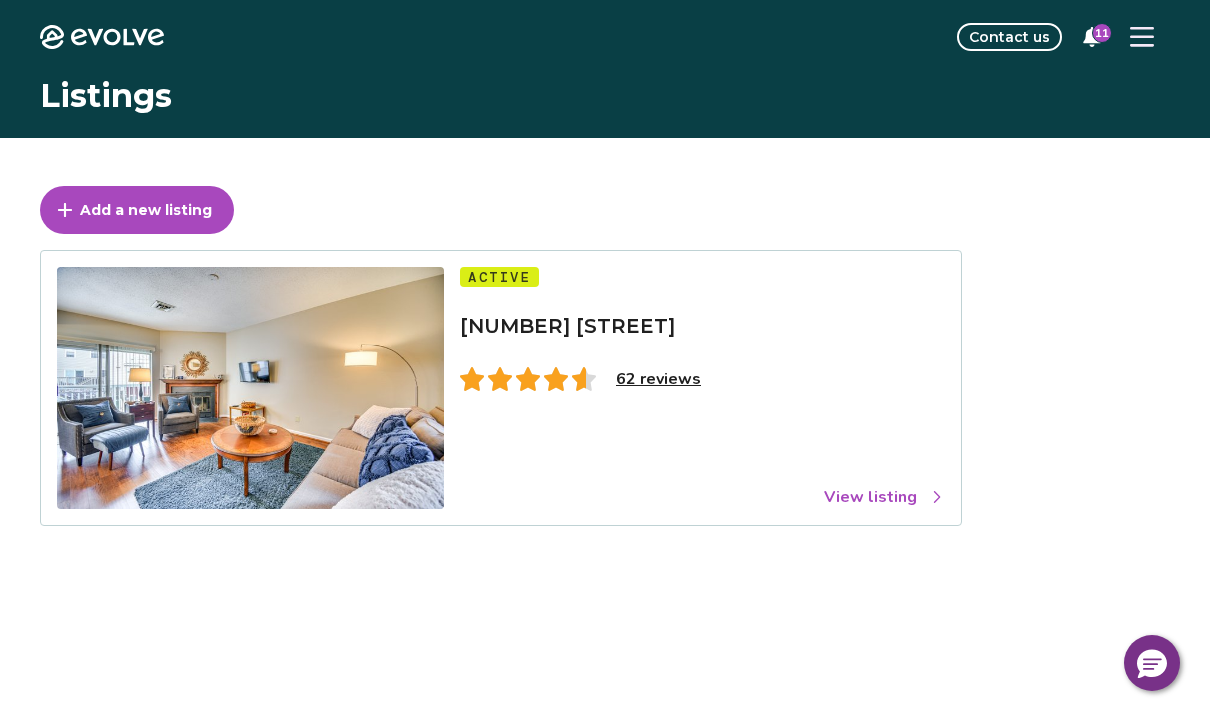 click on "[NUMBER] [STREET]" at bounding box center [567, 326] 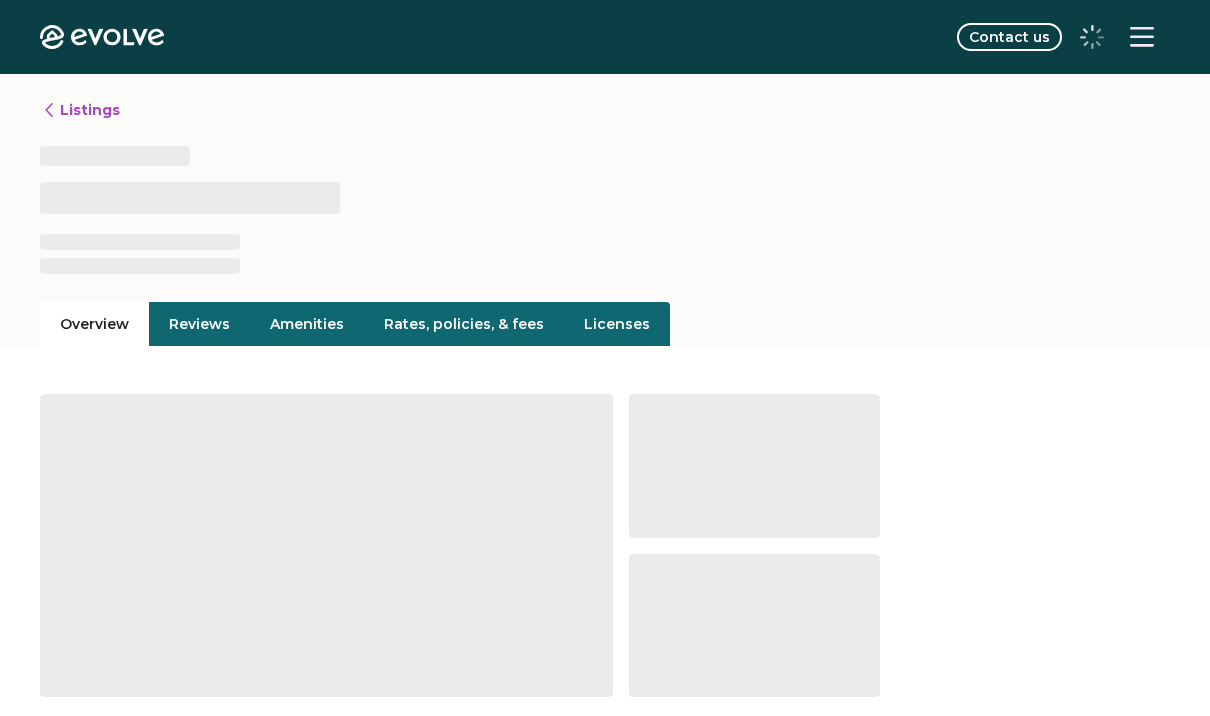 scroll, scrollTop: 0, scrollLeft: 0, axis: both 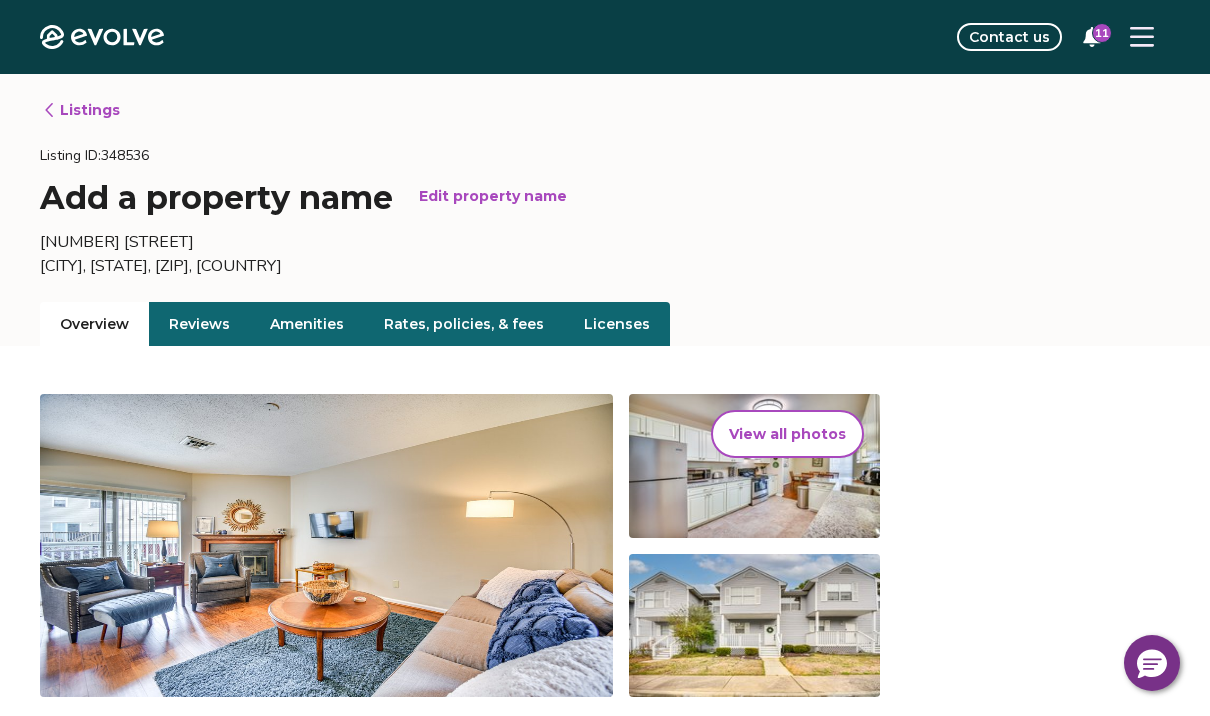 click 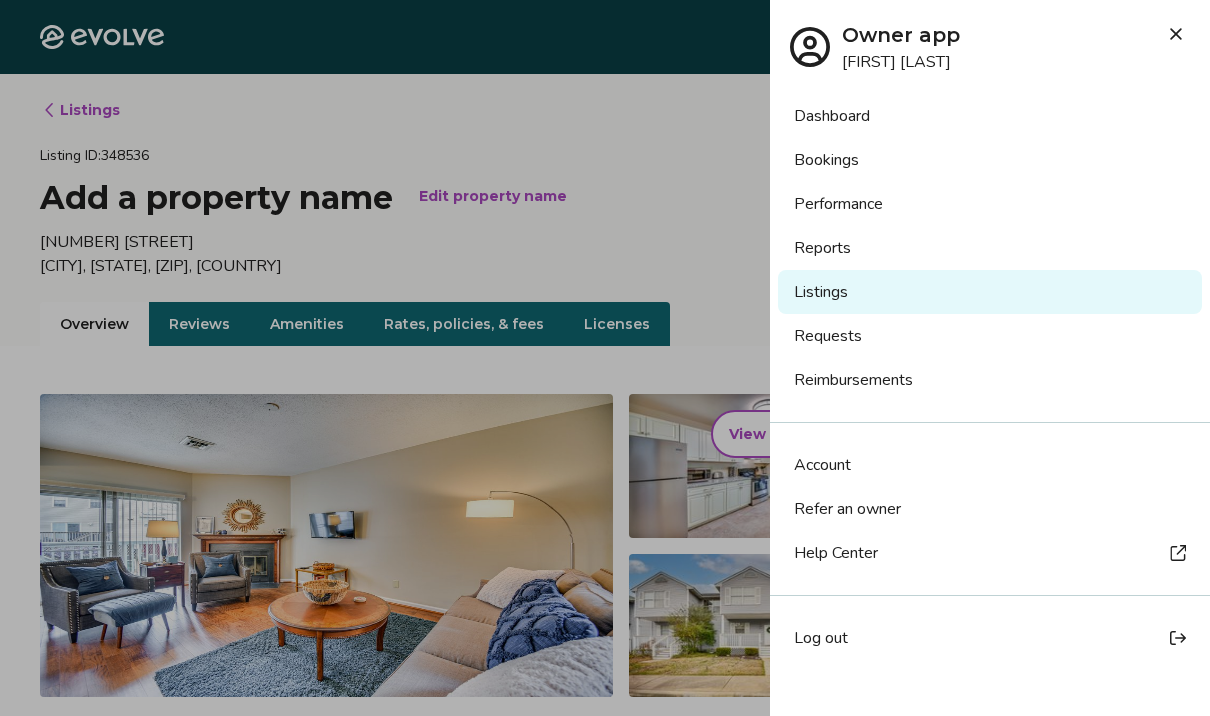 click on "Bookings" at bounding box center (990, 160) 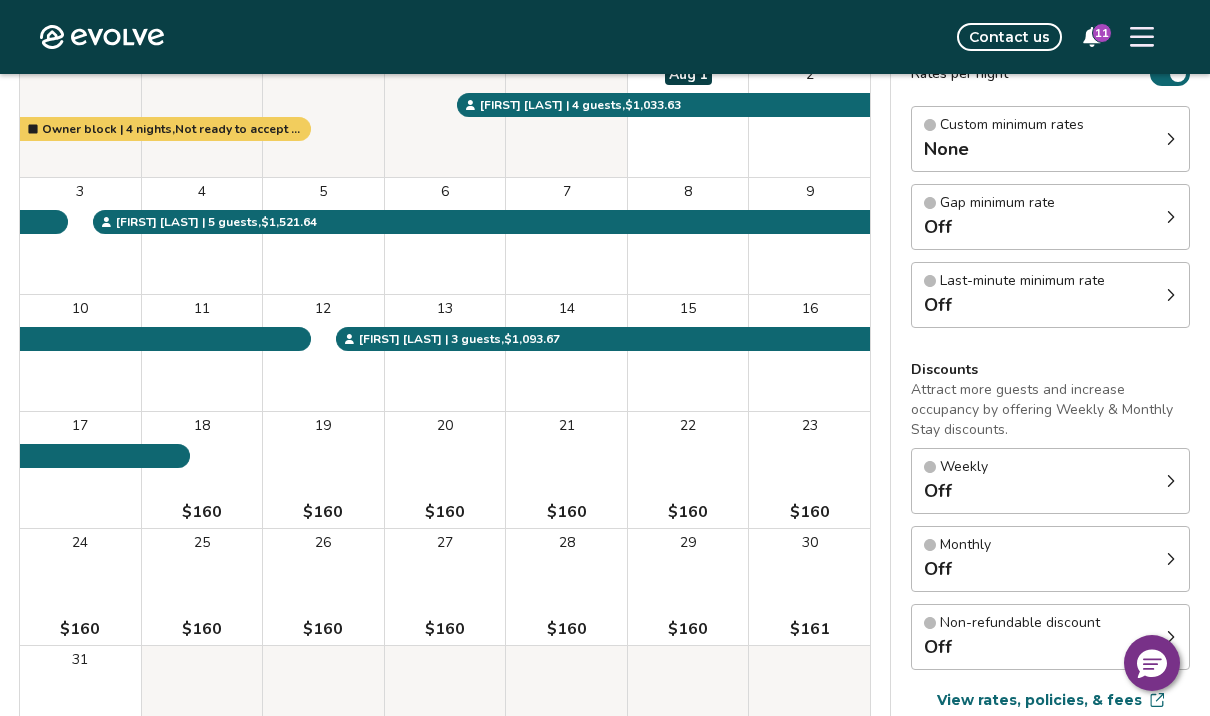 scroll, scrollTop: 239, scrollLeft: 0, axis: vertical 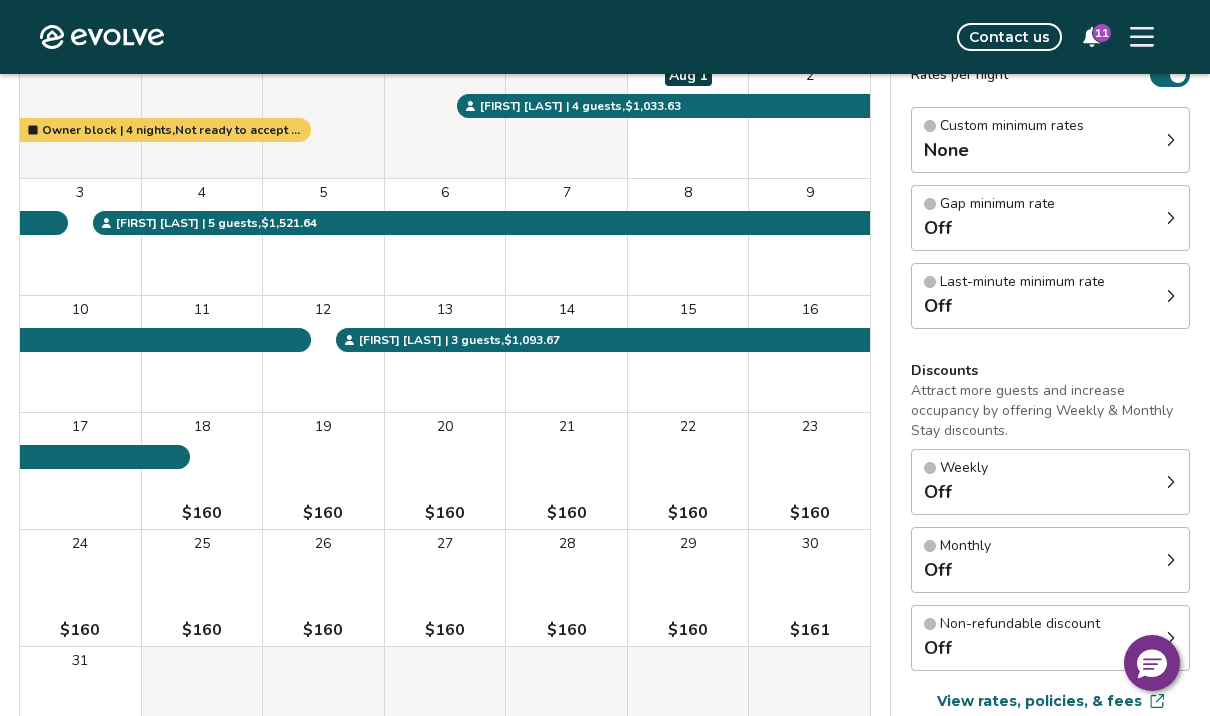 click on "24 $160" at bounding box center [80, 588] 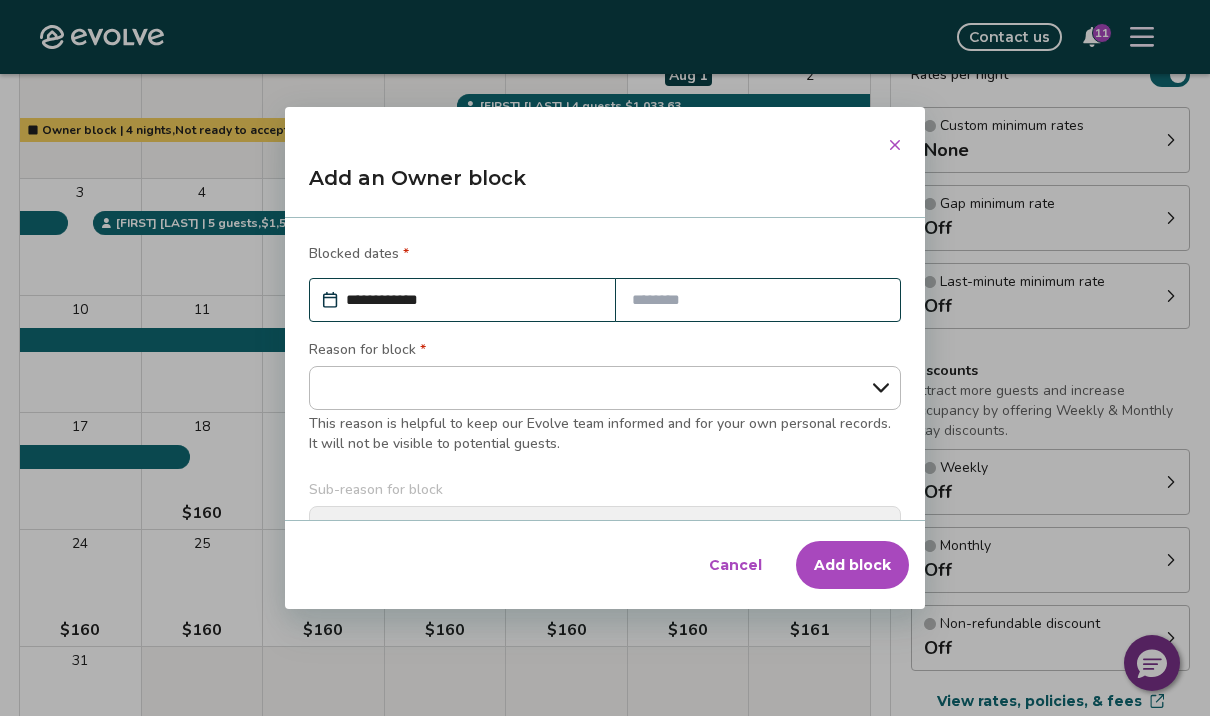 click on "**********" at bounding box center [605, 388] 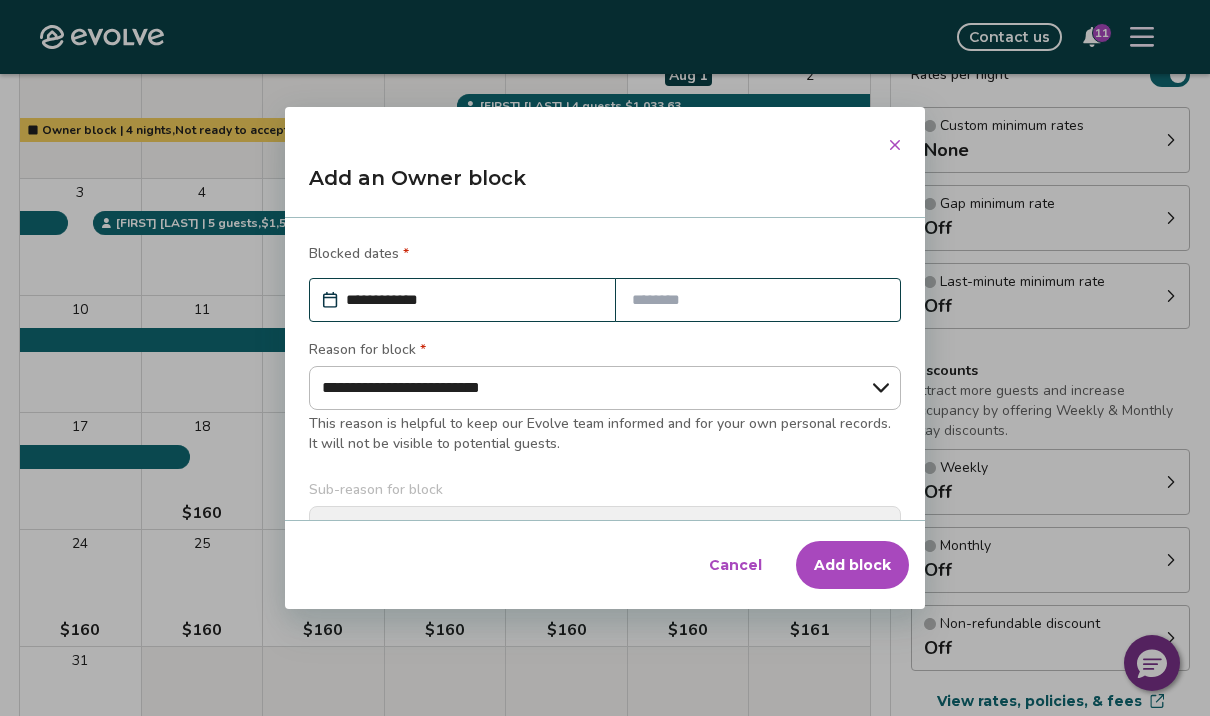 type on "*" 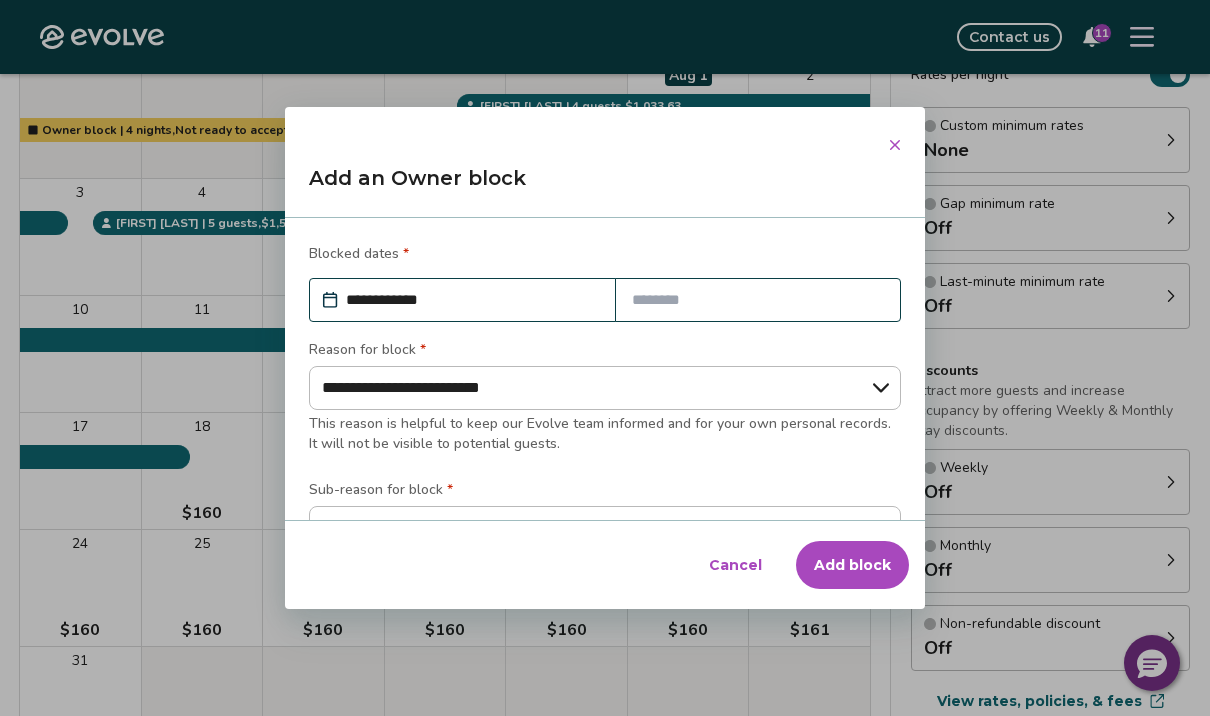 click at bounding box center [758, 300] 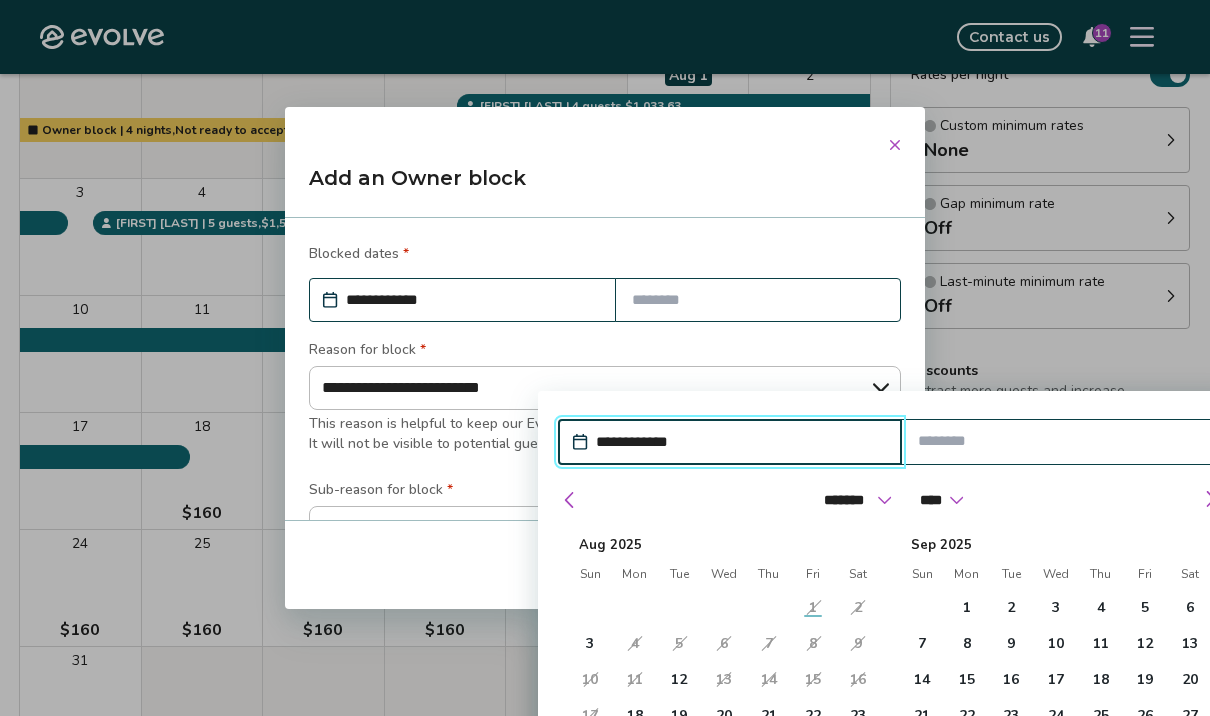 click on "24" at bounding box center [590, 752] 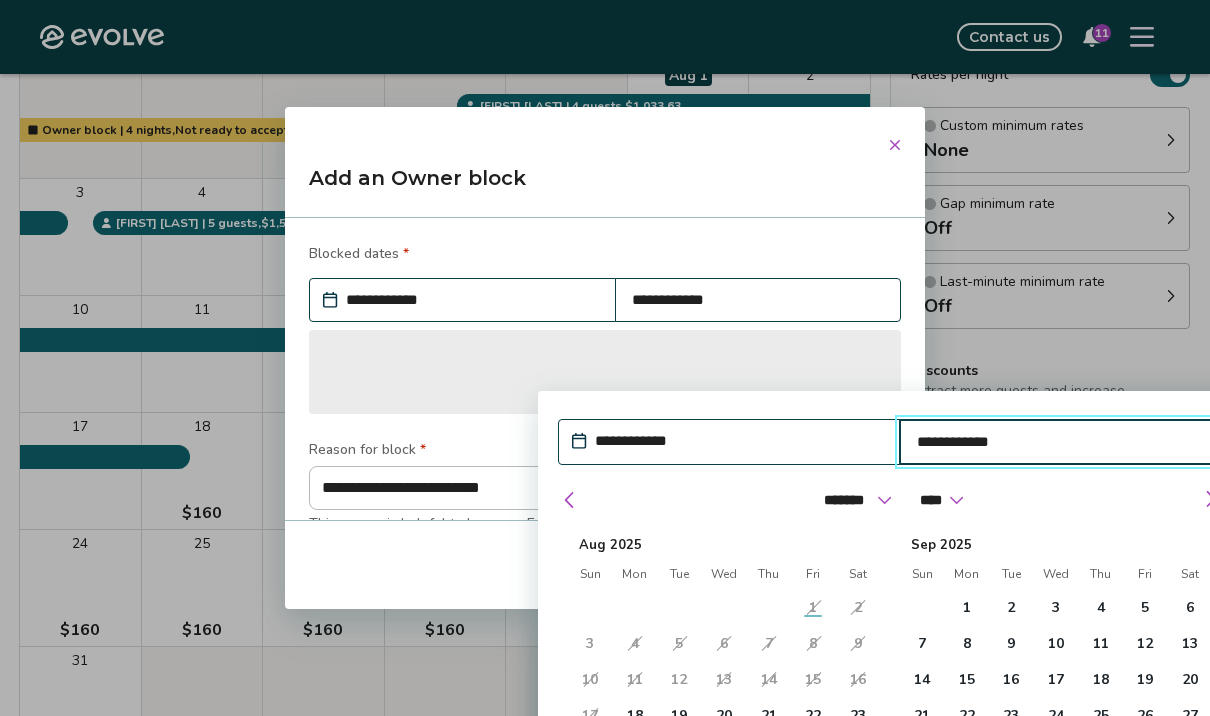 type on "*" 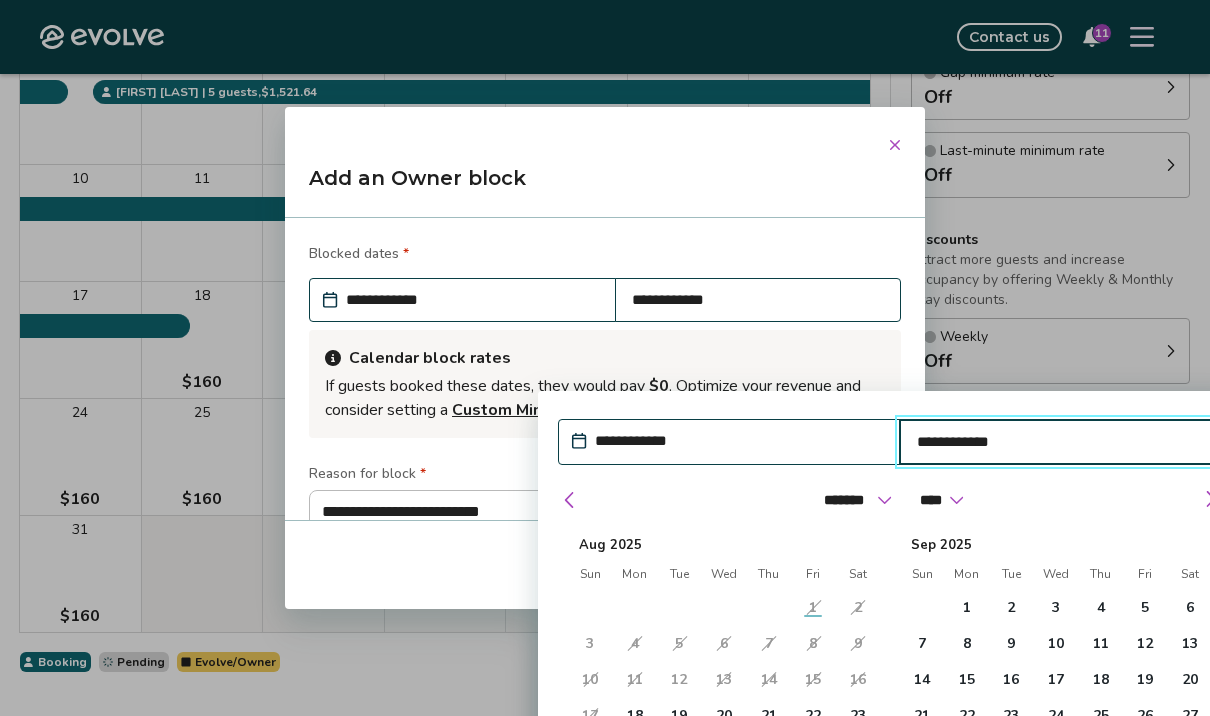 scroll, scrollTop: 415, scrollLeft: 0, axis: vertical 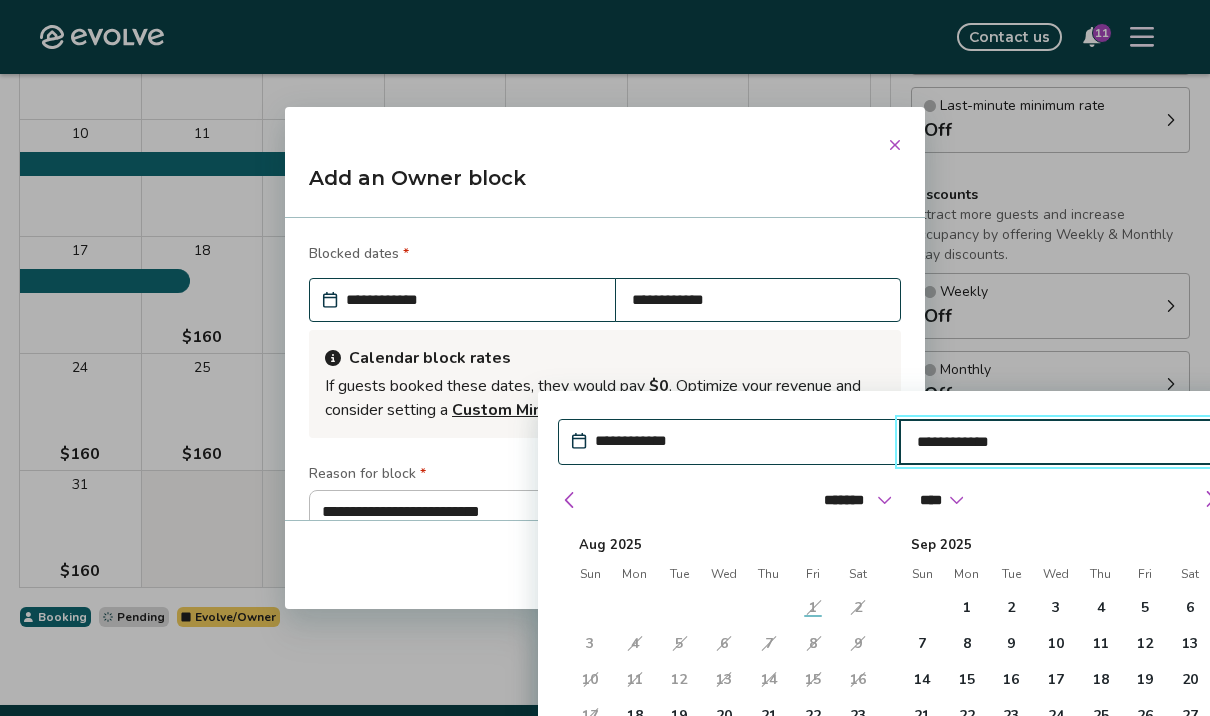 click on "Blocked dates   *" at bounding box center [605, 256] 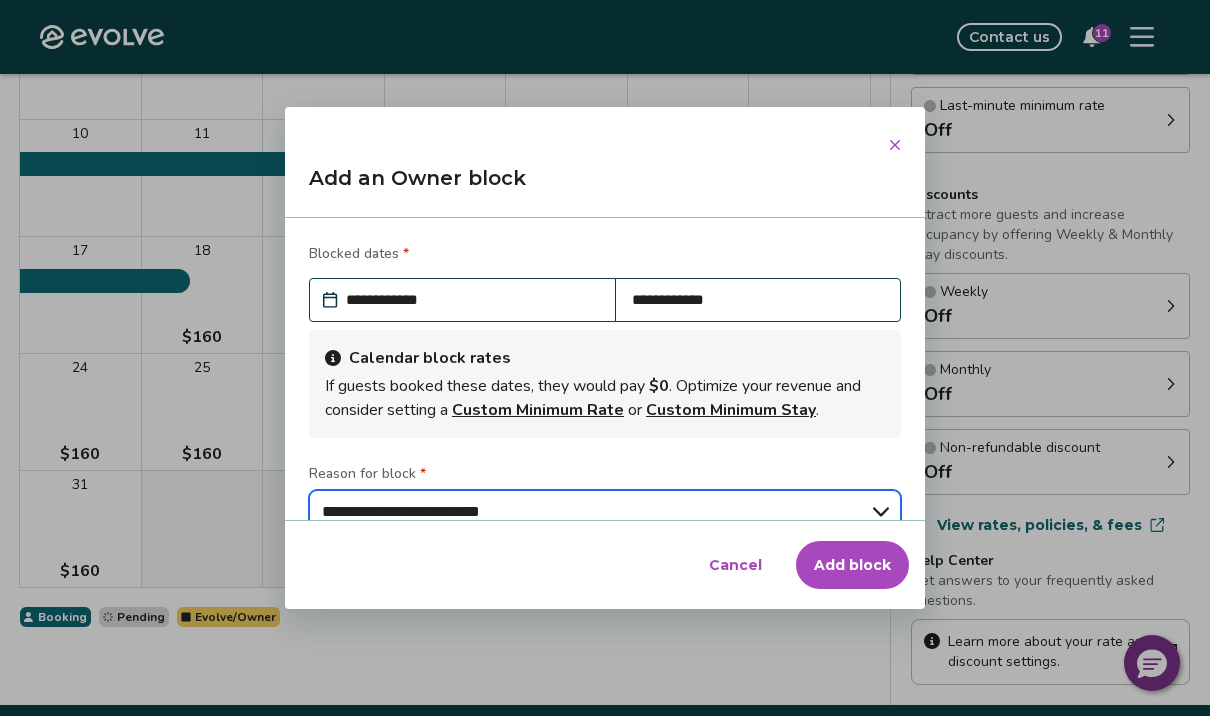 click on "**********" at bounding box center (605, 512) 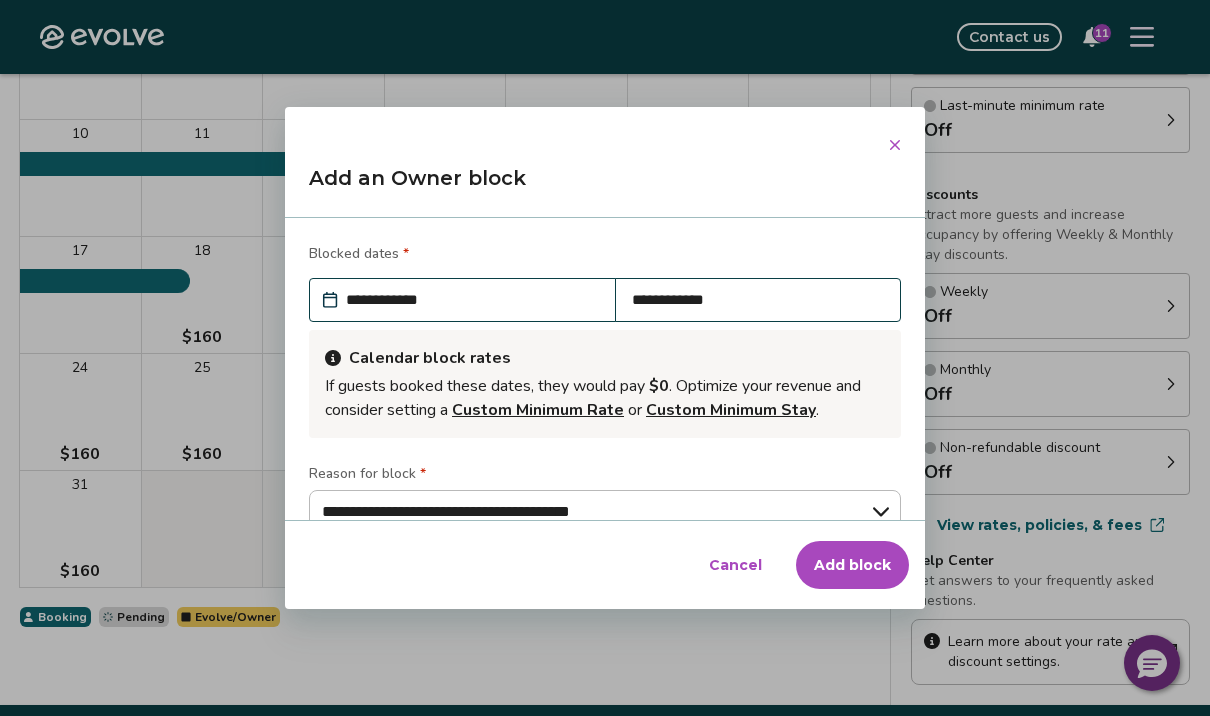 click on "Add block" at bounding box center (852, 565) 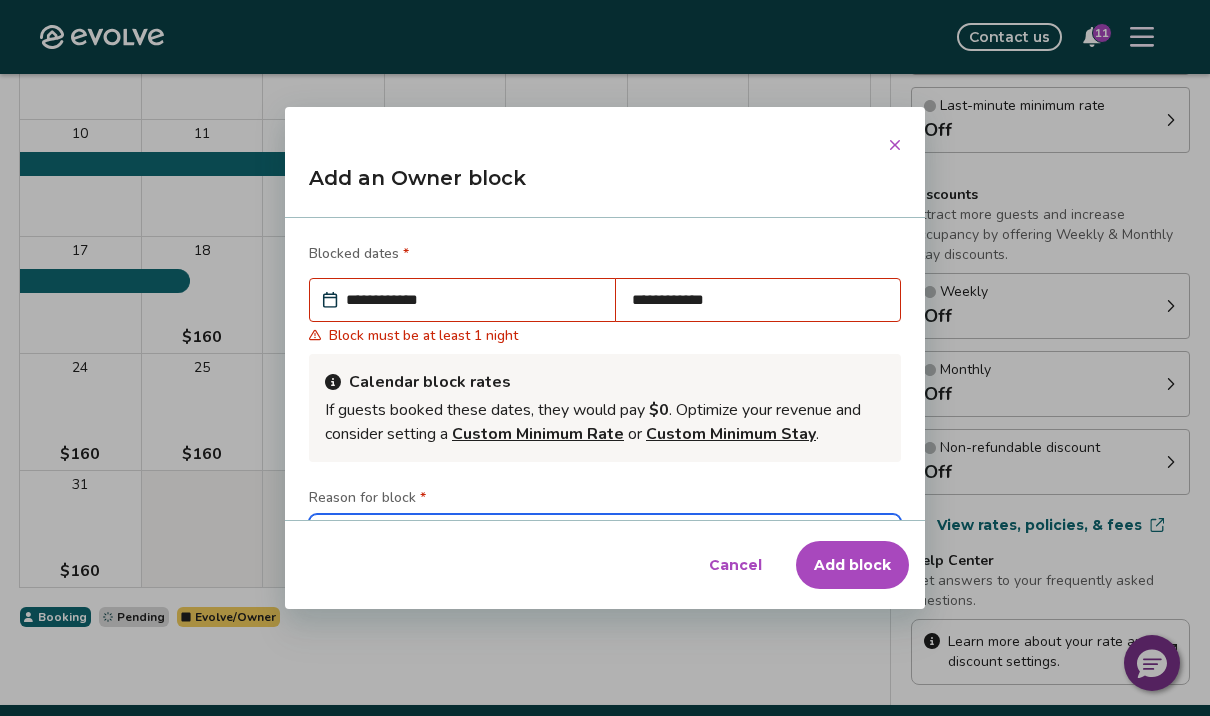 click on "**********" at bounding box center (605, 536) 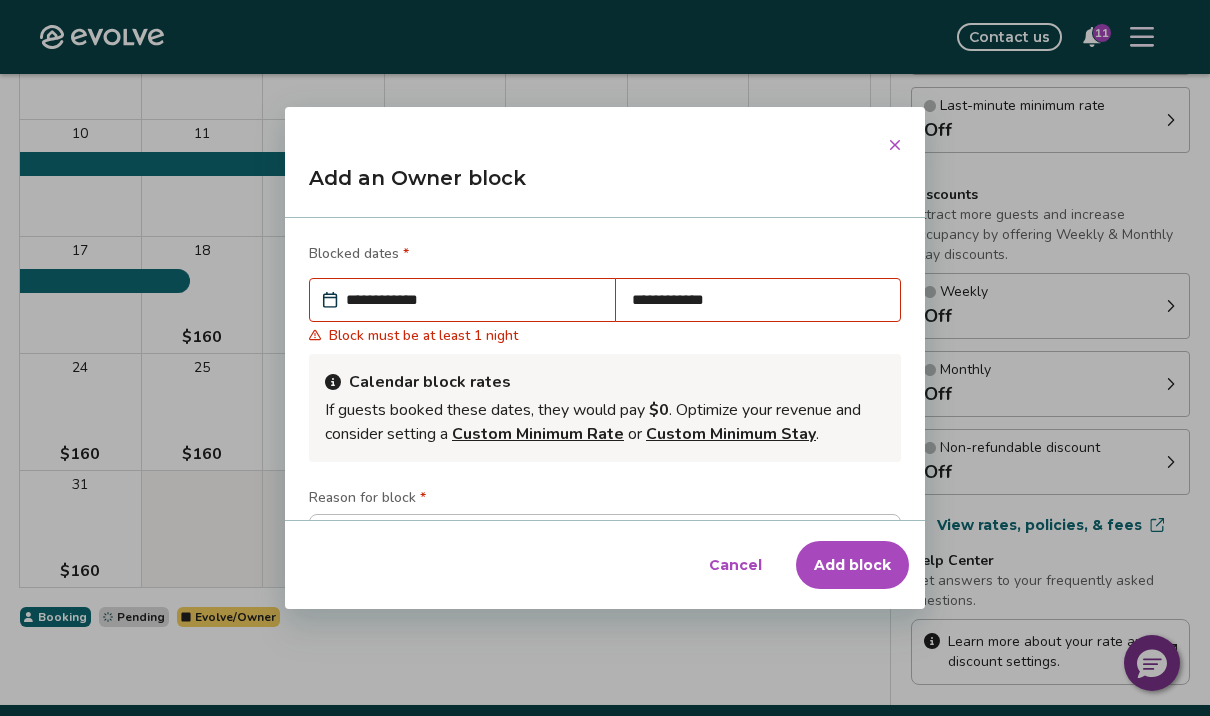 click on "Add block" at bounding box center (852, 565) 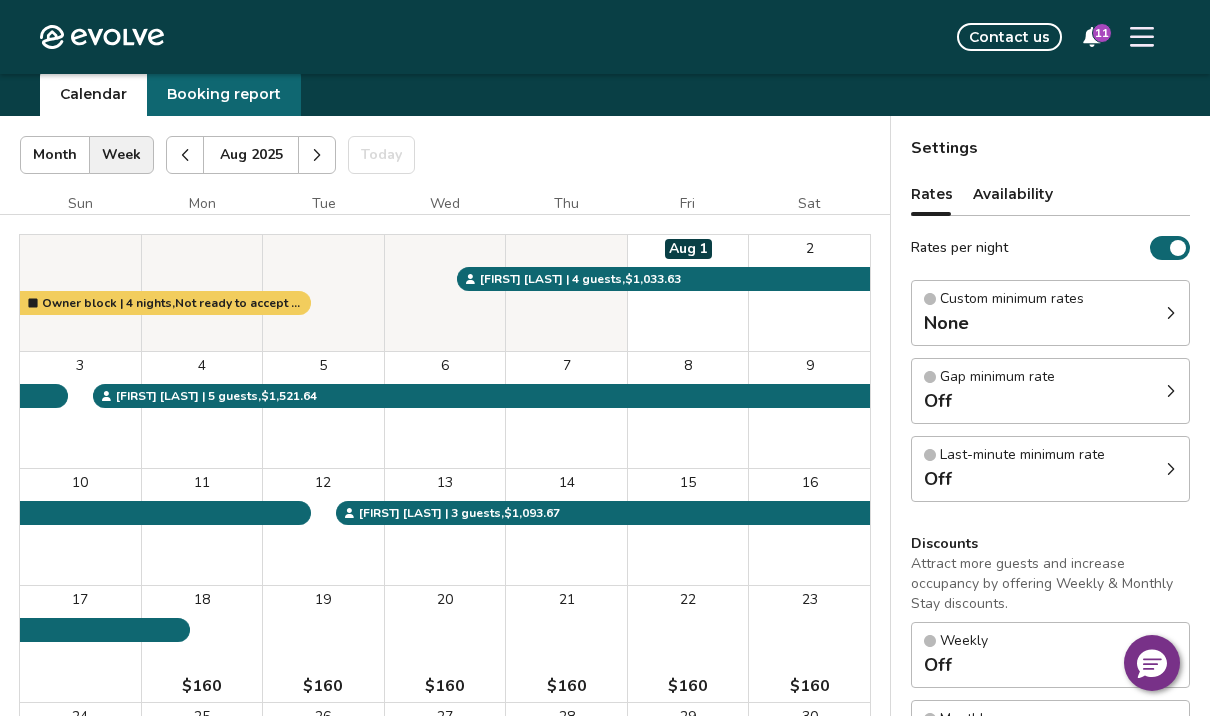 scroll, scrollTop: 0, scrollLeft: 0, axis: both 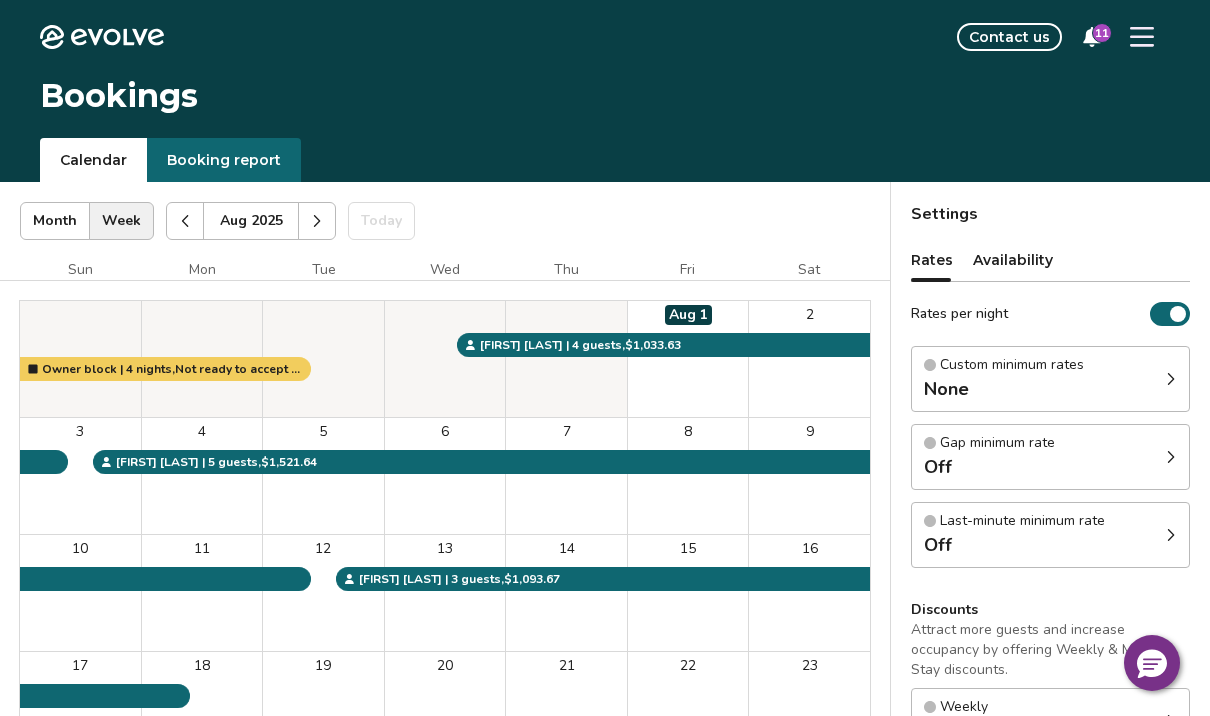 click at bounding box center (1142, 37) 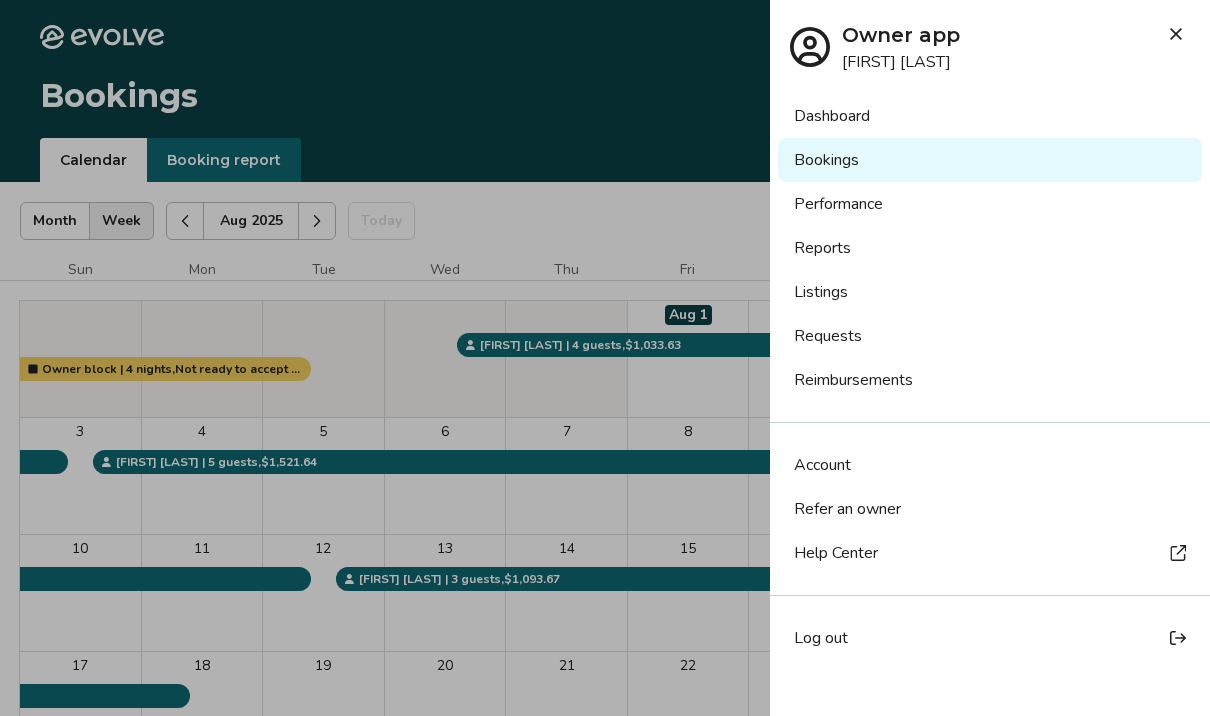click on "Listings" at bounding box center [990, 292] 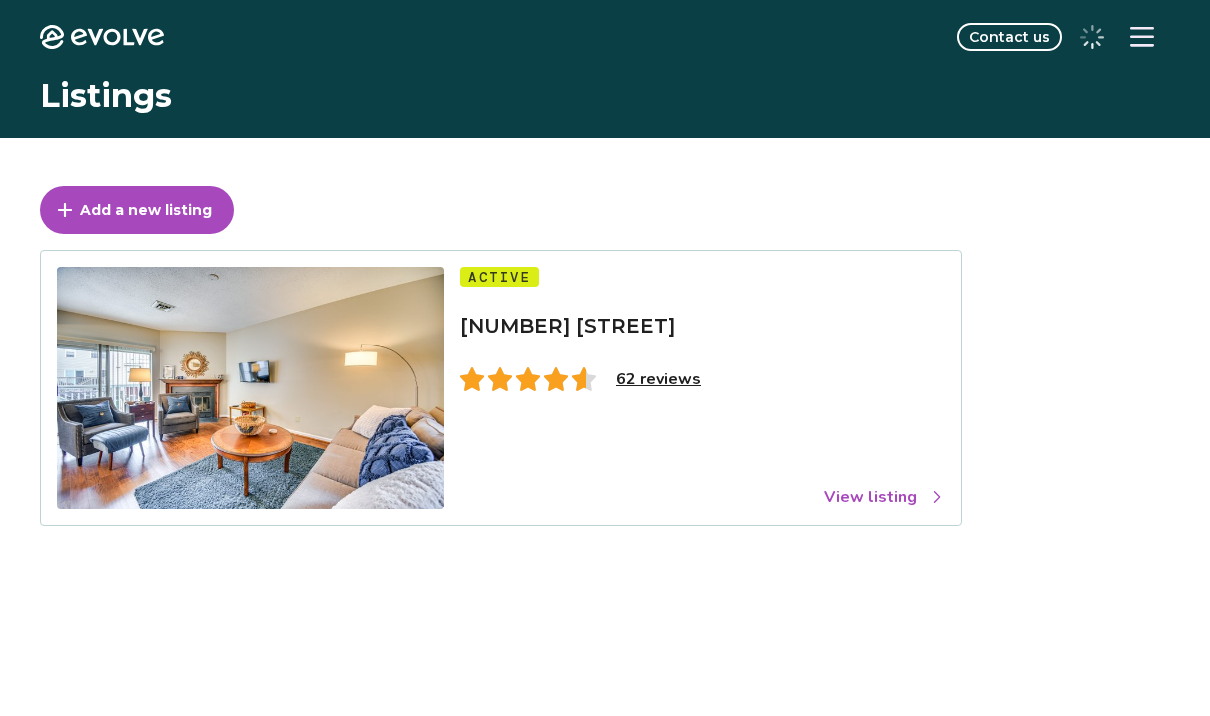 scroll, scrollTop: 0, scrollLeft: 0, axis: both 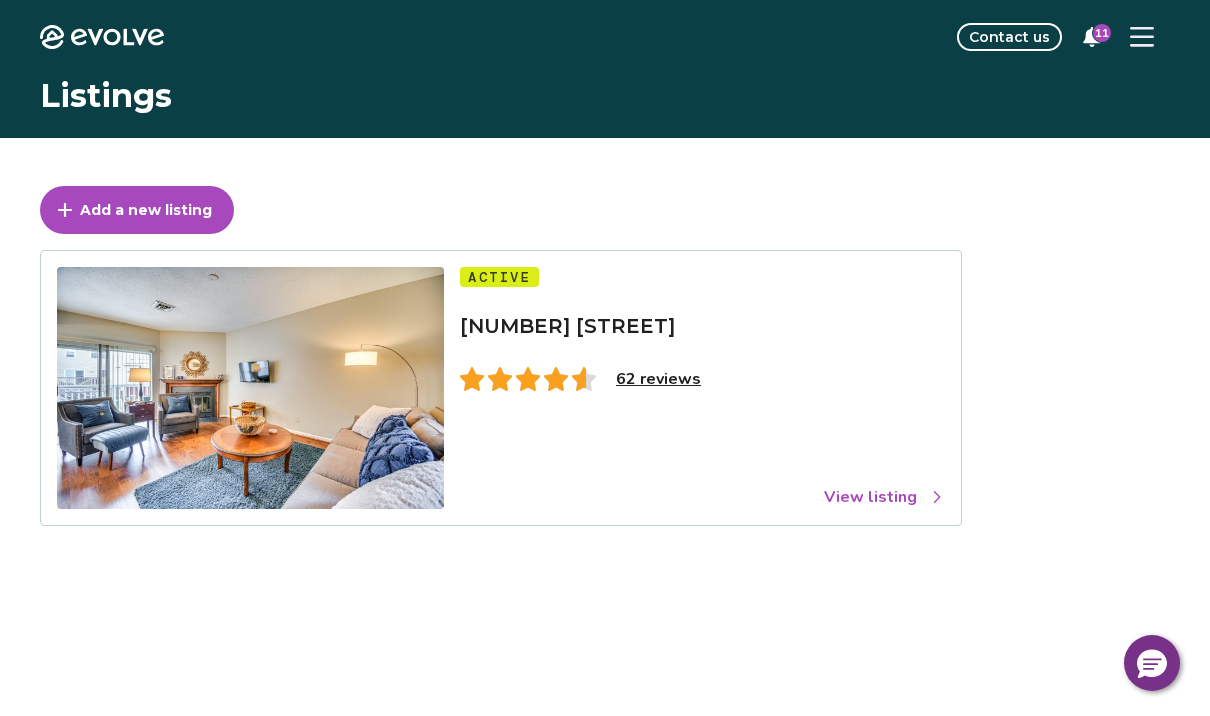 click on "[NUMBER] [STREET]" at bounding box center (567, 326) 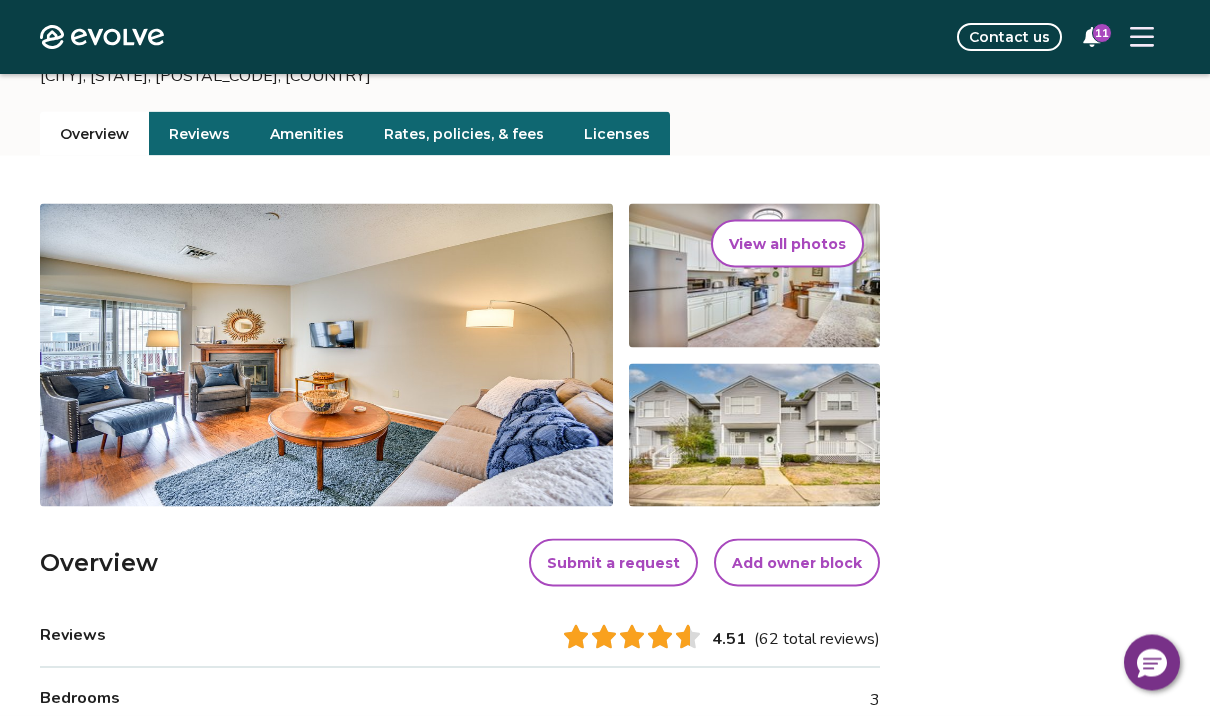 scroll, scrollTop: 191, scrollLeft: 0, axis: vertical 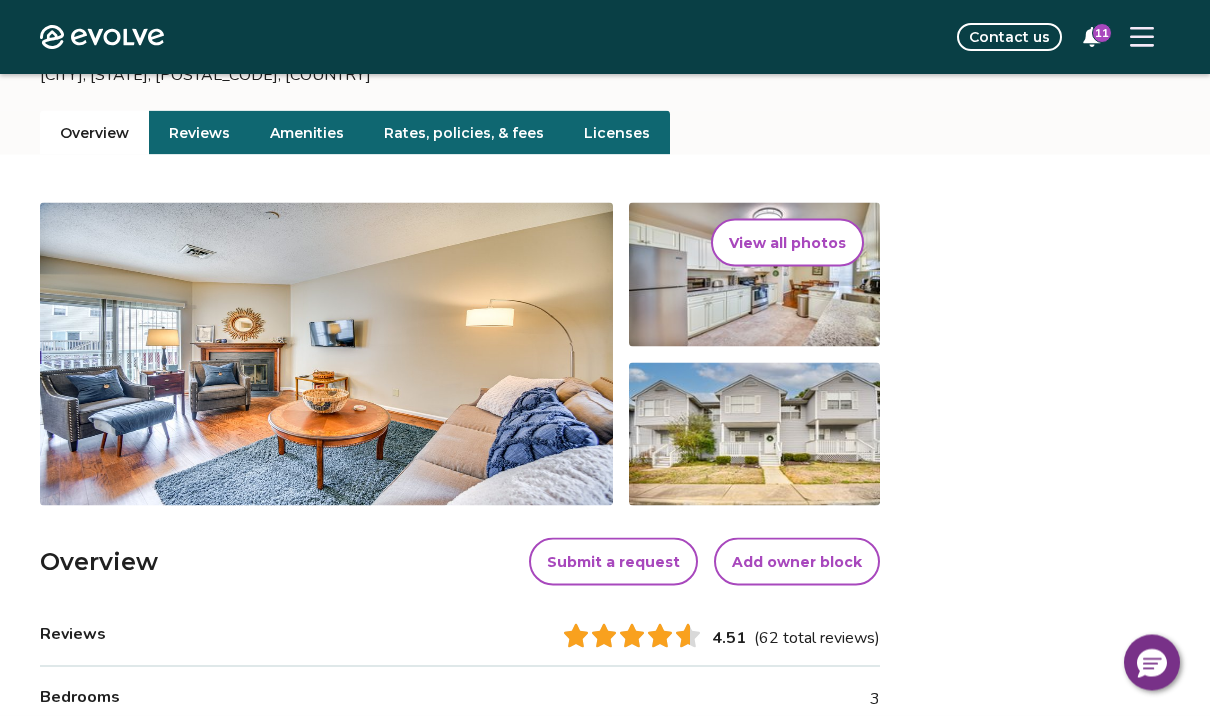 click on "Submit a request" at bounding box center (613, 562) 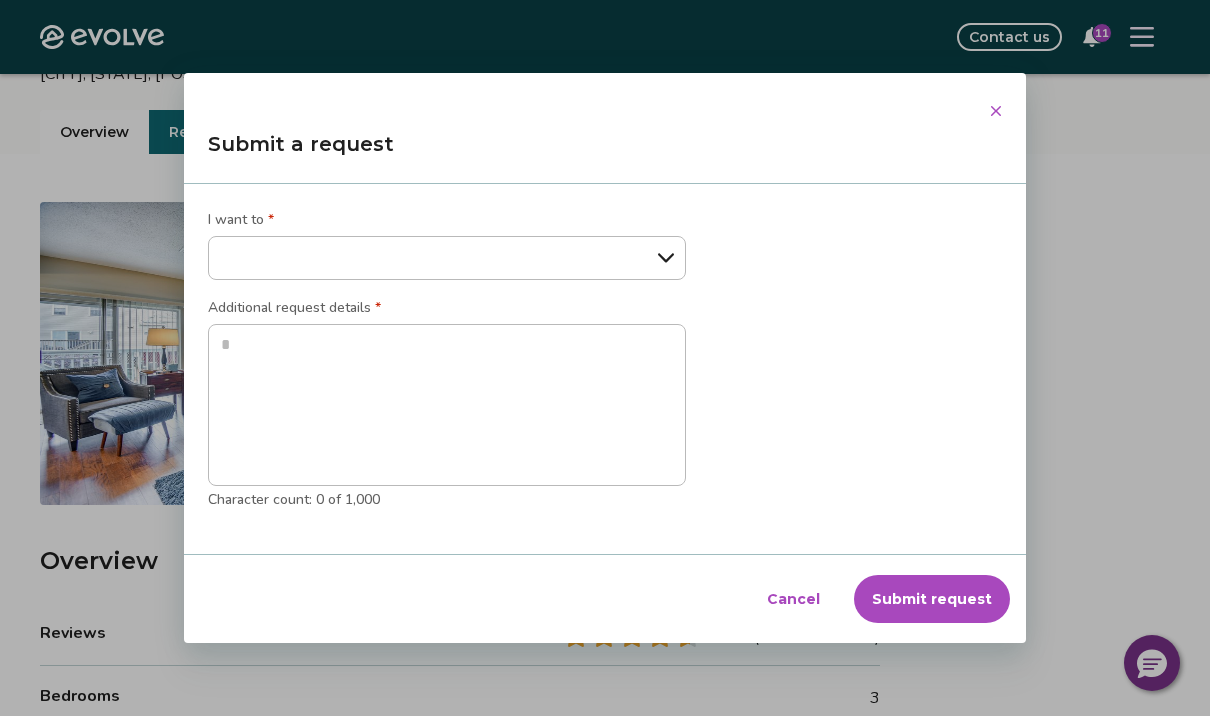 select on "**********" 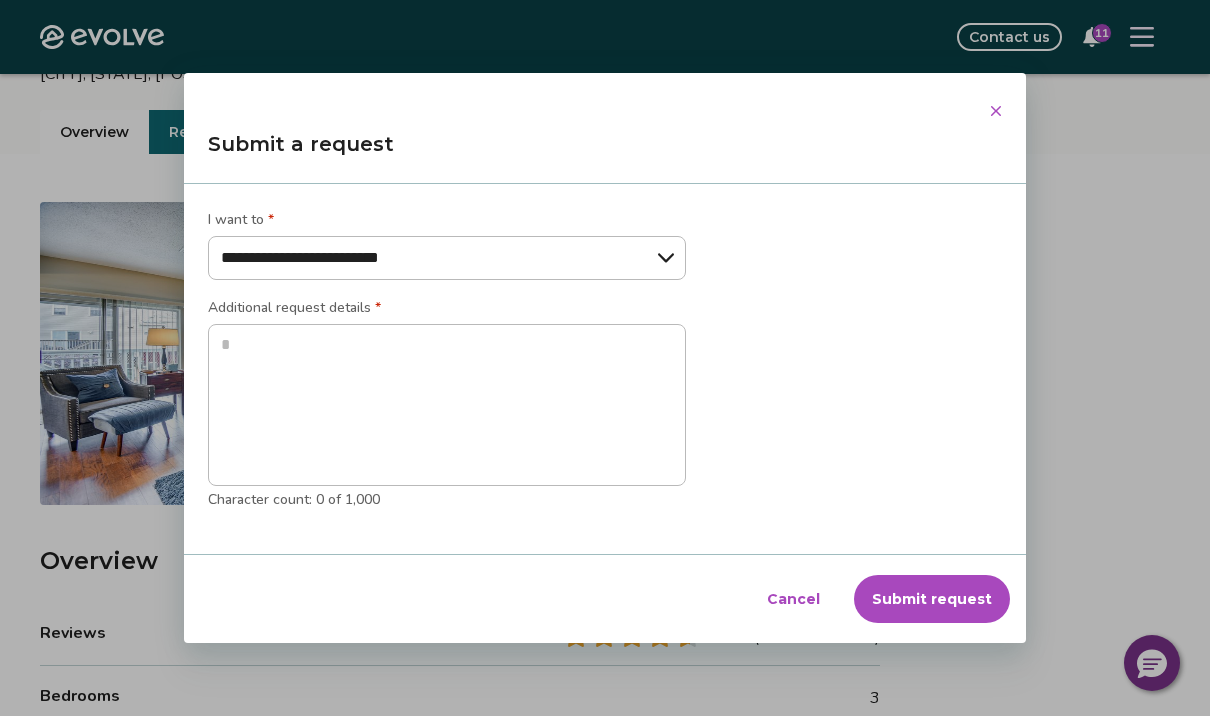 type on "*" 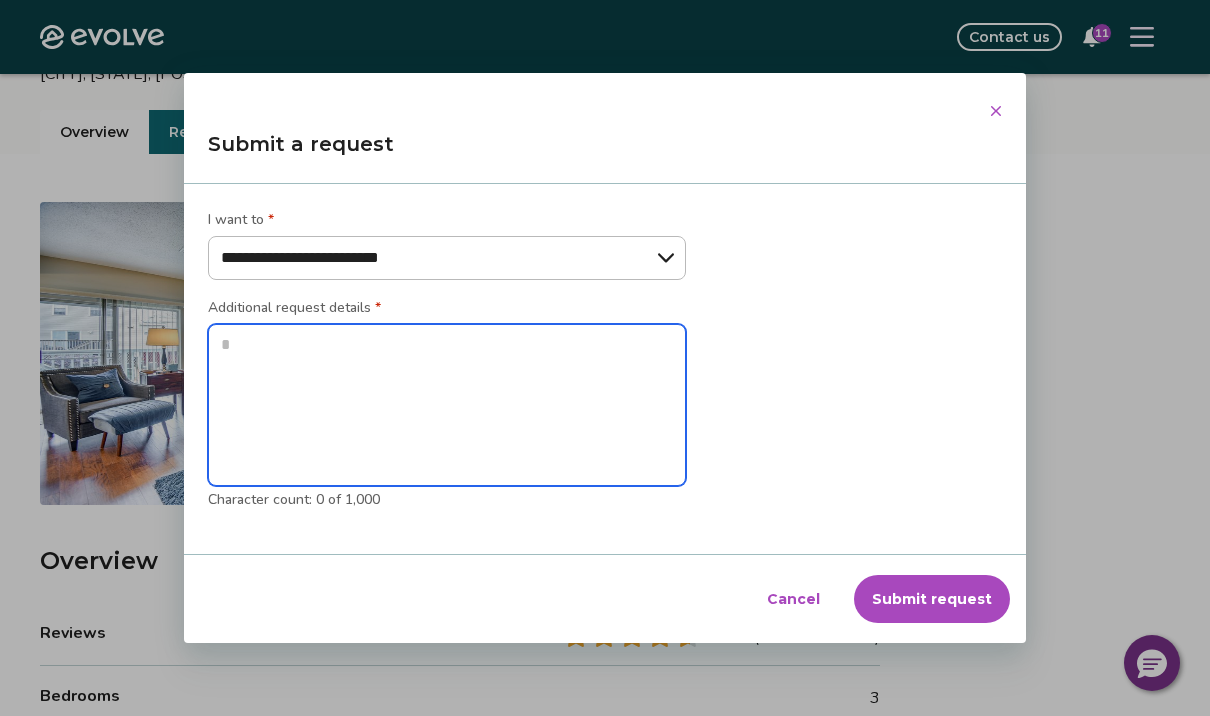 click at bounding box center (447, 405) 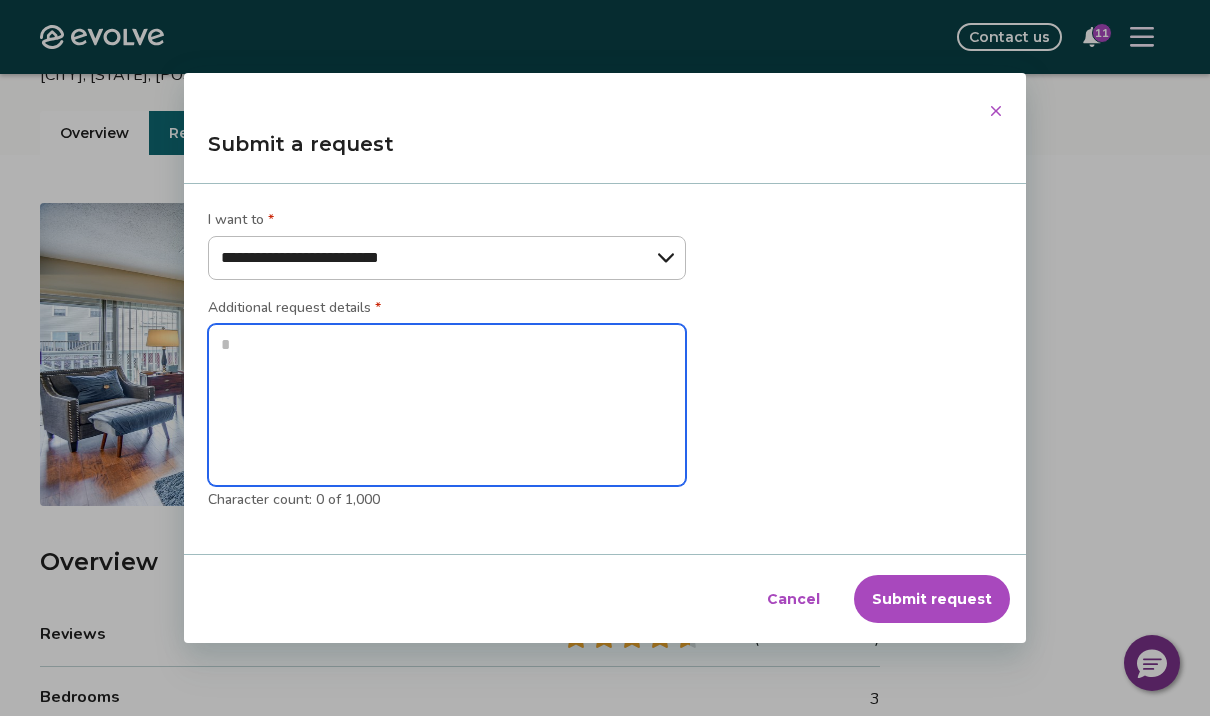 type on "*" 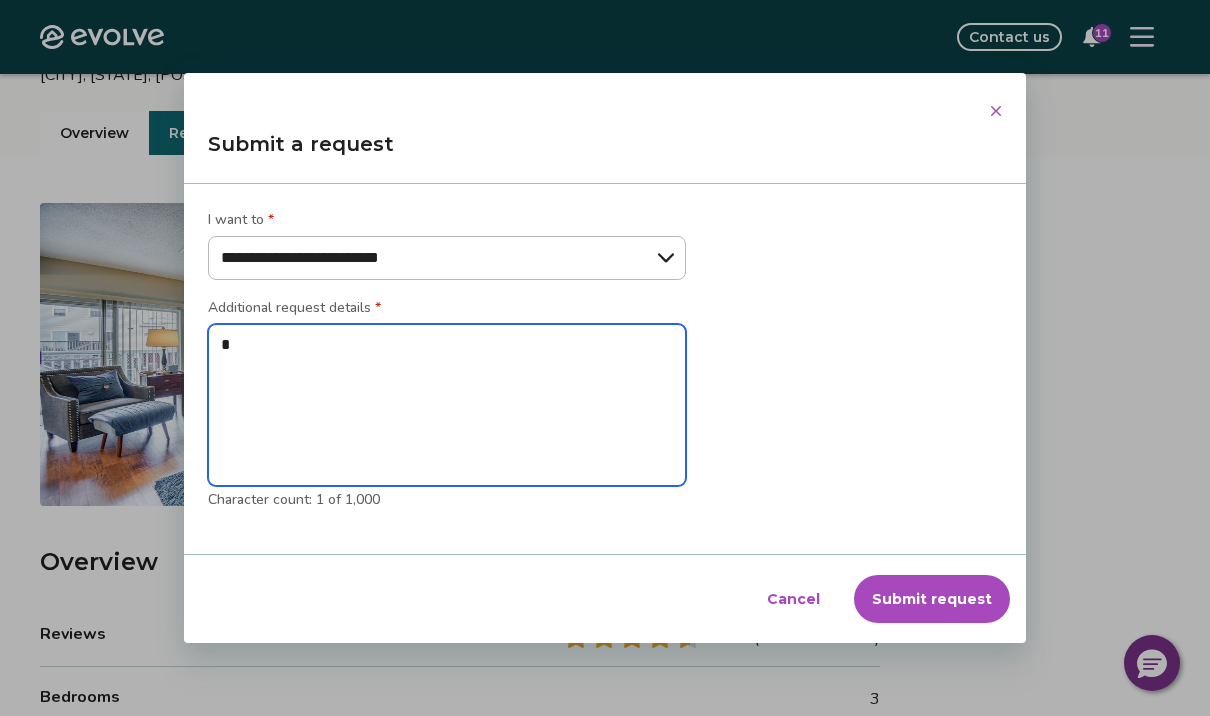 type on "*" 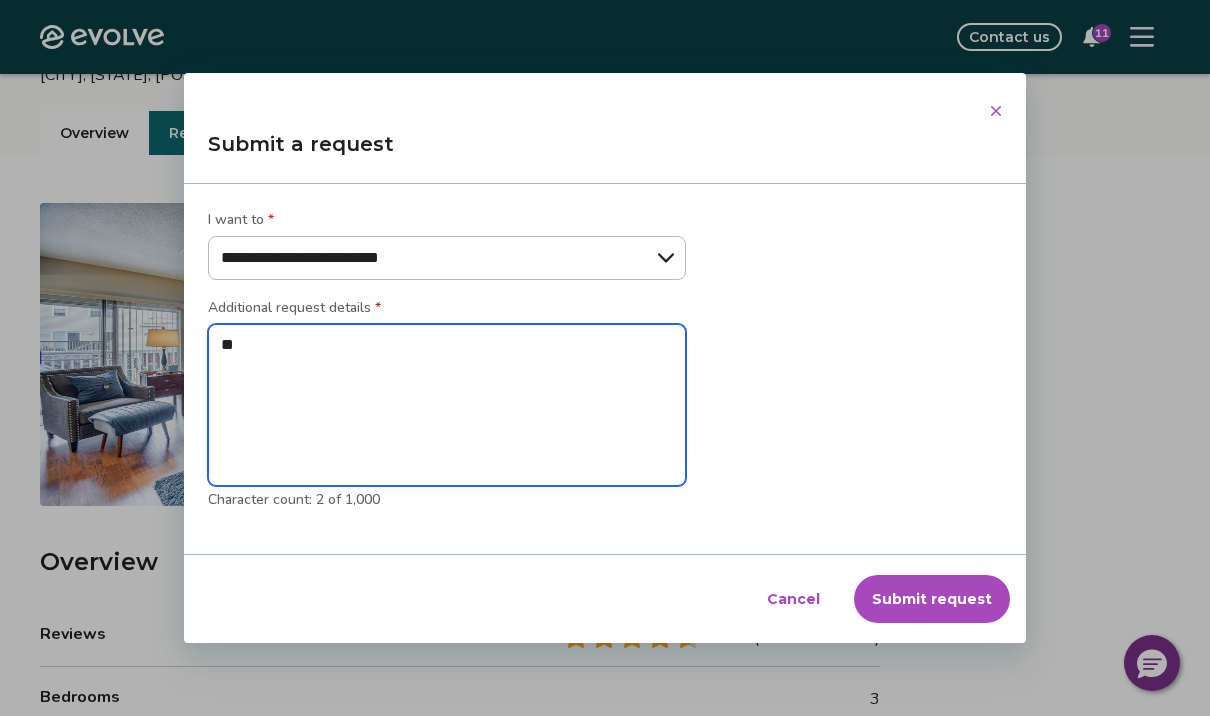type on "***" 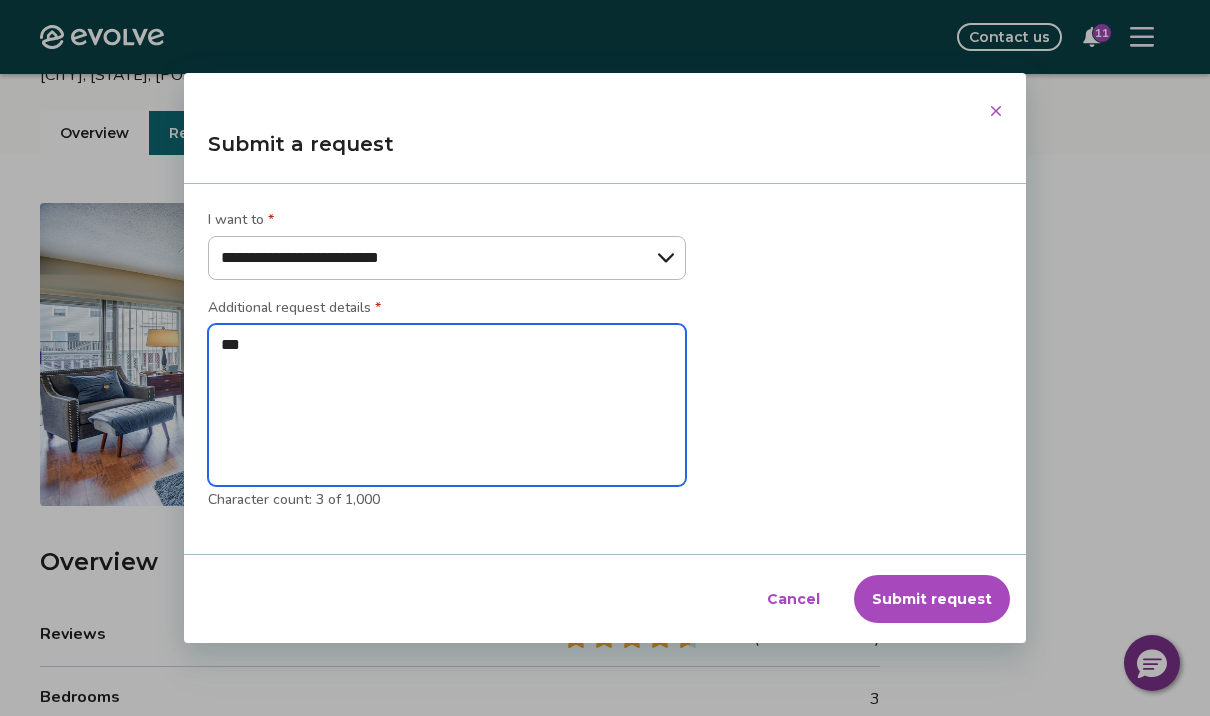 type on "****" 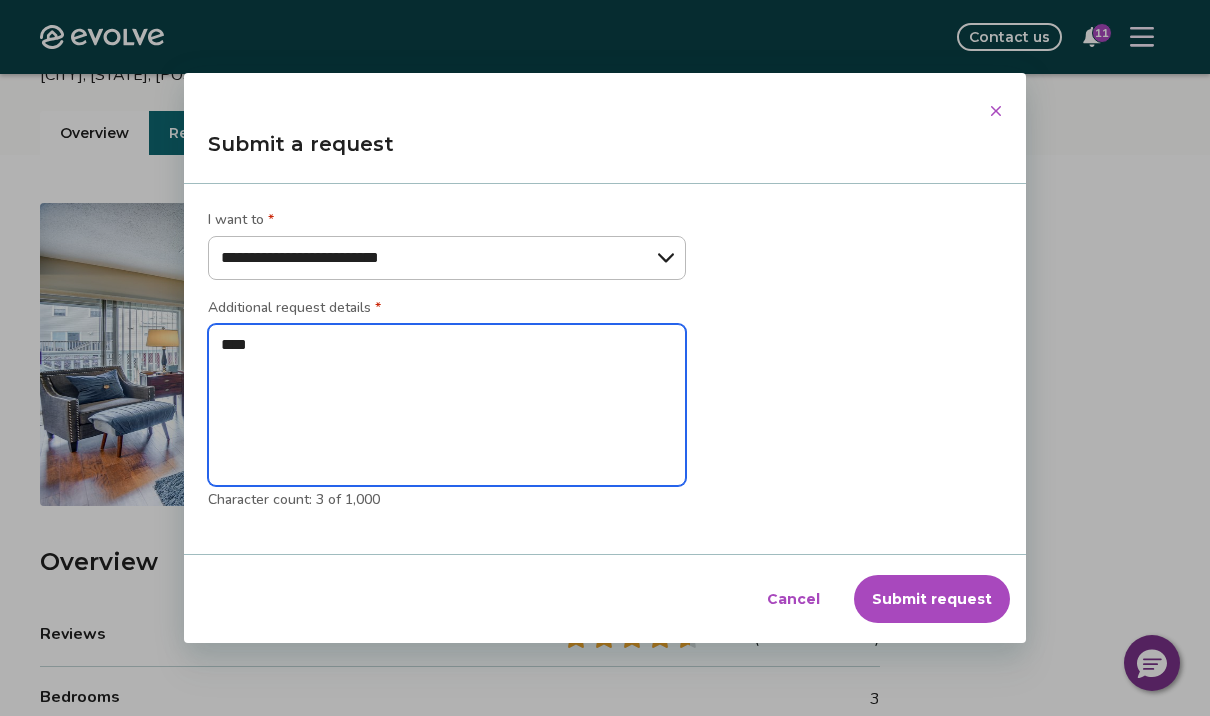 type on "*****" 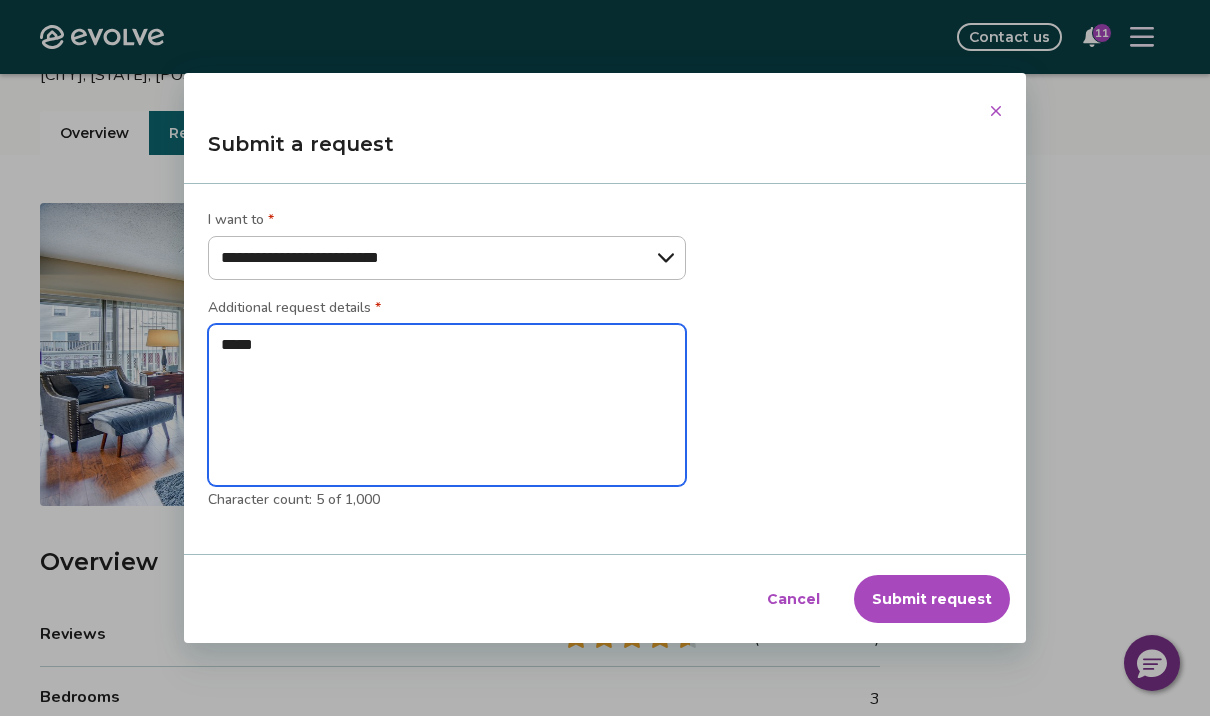 type on "******" 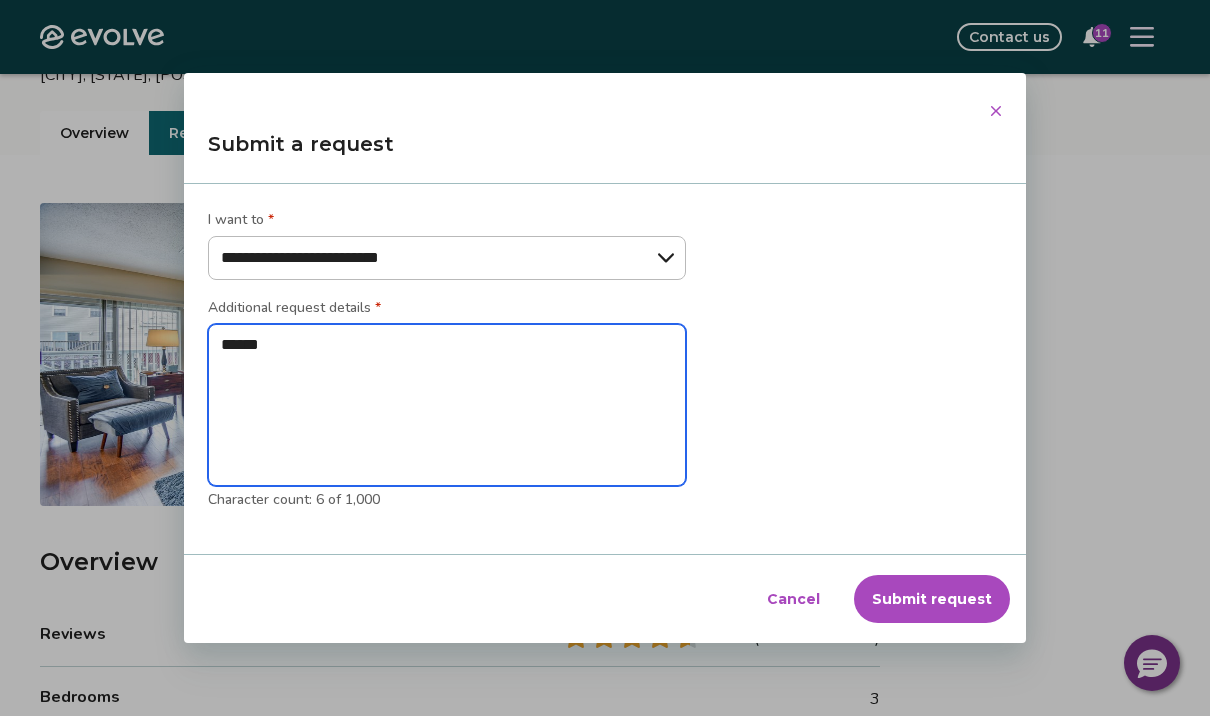 type on "******" 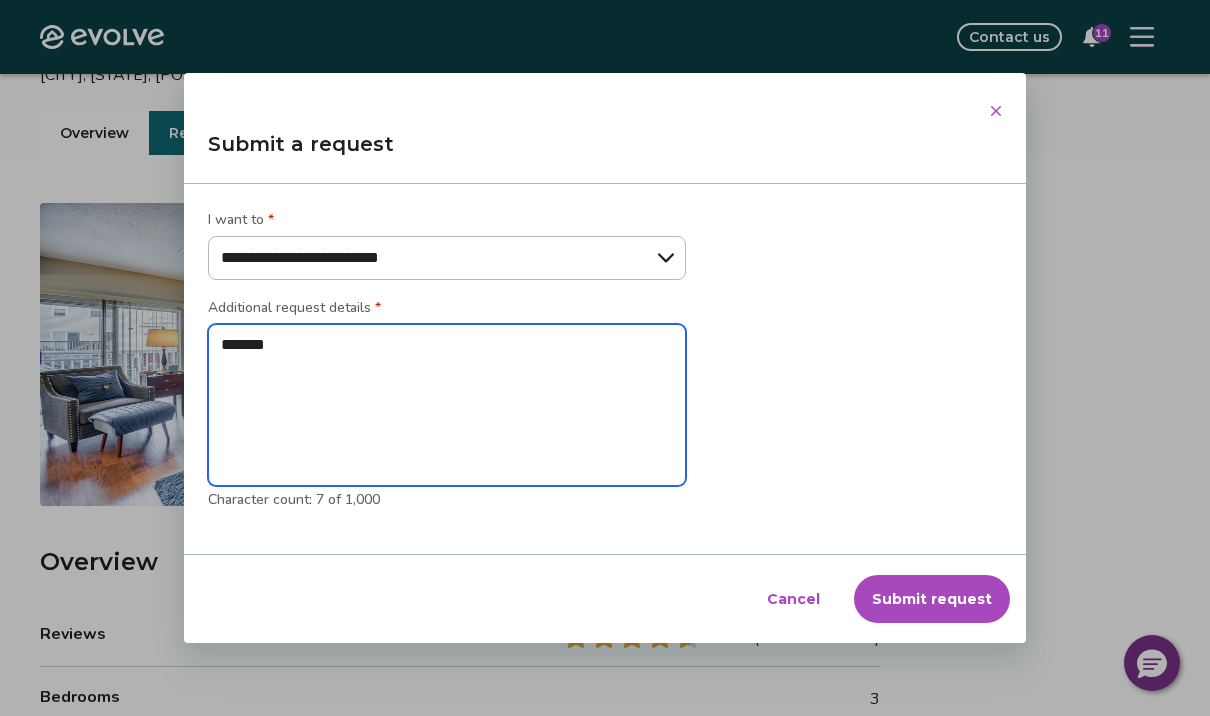 type on "********" 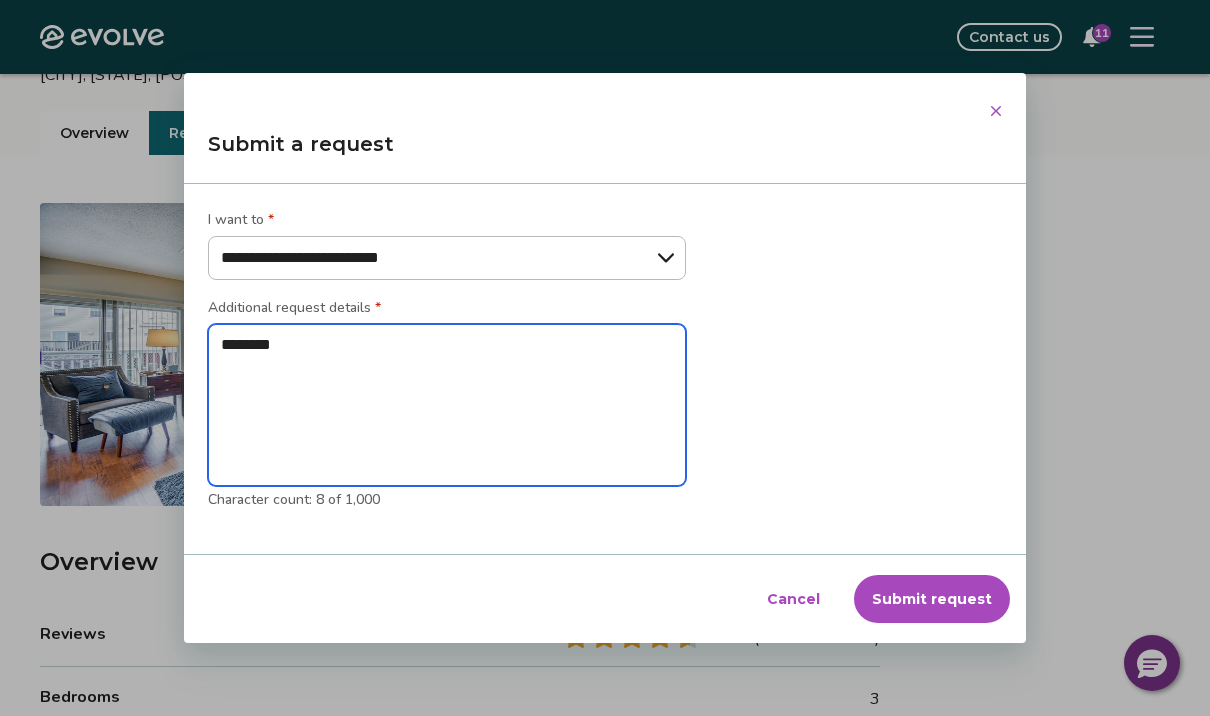 type on "*********" 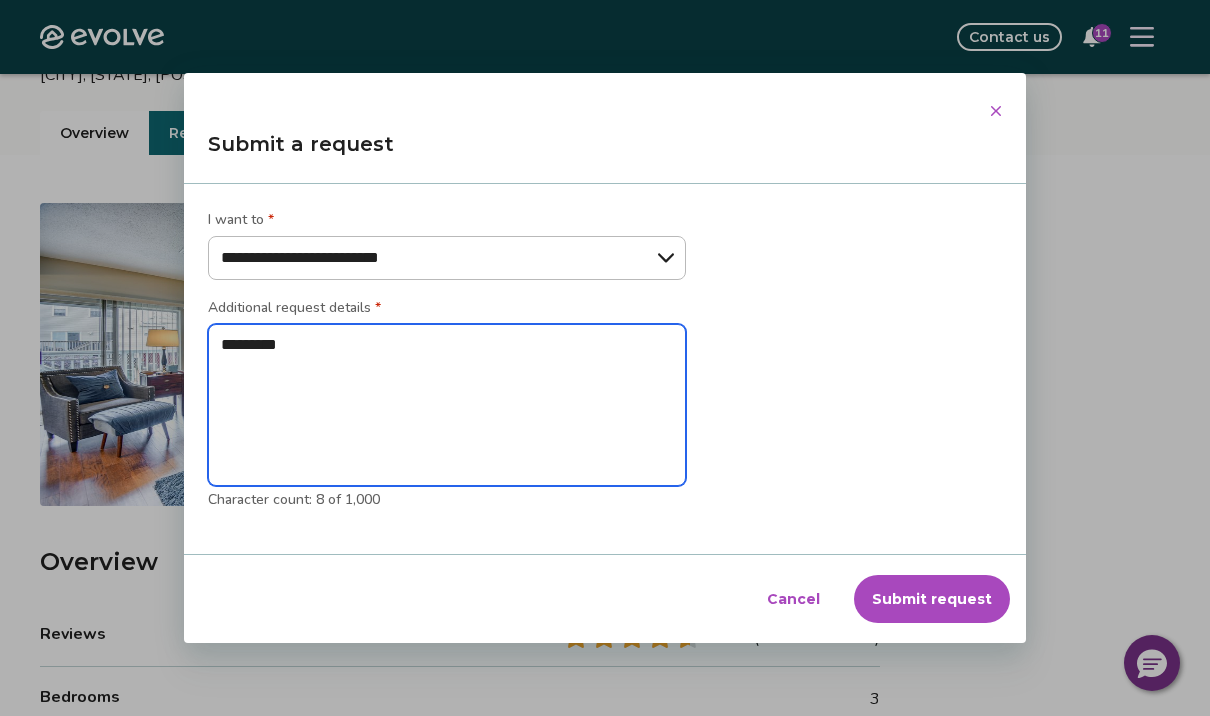 type on "*********" 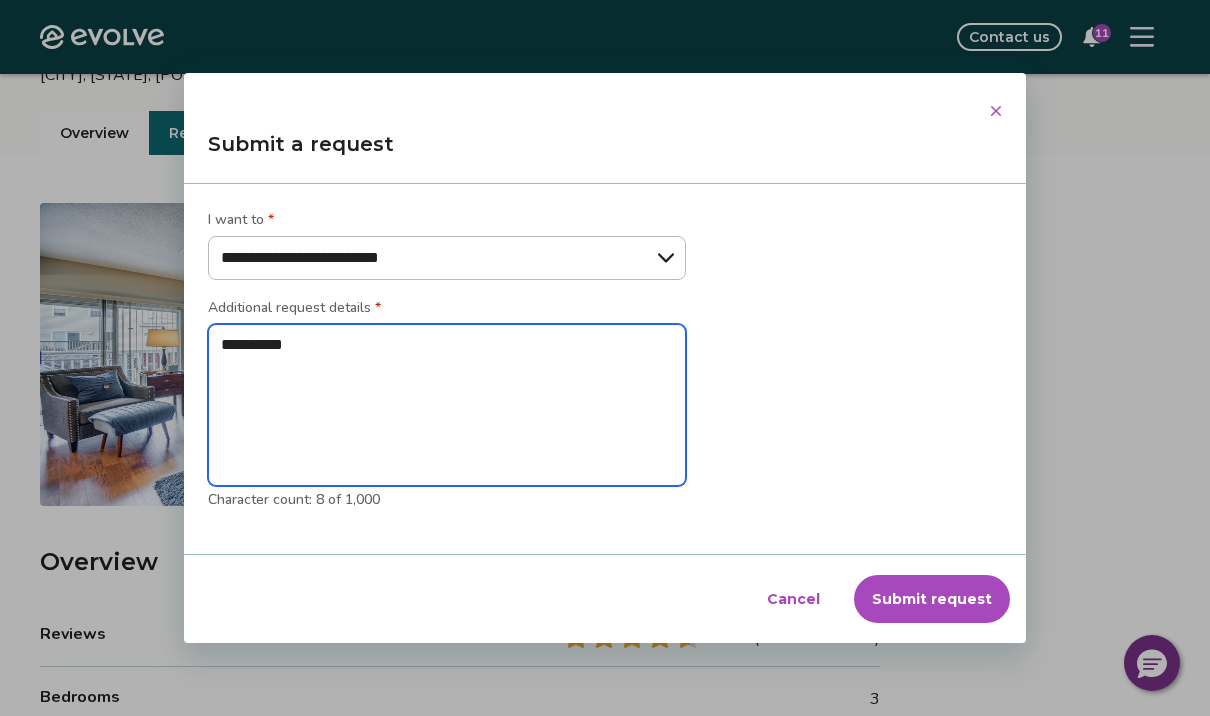 type on "*" 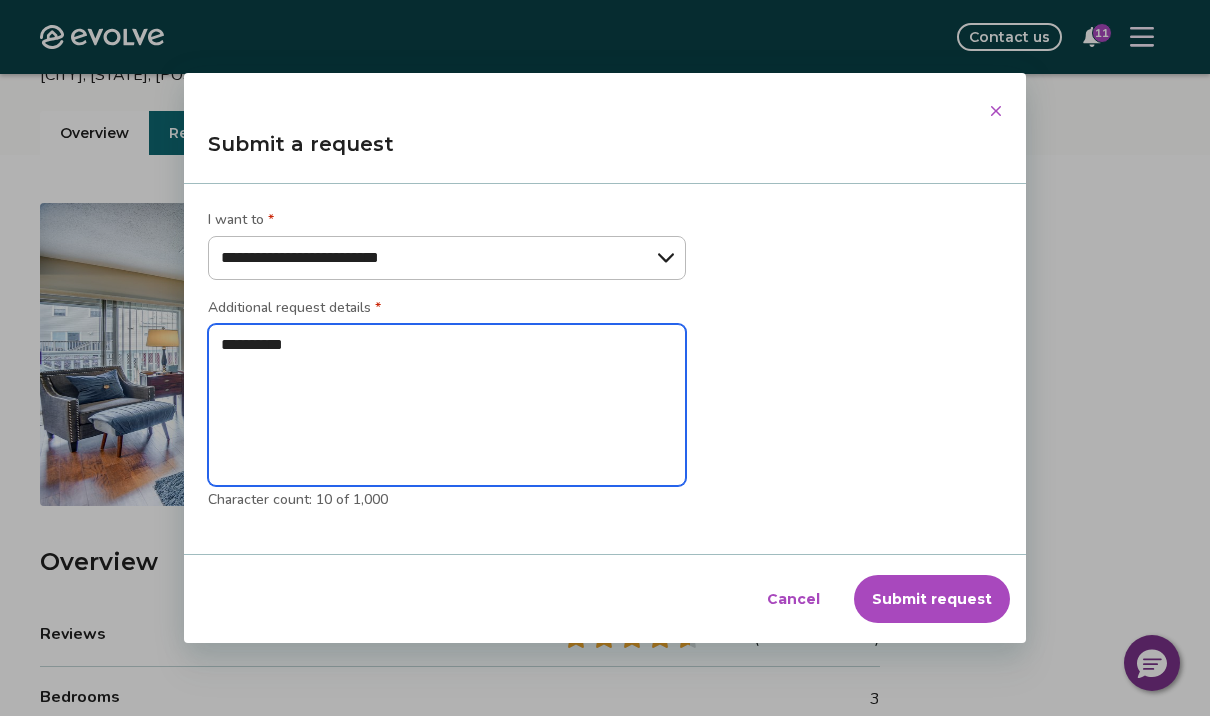 type on "**********" 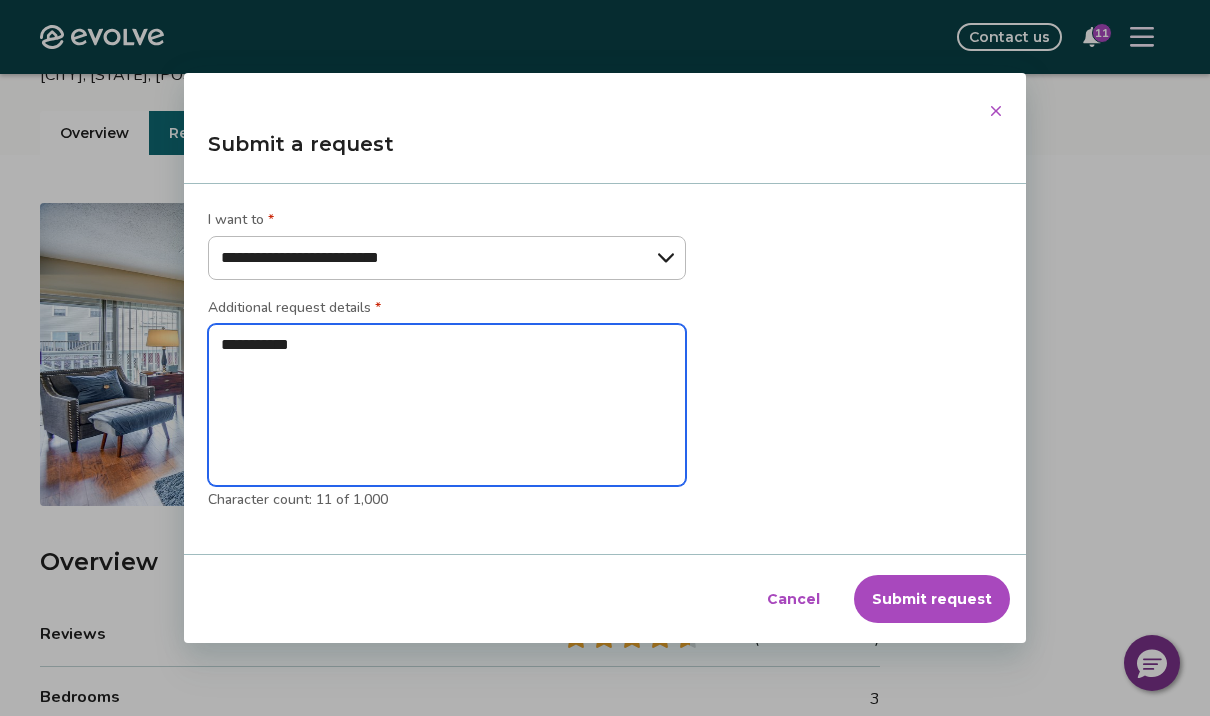 type on "**********" 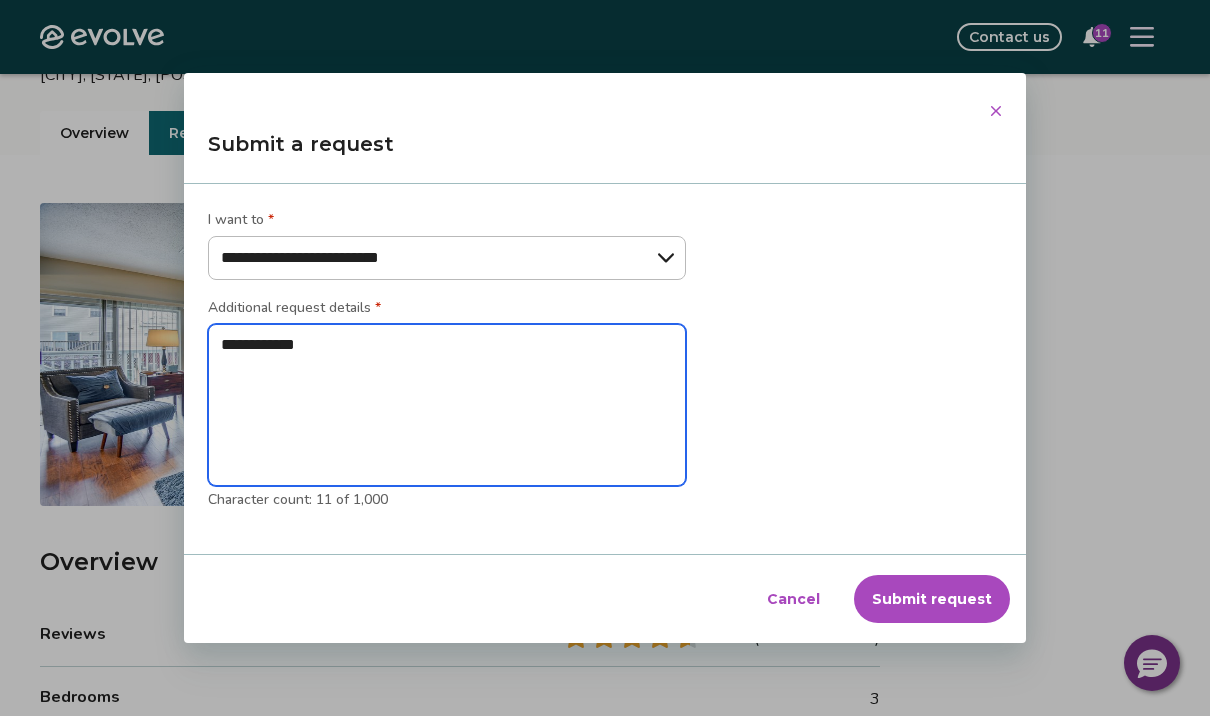 type on "**********" 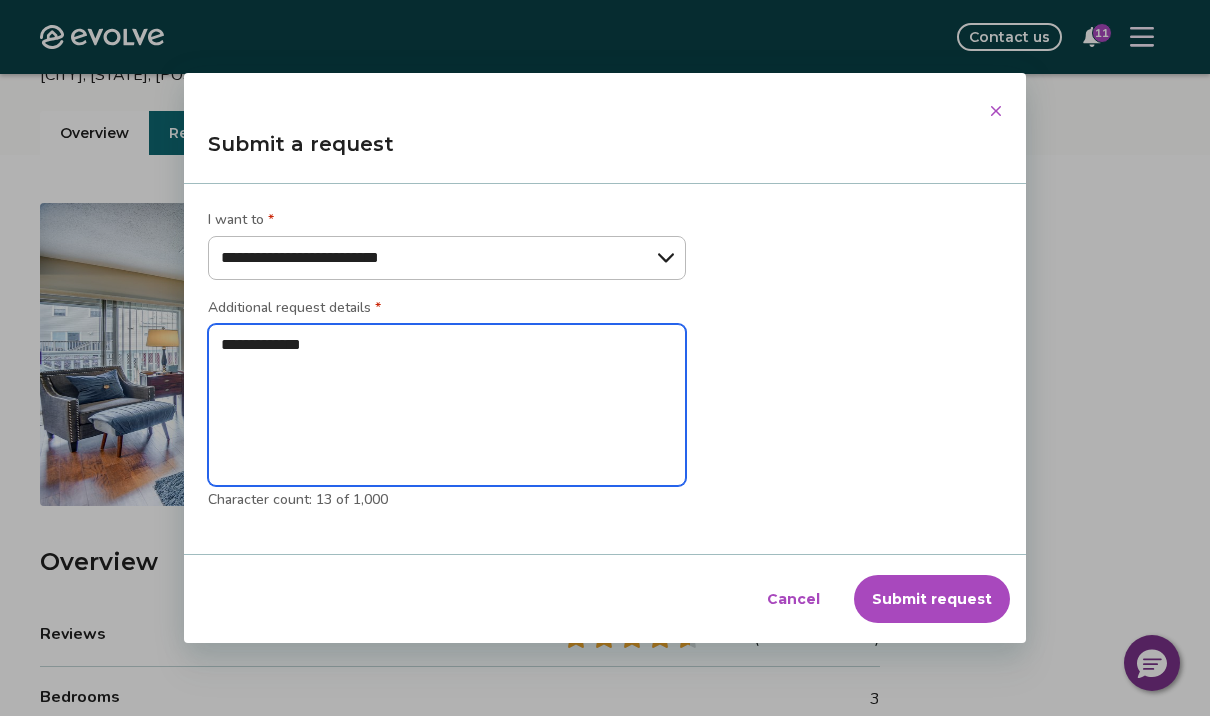 type on "**********" 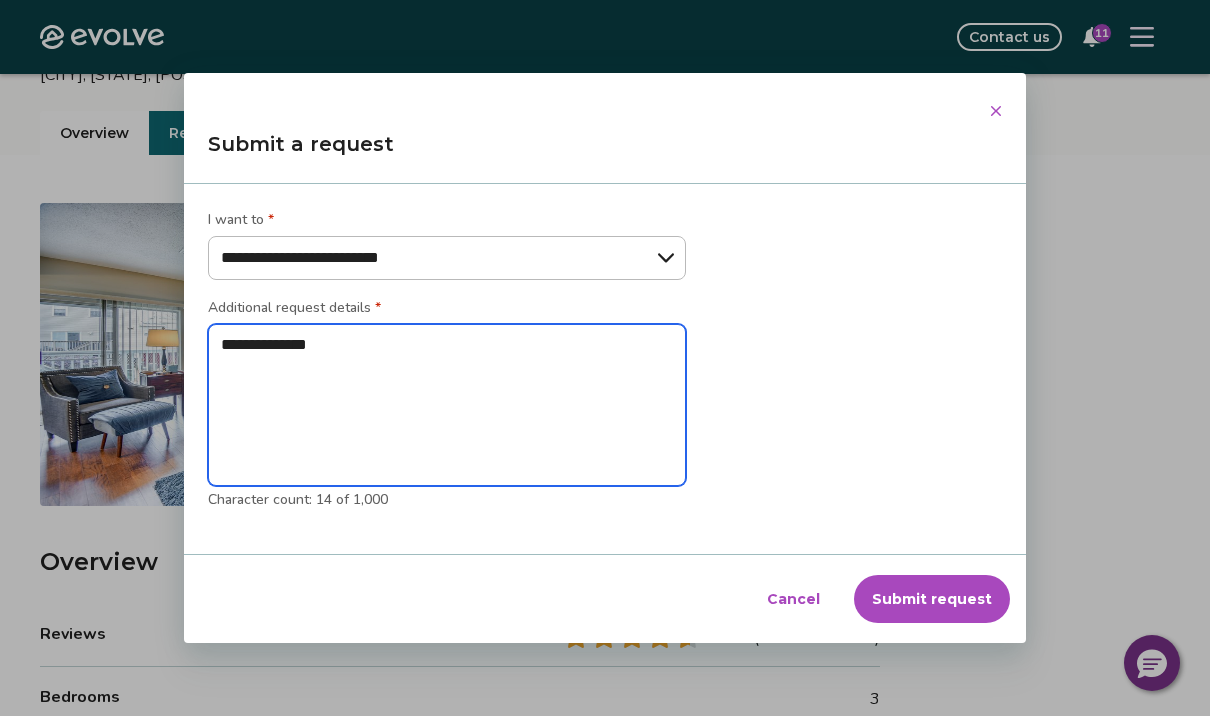 type on "**********" 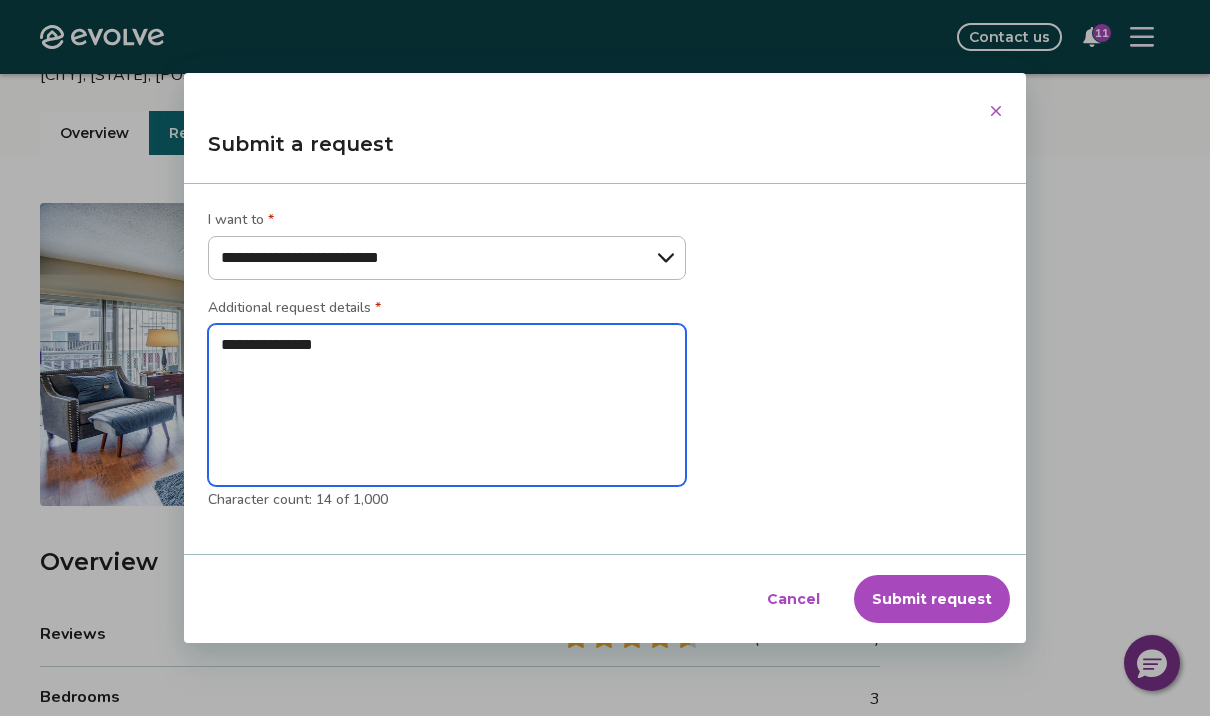 type on "**********" 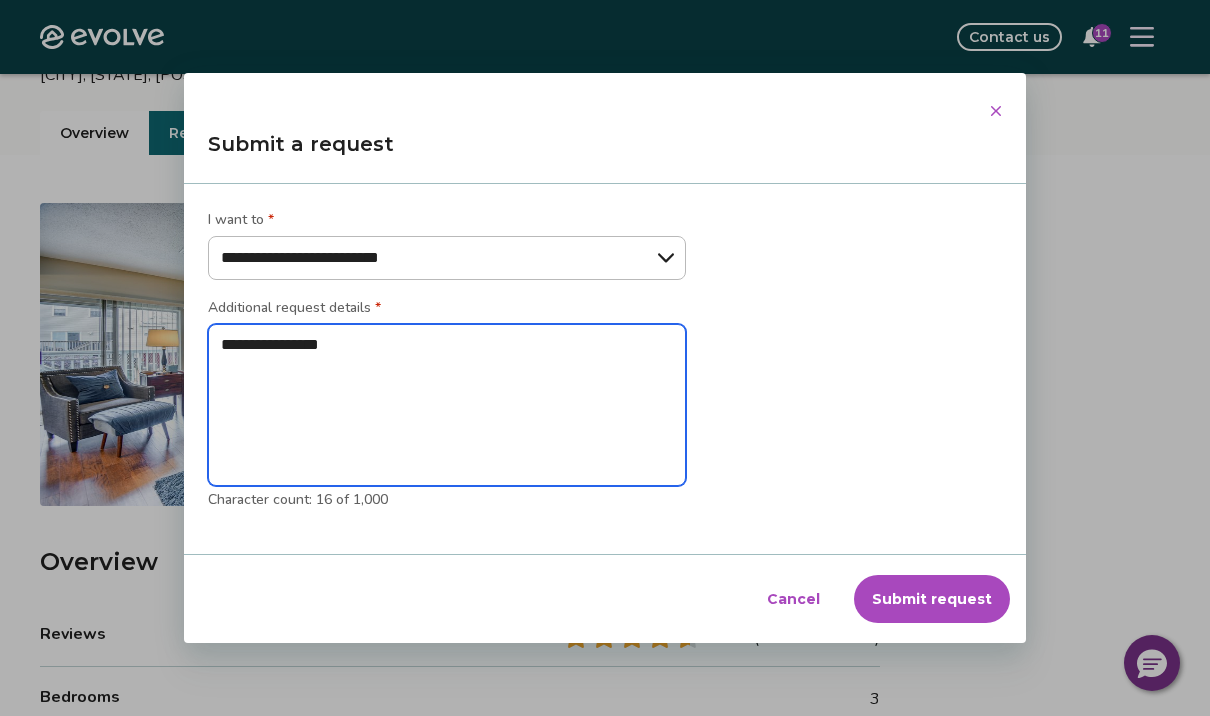 type on "**********" 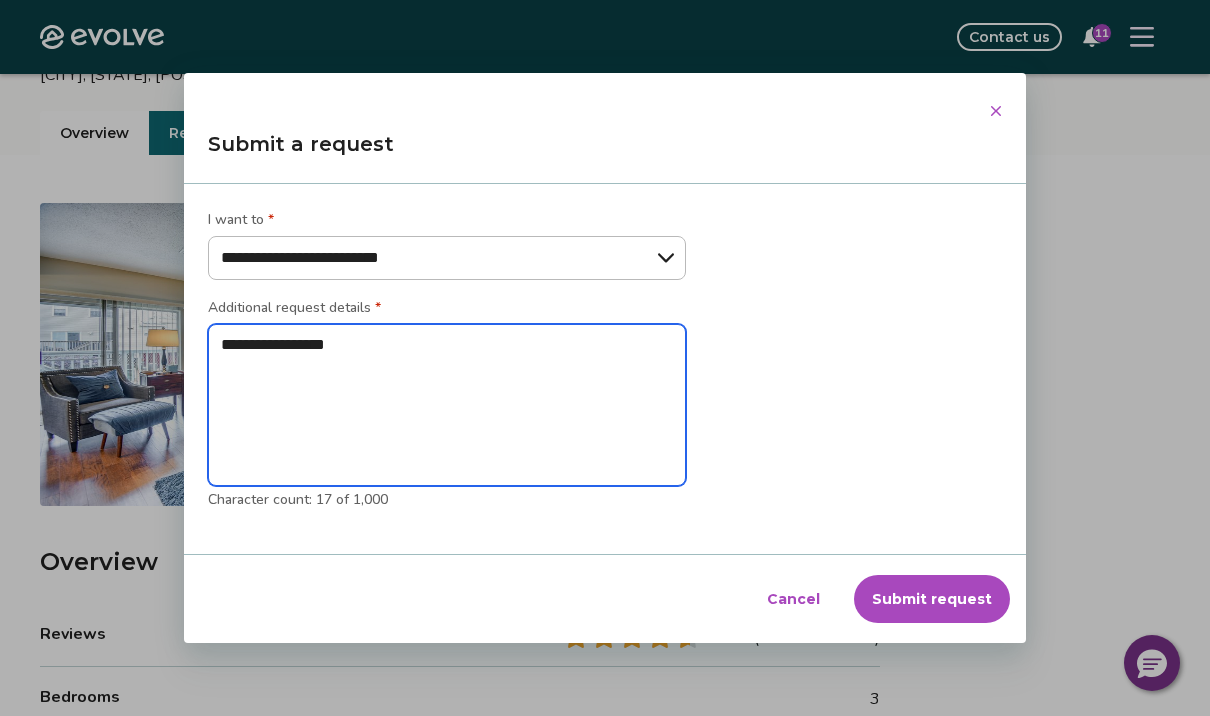 type on "**********" 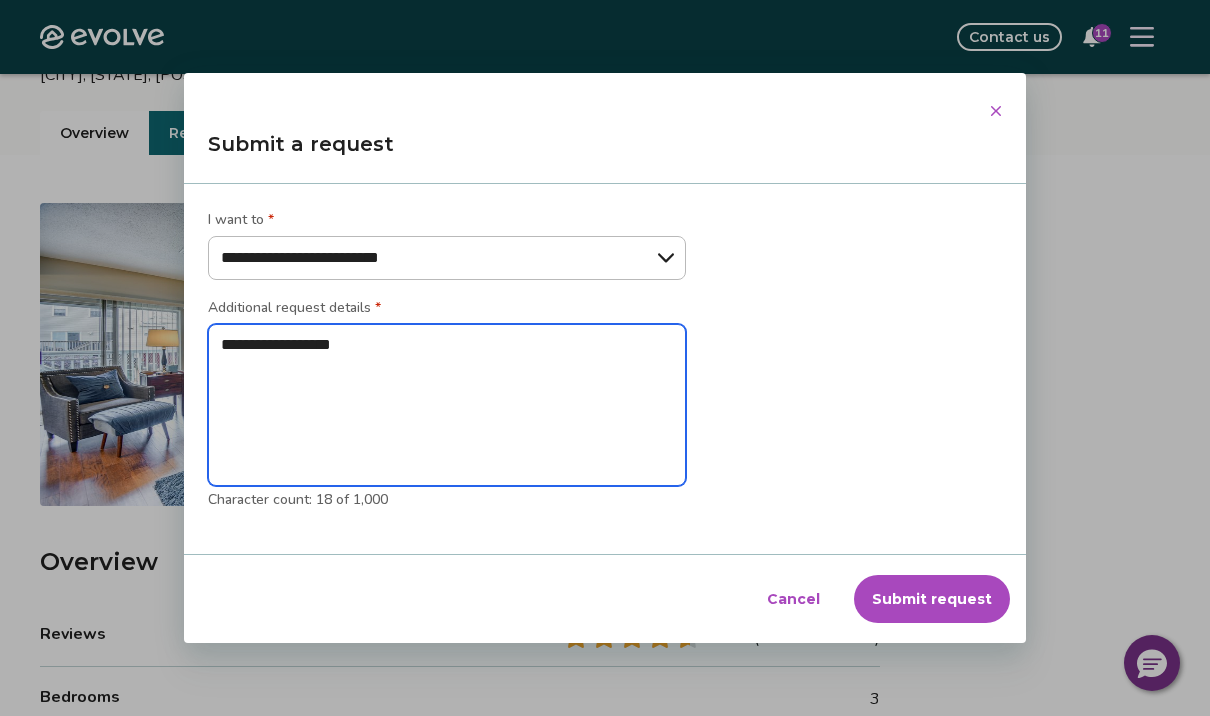 type on "**********" 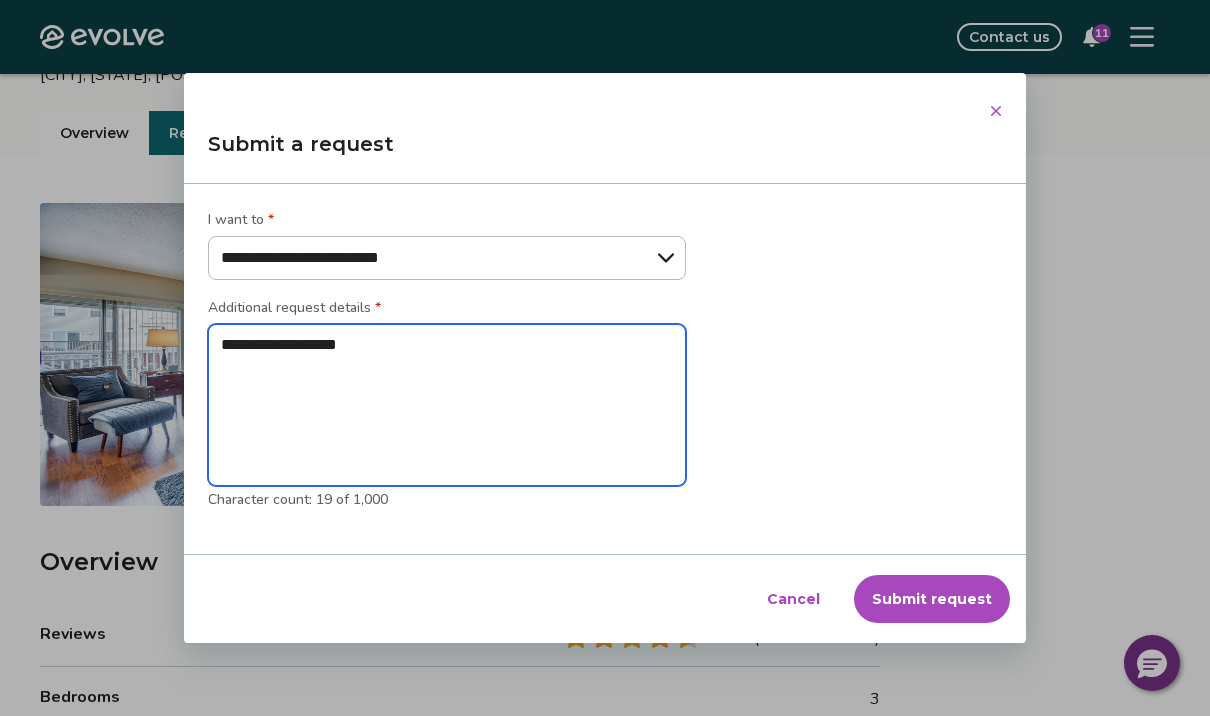 type on "**********" 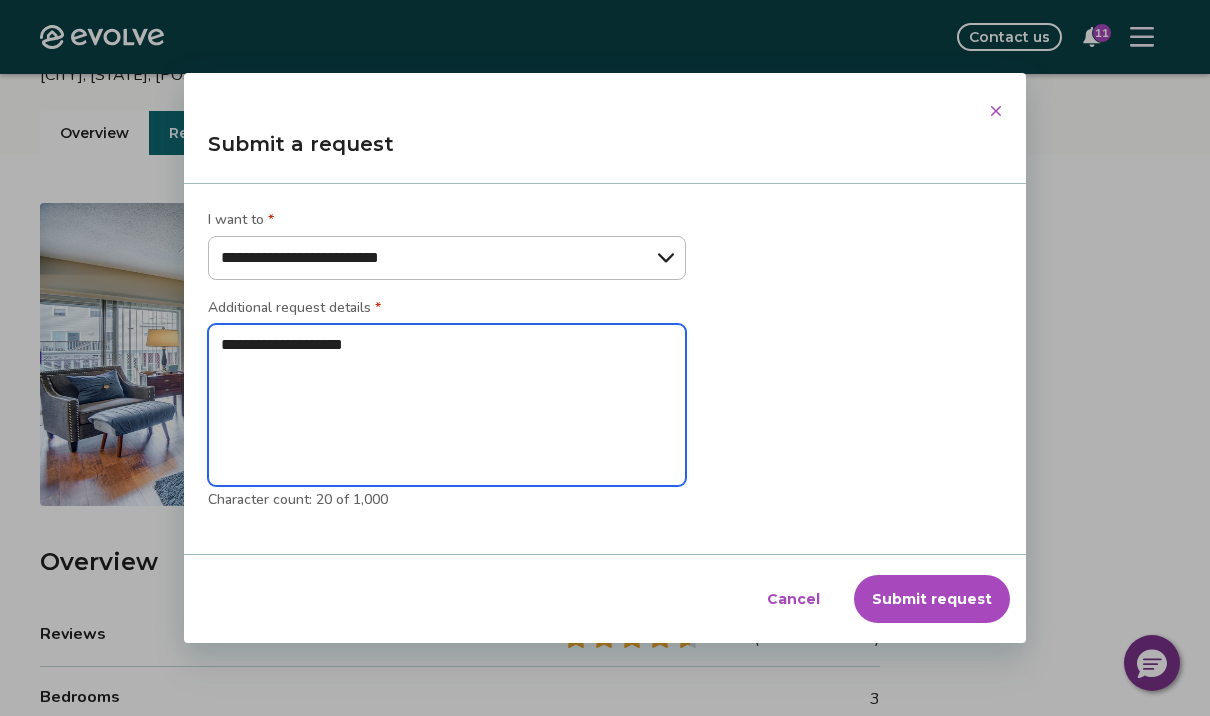 type on "**********" 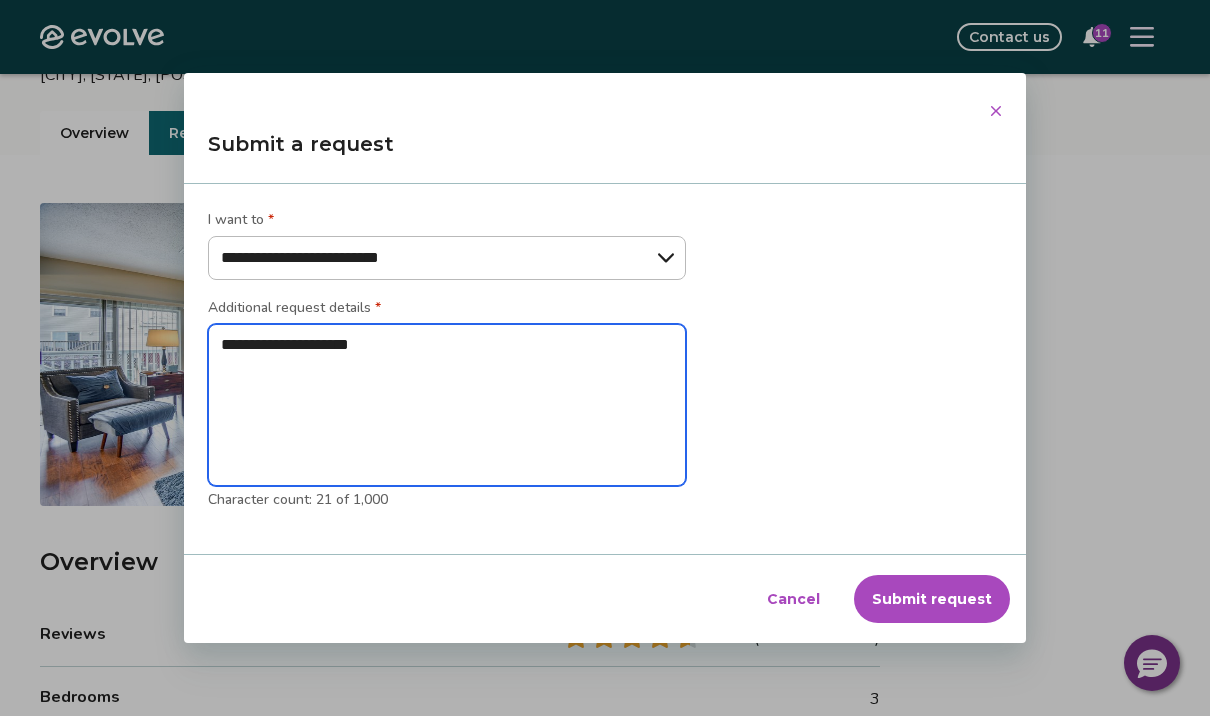 type on "**********" 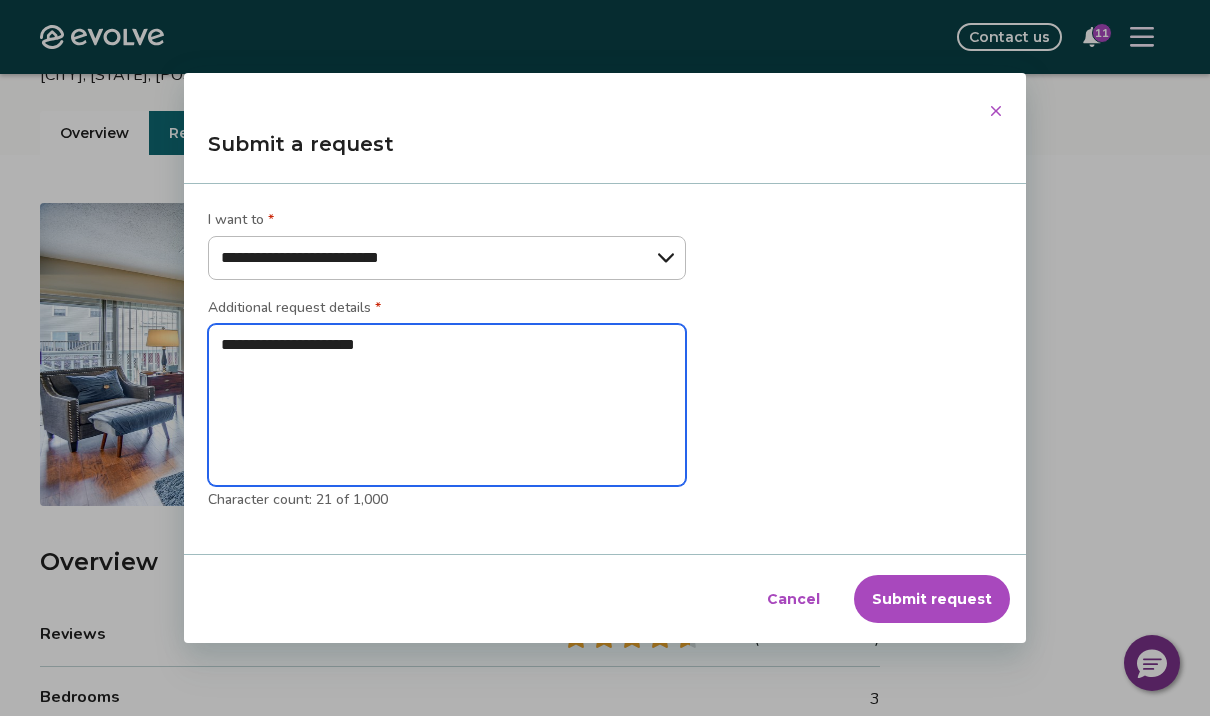 type on "*" 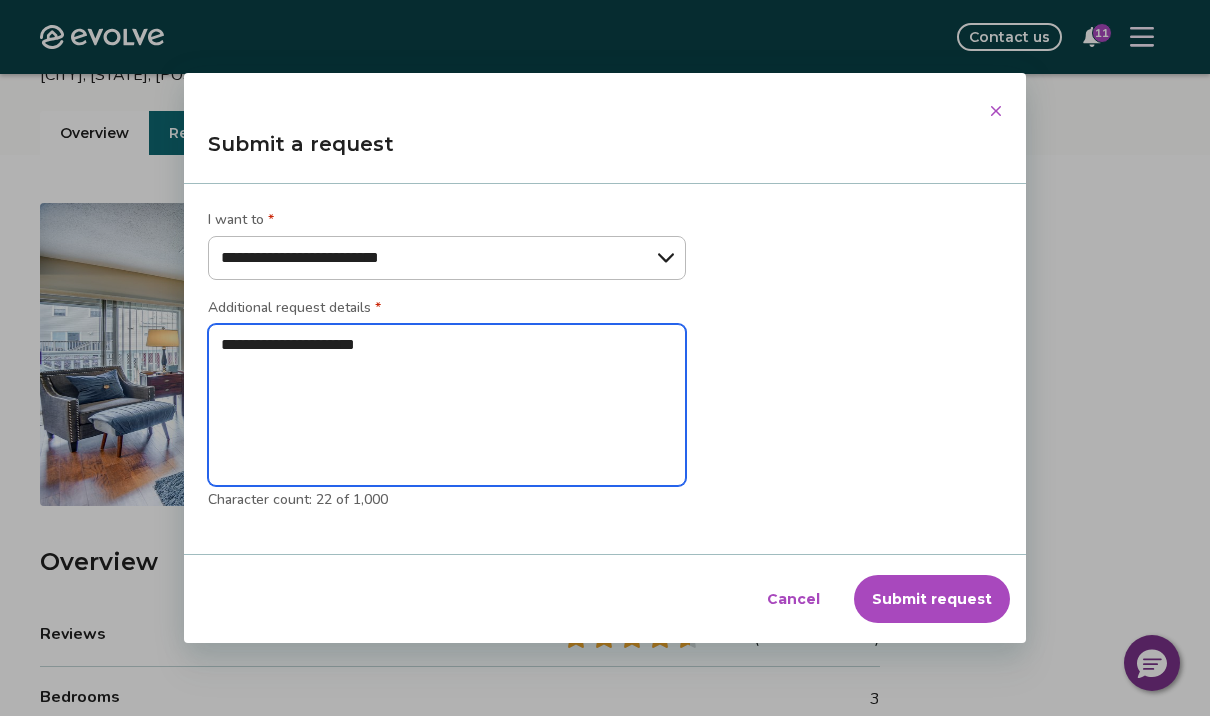 type on "**********" 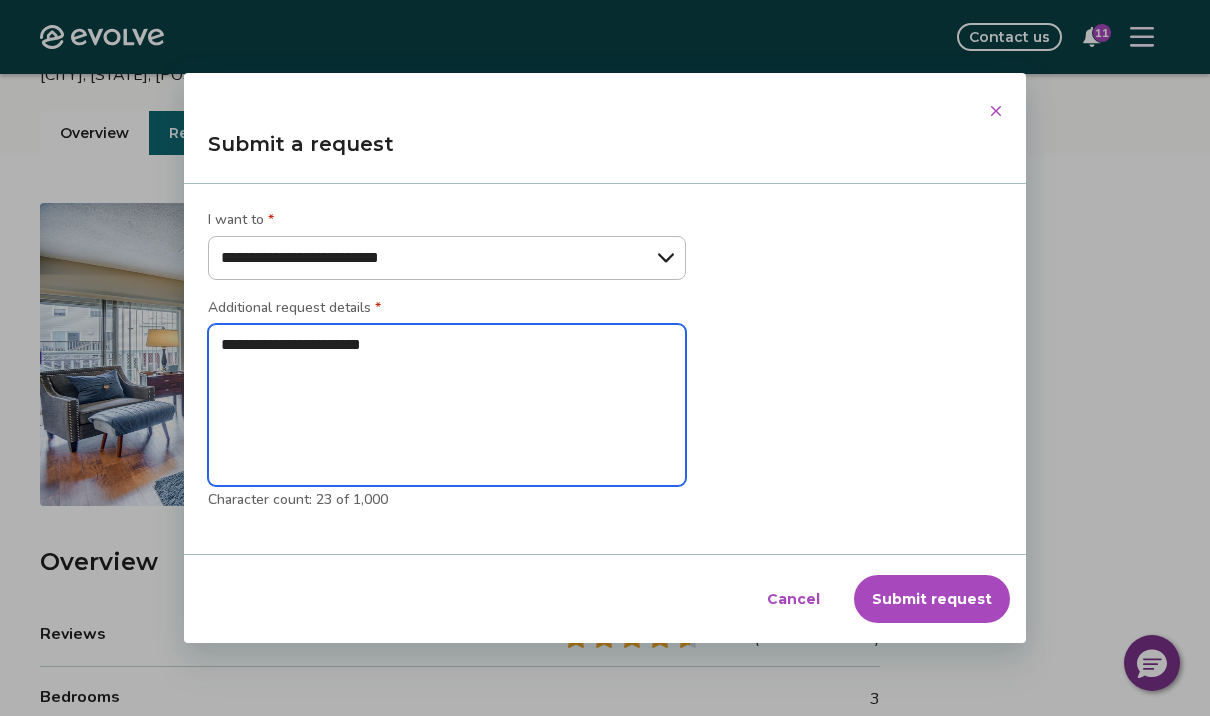 type on "**********" 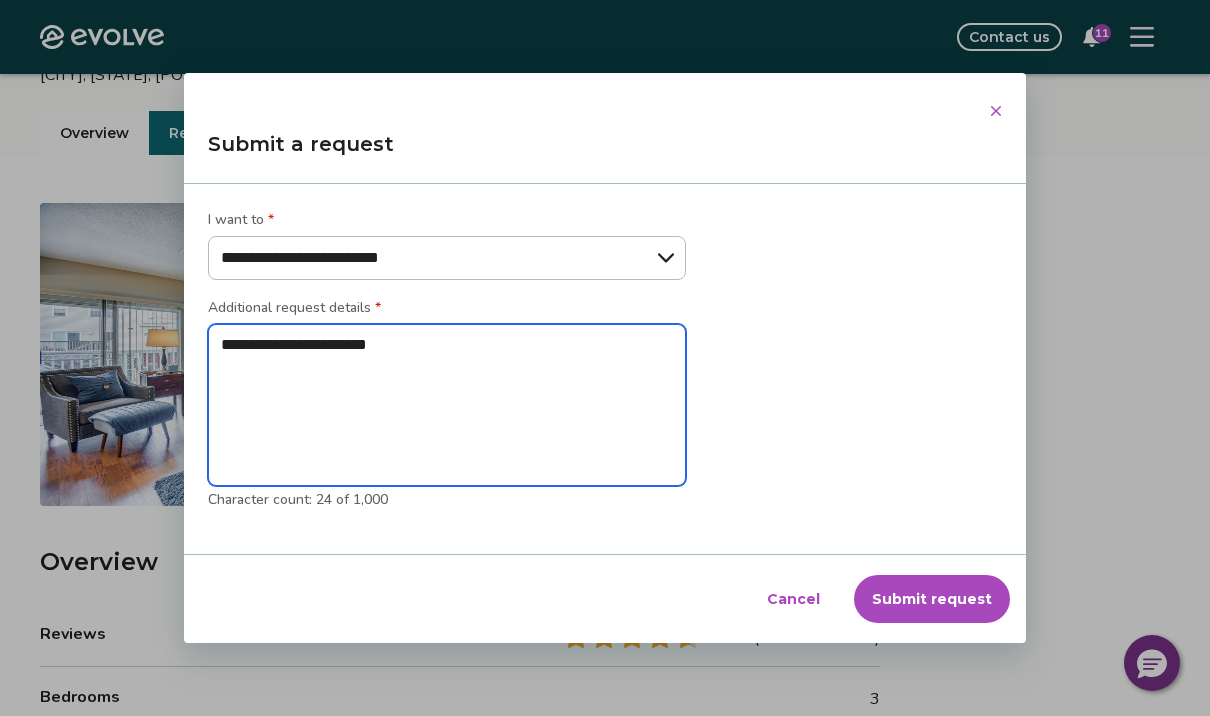type on "**********" 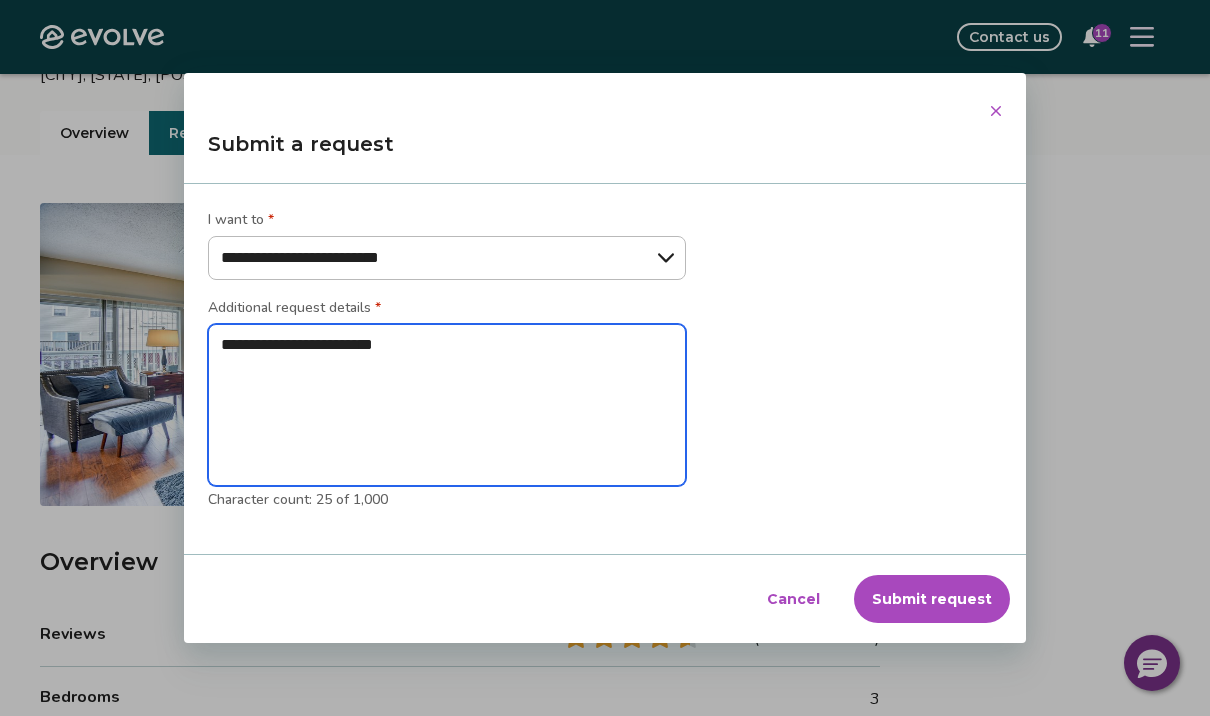 type on "**********" 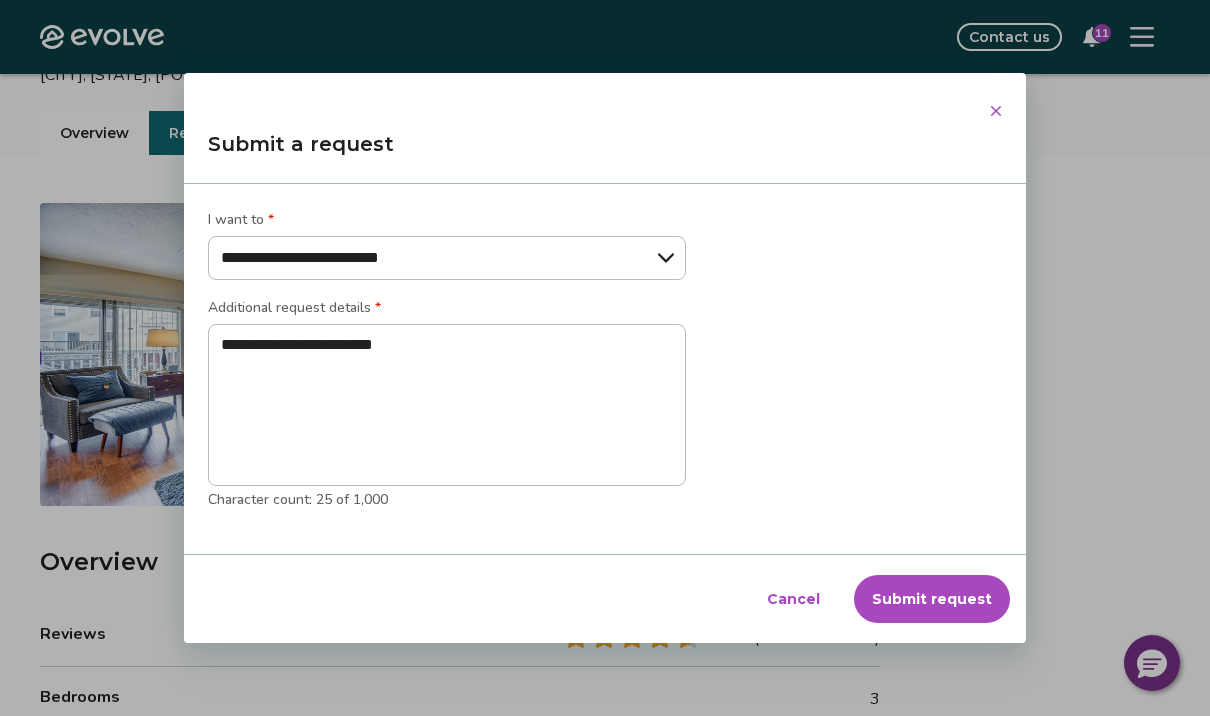 click on "Cancel" at bounding box center [793, 599] 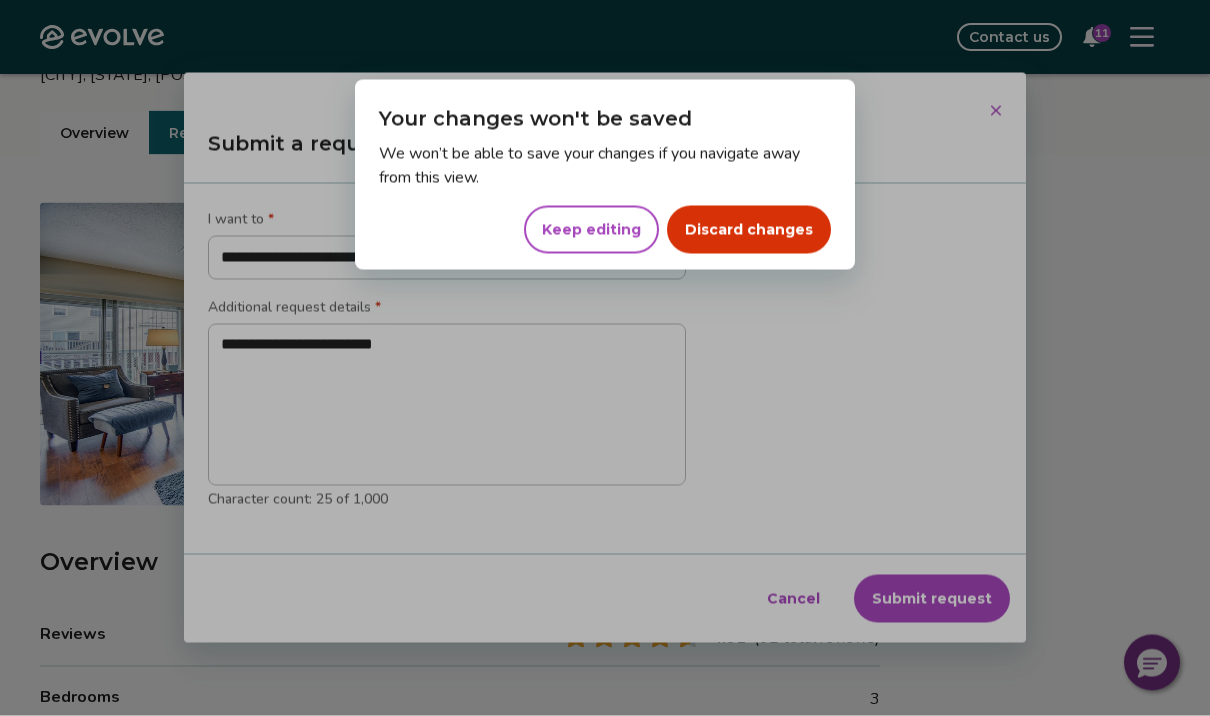 click on "Discard changes" at bounding box center (749, 230) 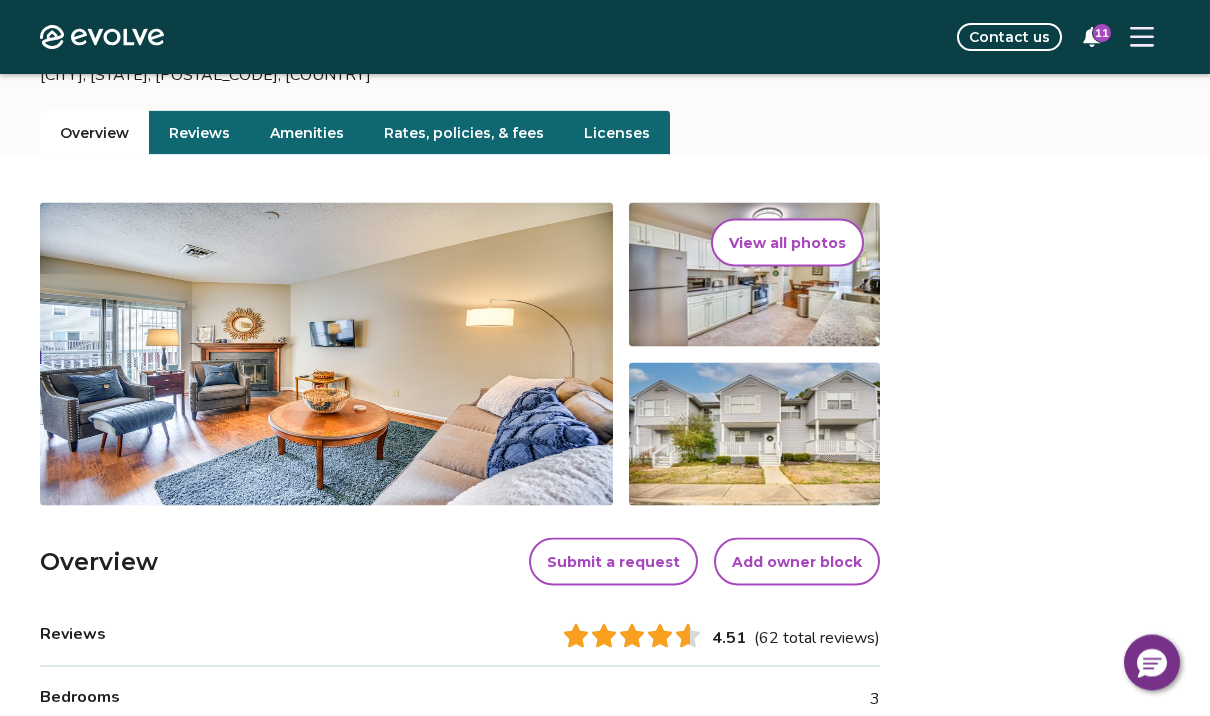 scroll, scrollTop: 192, scrollLeft: 0, axis: vertical 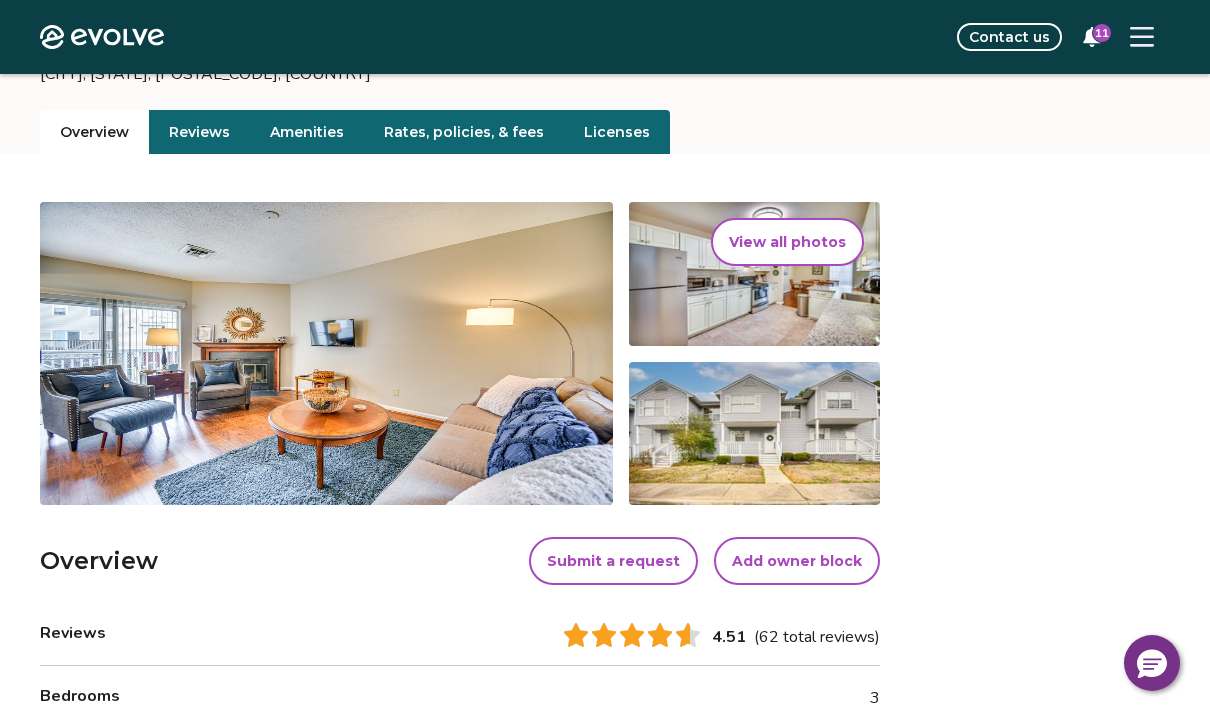 click on "Add owner block" at bounding box center [797, 561] 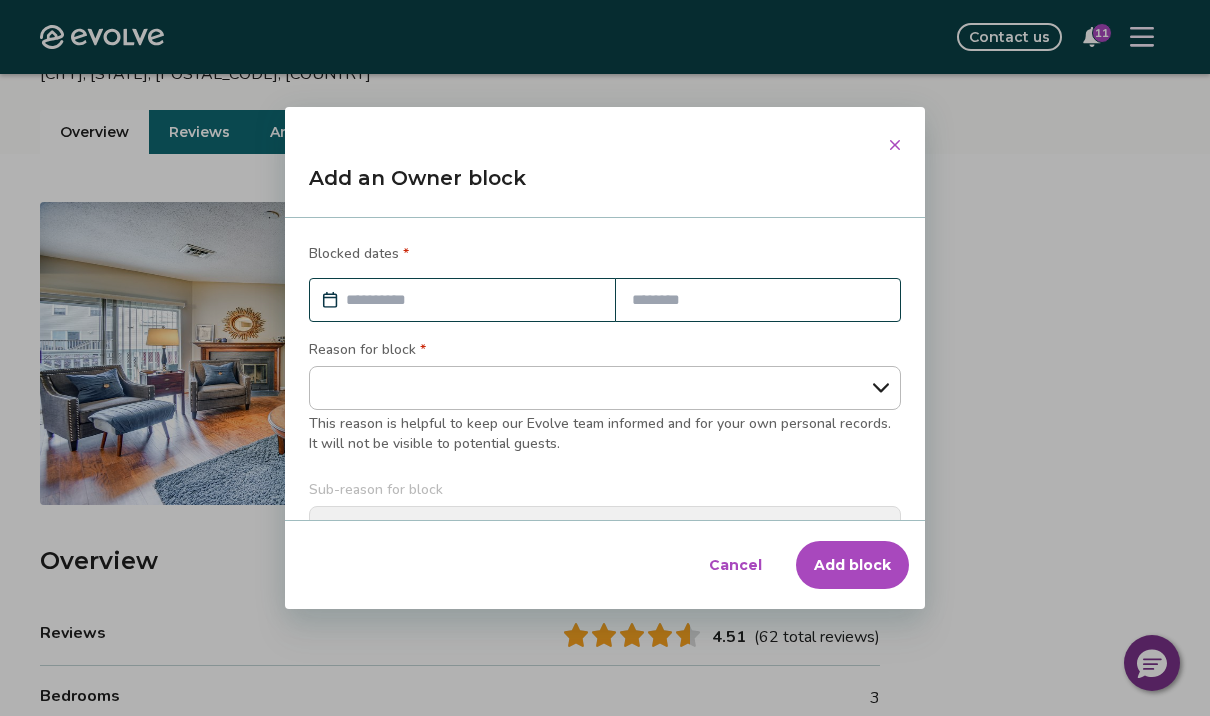click at bounding box center (472, 300) 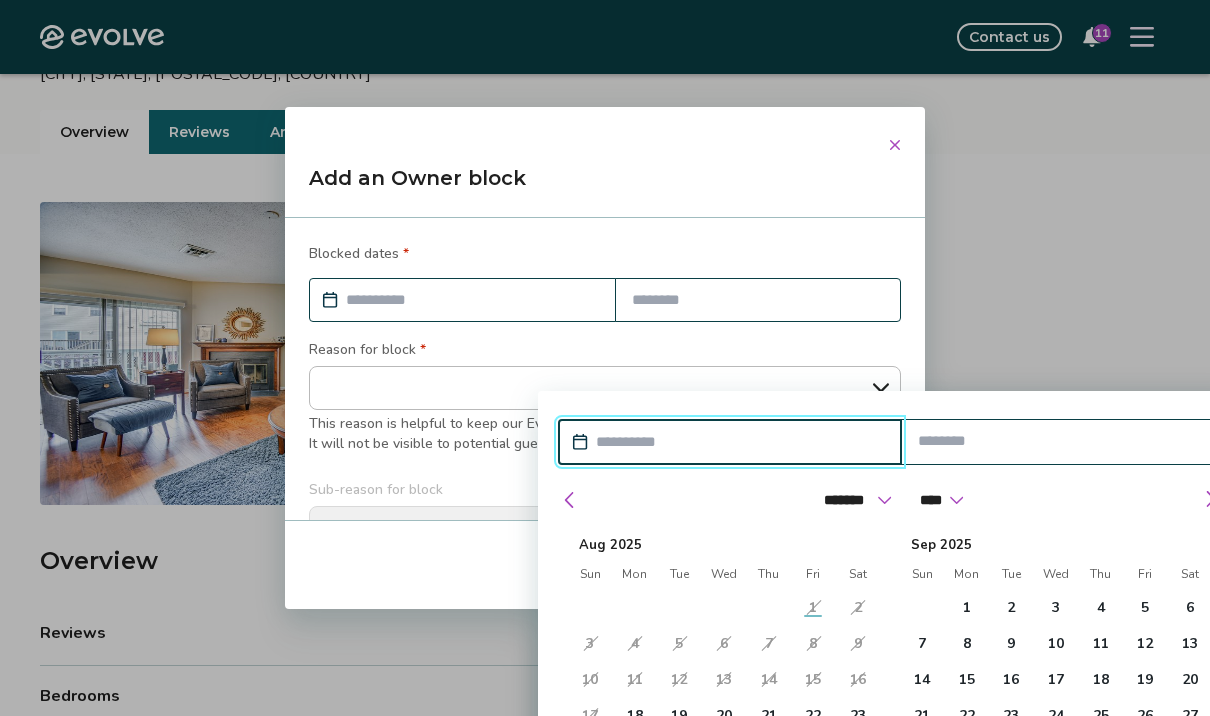 click on "24" at bounding box center [590, 752] 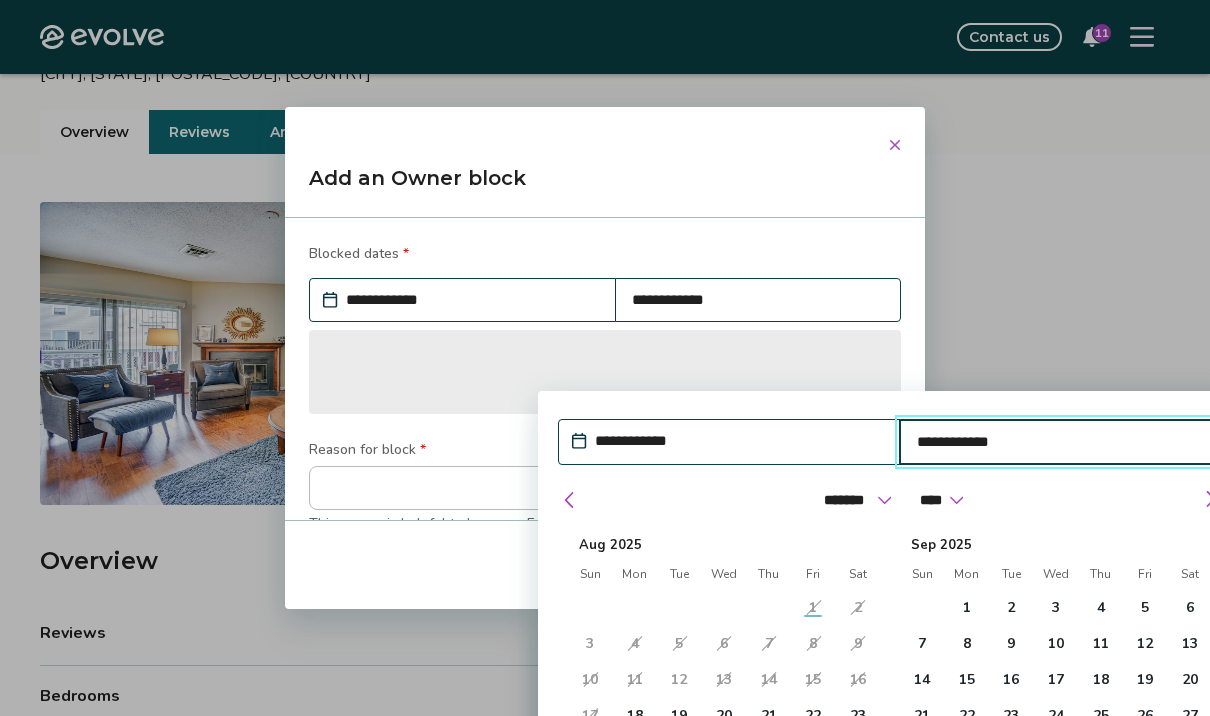 type on "*" 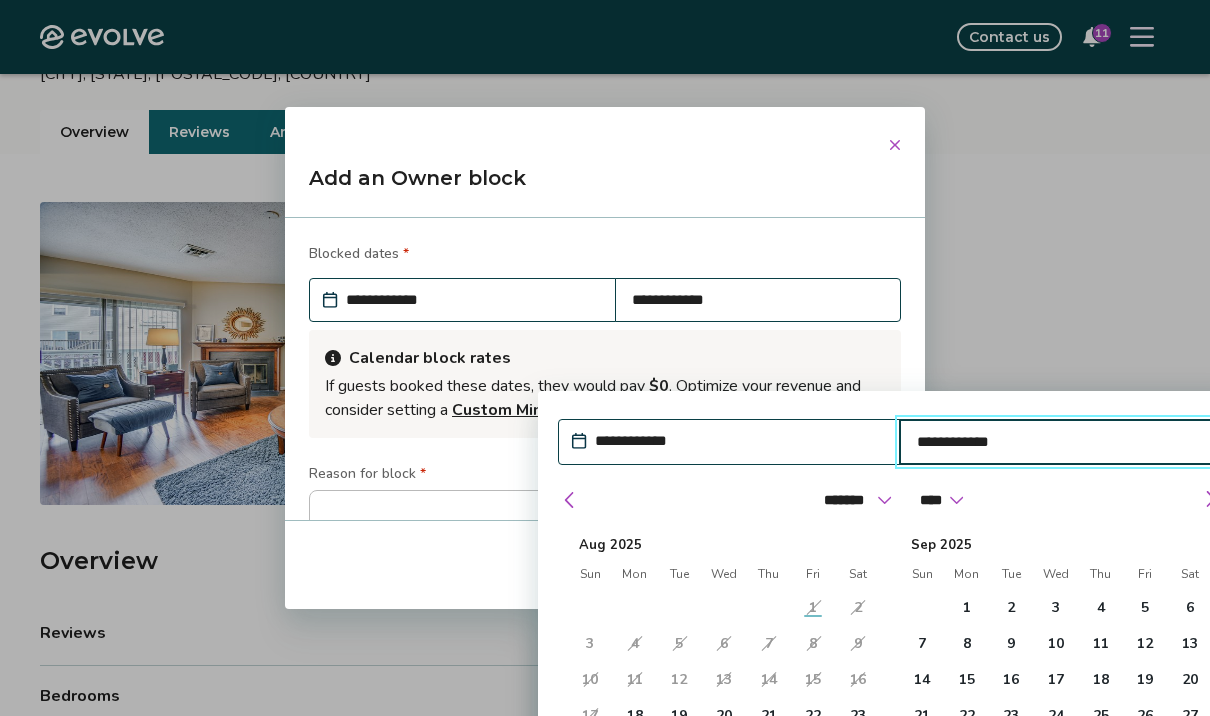 click on "25" at bounding box center [635, 752] 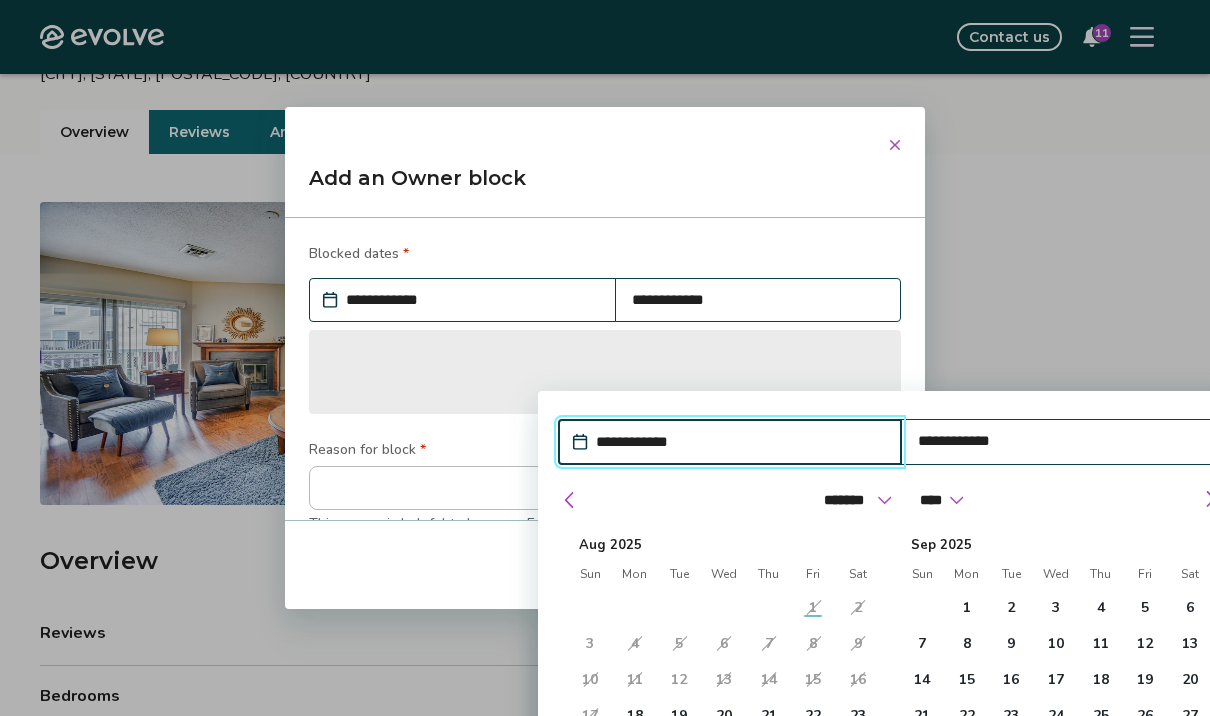 type on "*" 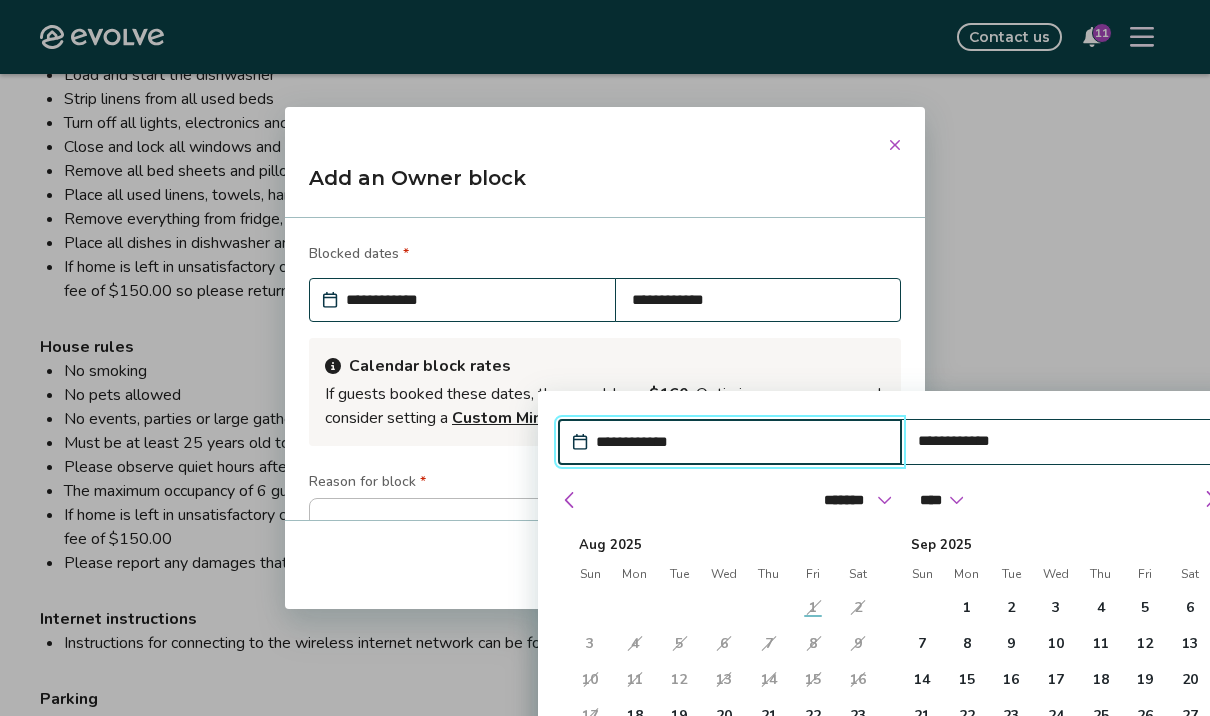 scroll, scrollTop: 2413, scrollLeft: 0, axis: vertical 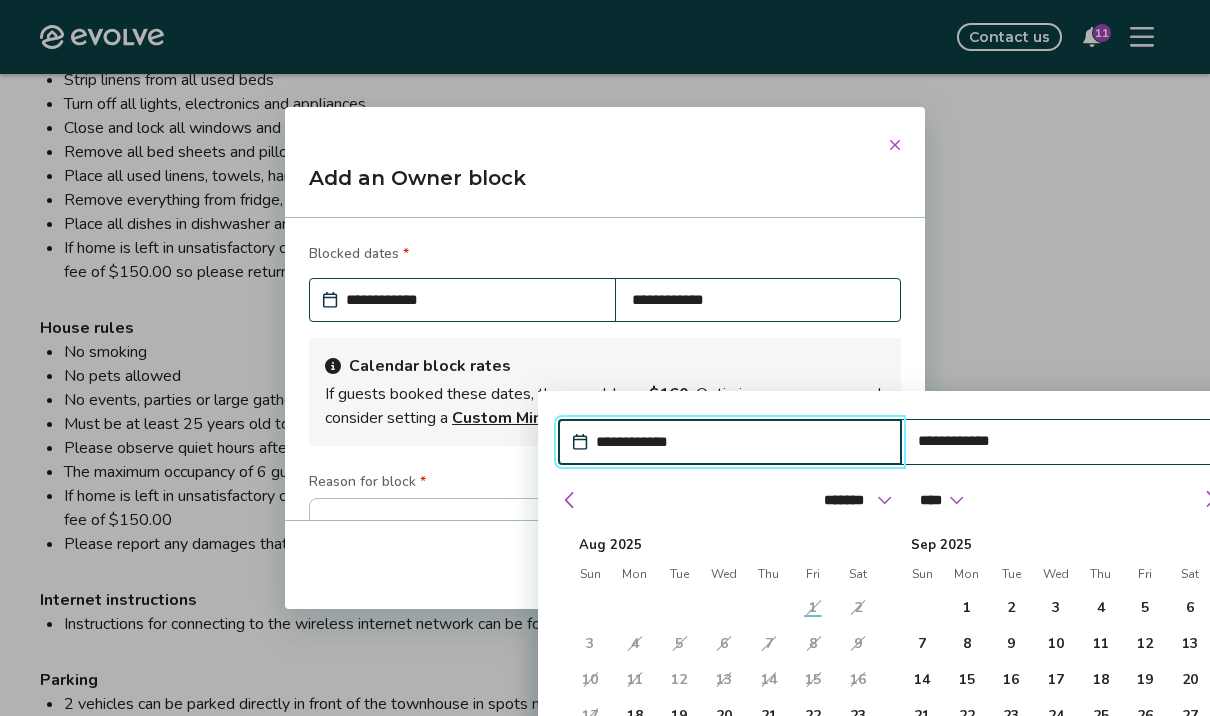 click on "Add an Owner block" at bounding box center [605, 186] 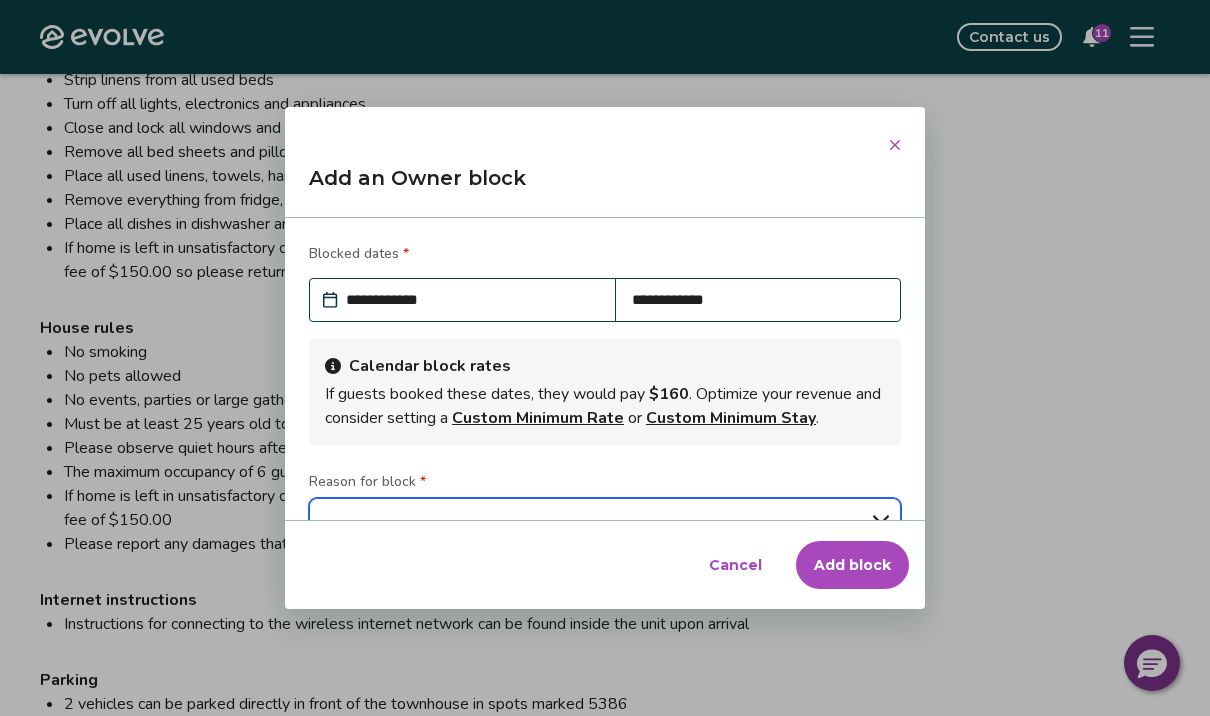 click on "**********" at bounding box center [605, 520] 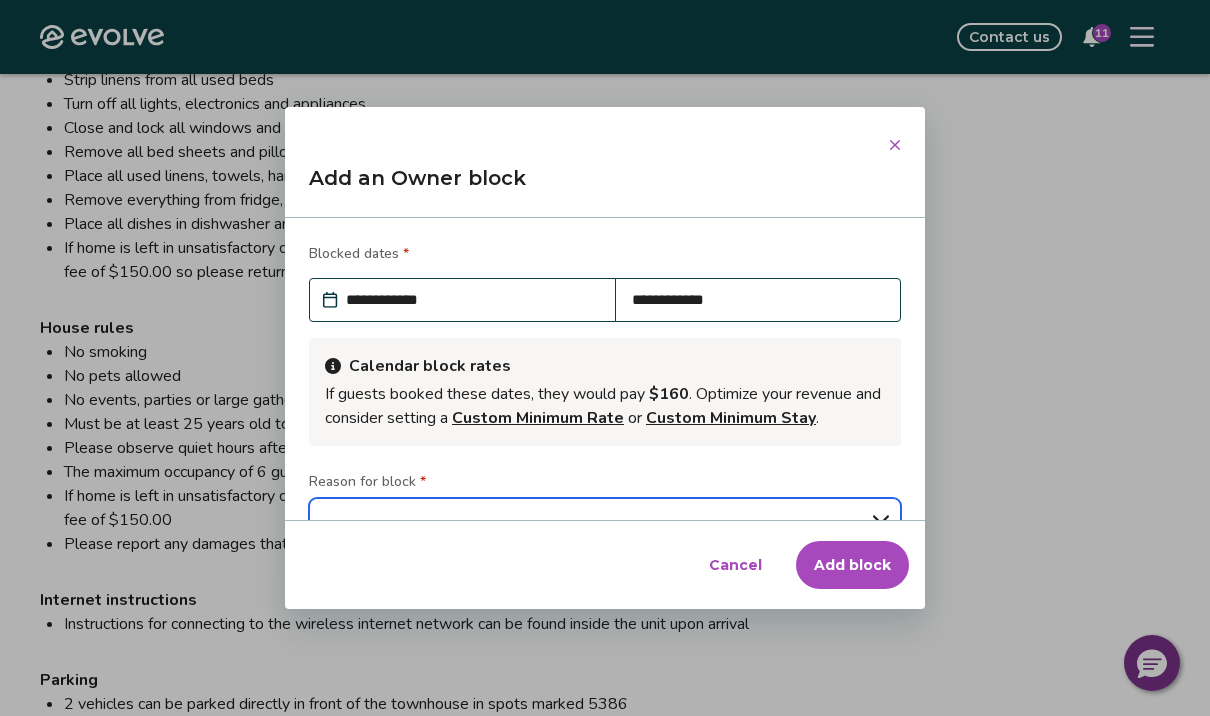 select on "**********" 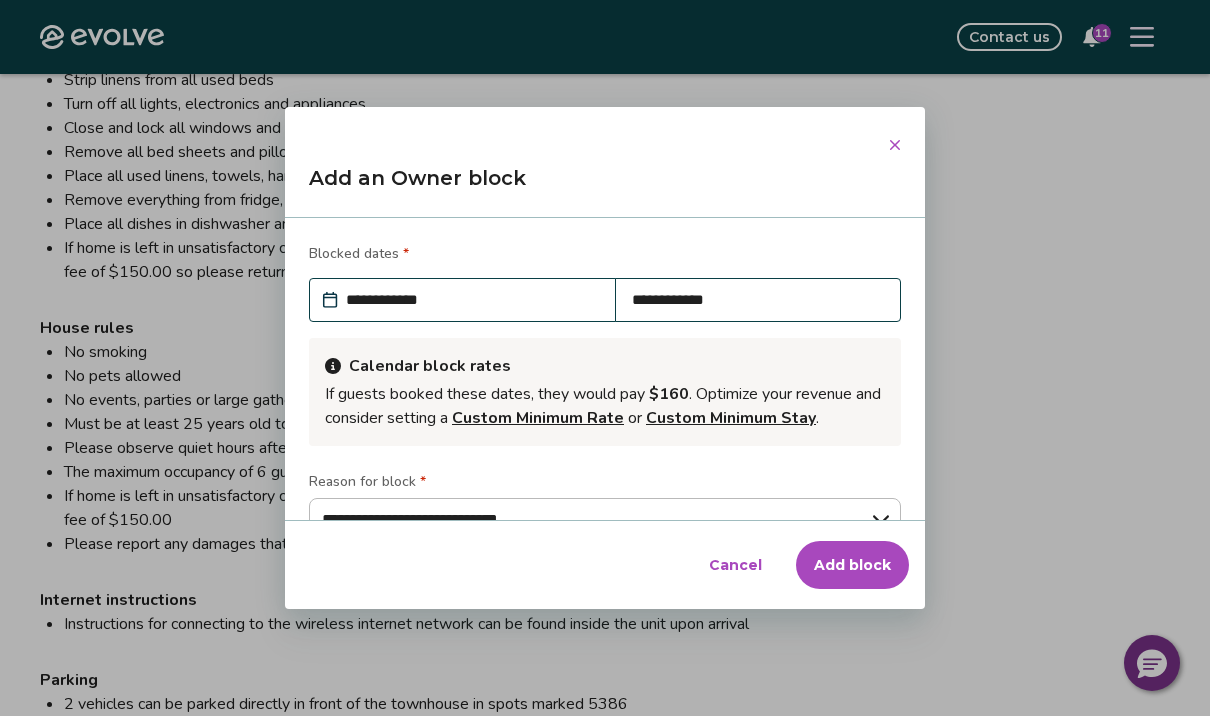 click on "Add block" at bounding box center (852, 565) 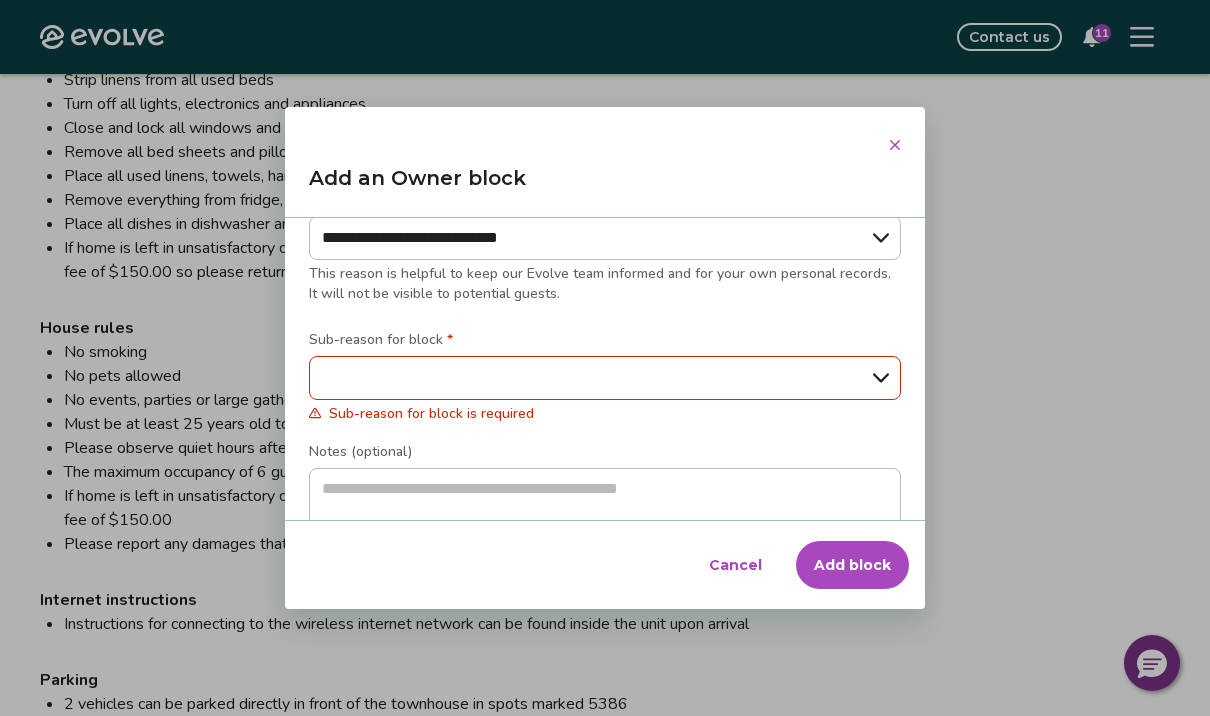 scroll, scrollTop: 281, scrollLeft: 0, axis: vertical 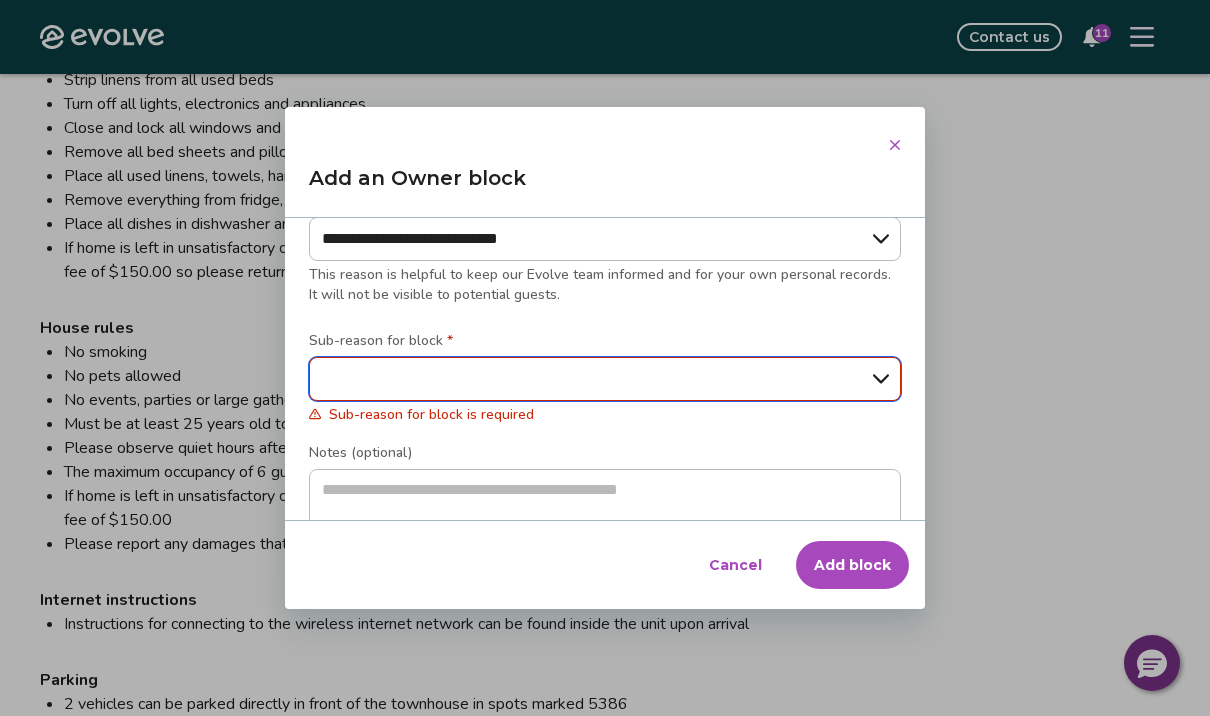 click on "**********" at bounding box center [605, 379] 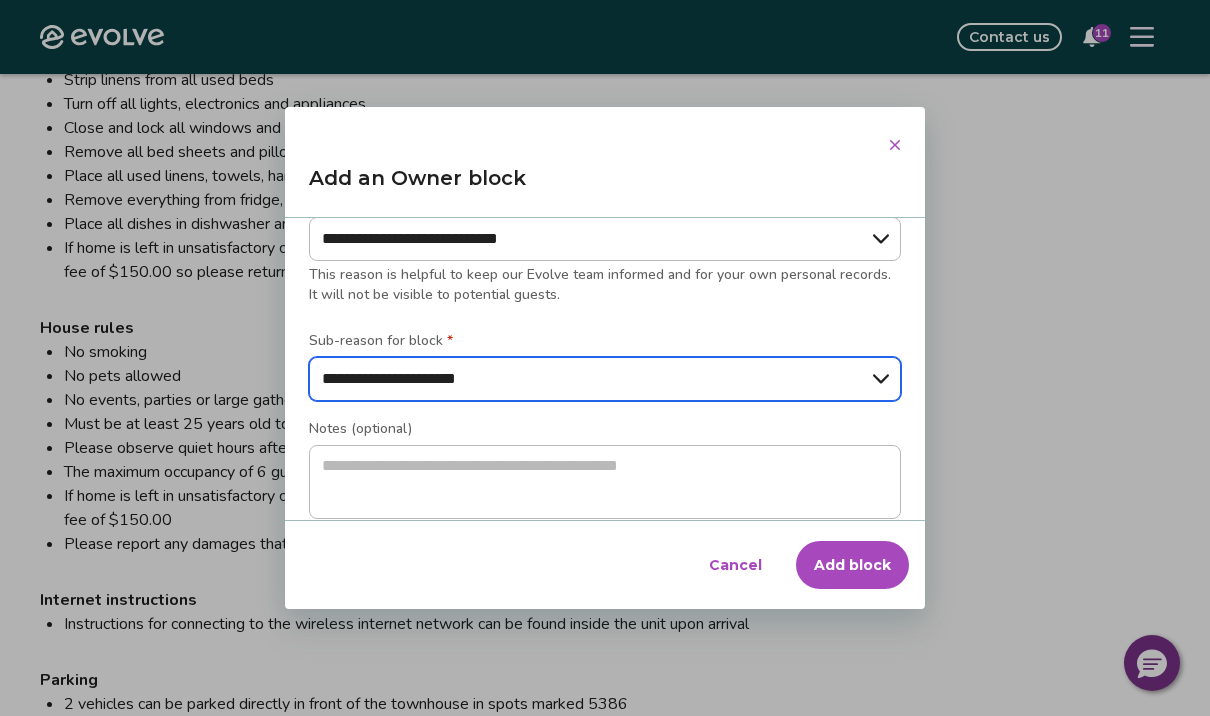 scroll, scrollTop: 257, scrollLeft: 0, axis: vertical 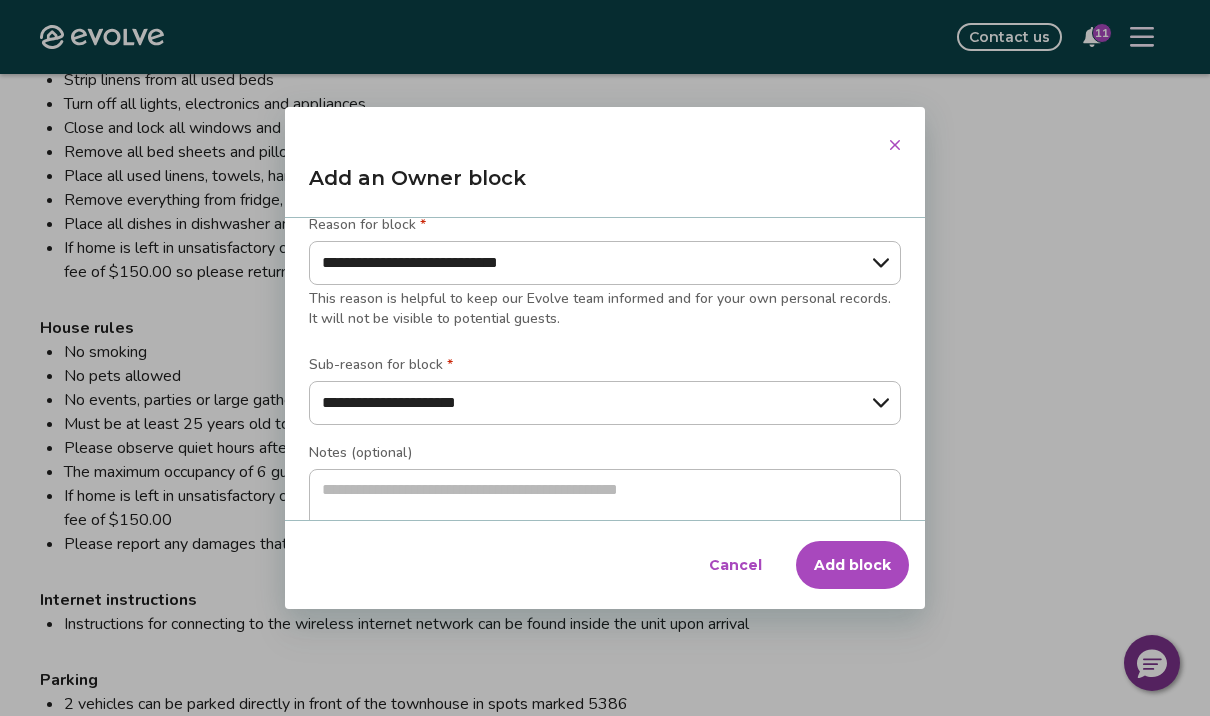 click on "Add block" at bounding box center [852, 565] 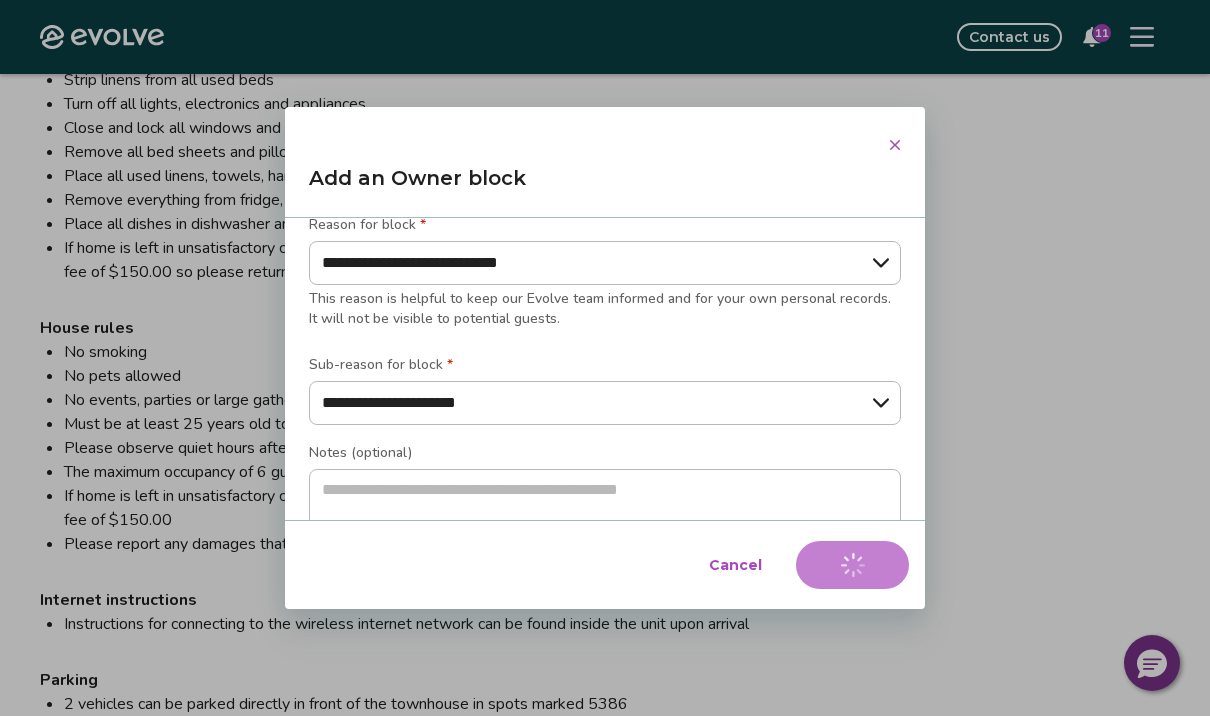 type on "*" 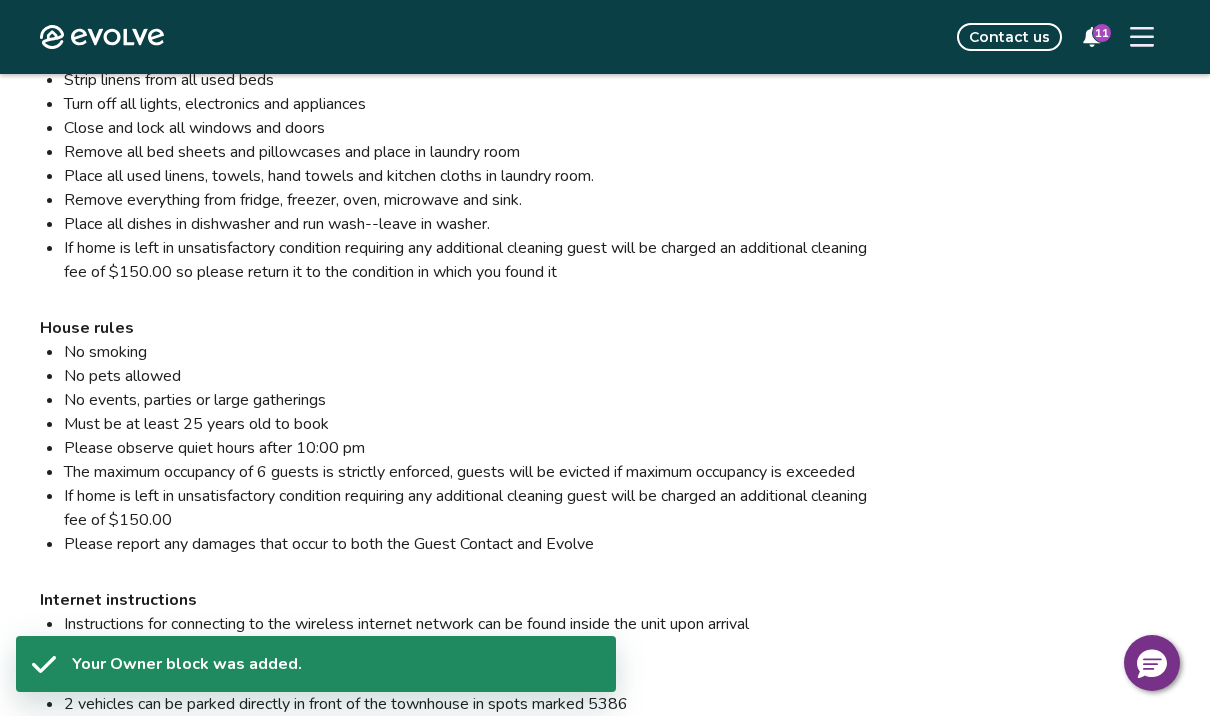 click on "Your Owner block was added." at bounding box center [336, 664] 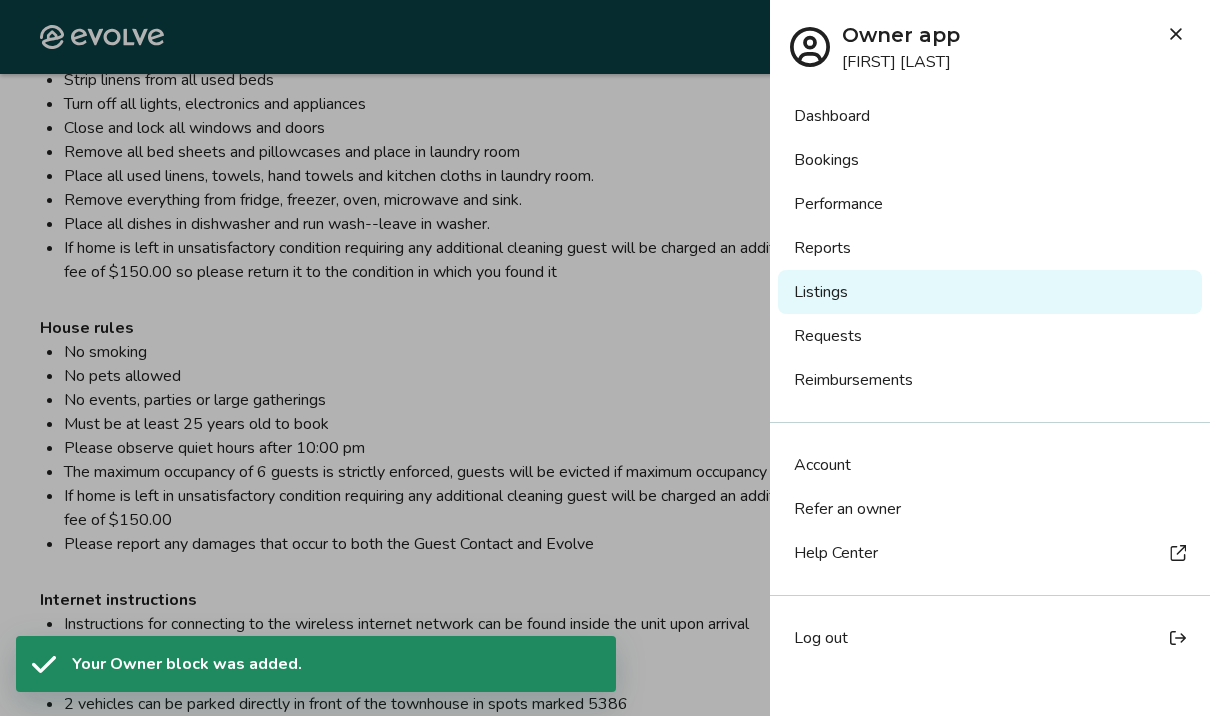 click on "Dashboard" at bounding box center [990, 116] 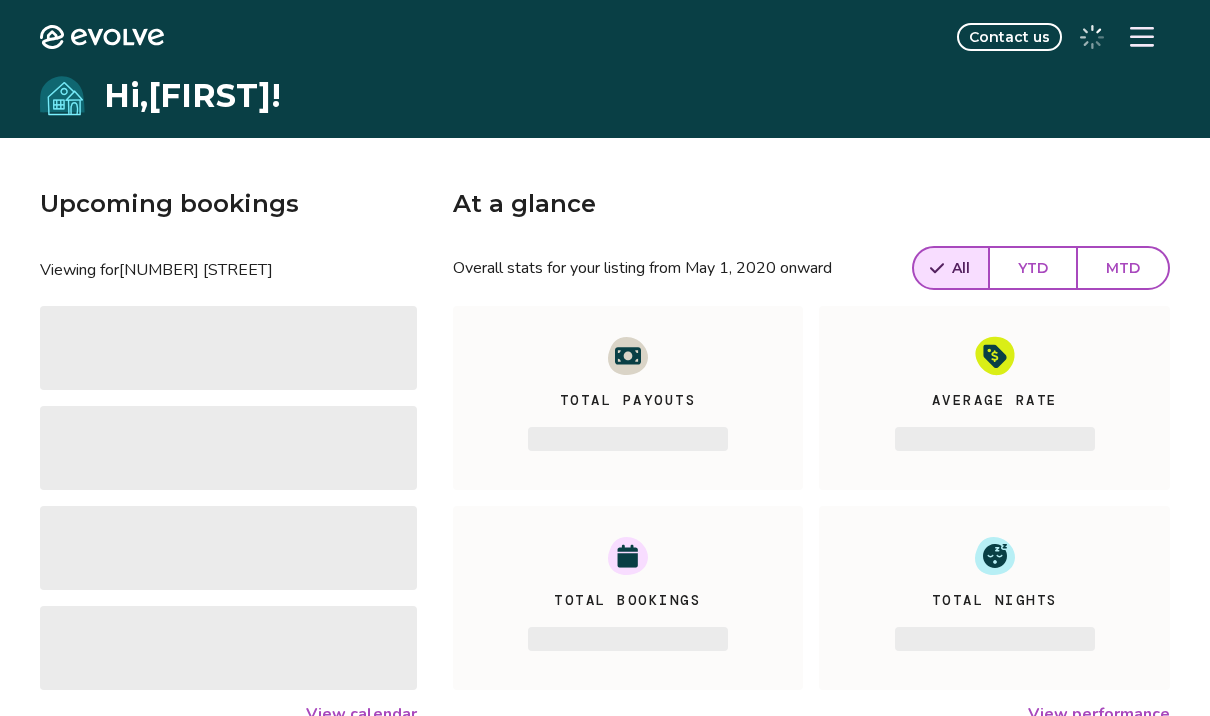 scroll, scrollTop: 0, scrollLeft: 0, axis: both 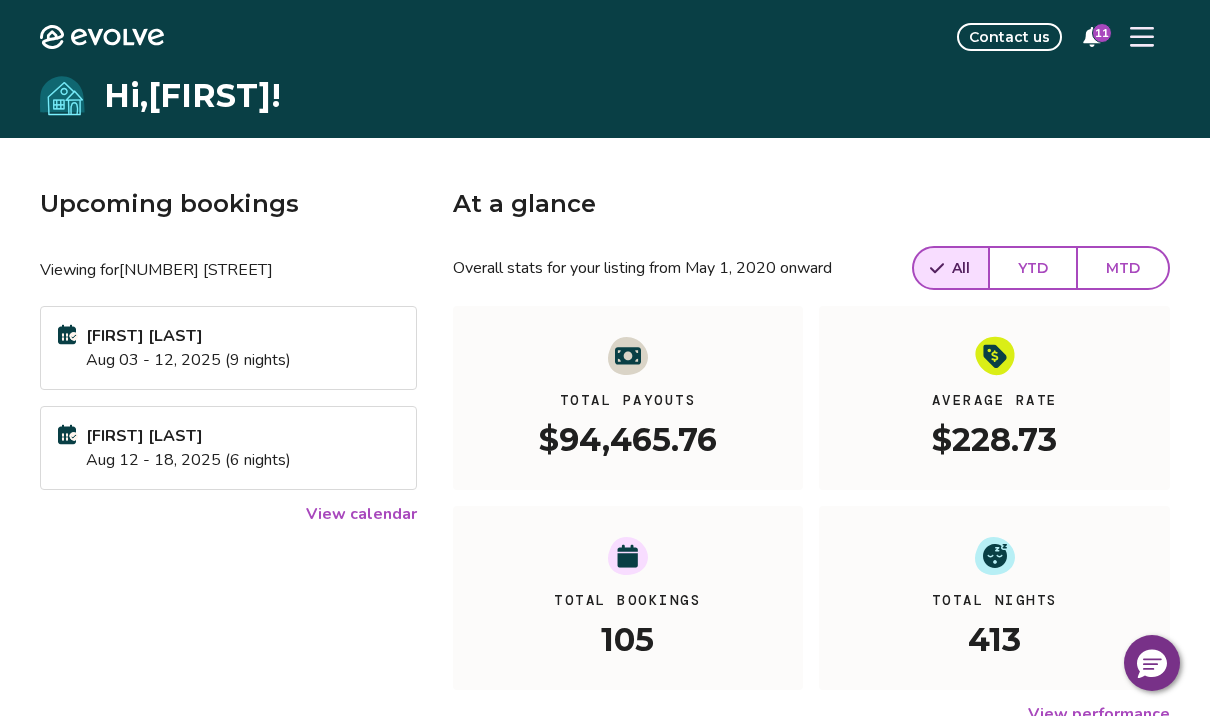 click on "View calendar" at bounding box center [361, 514] 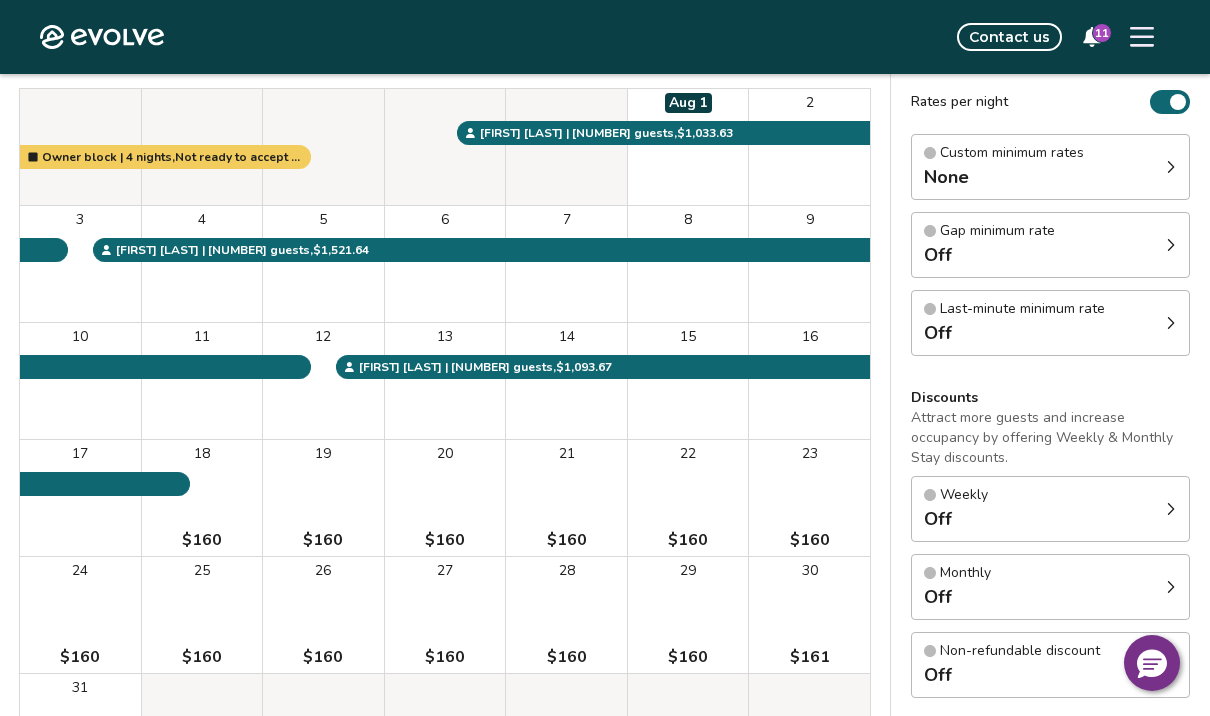 scroll, scrollTop: 193, scrollLeft: 0, axis: vertical 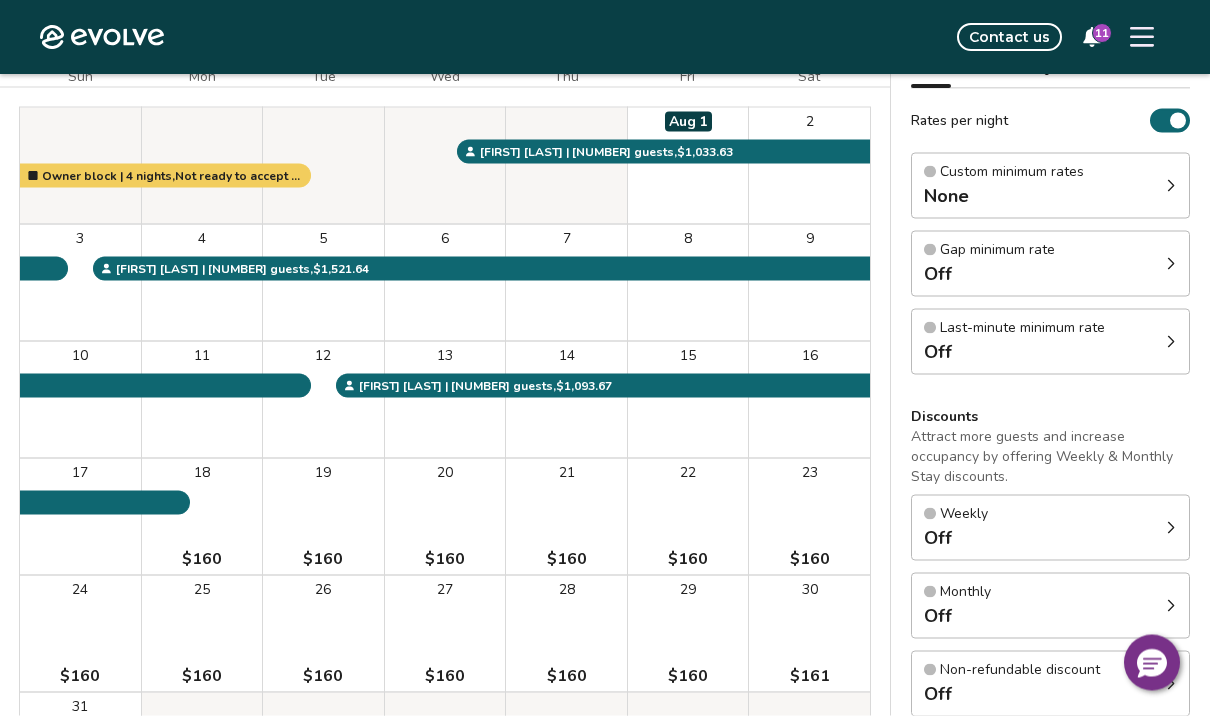 click on "24 $160" at bounding box center (80, 634) 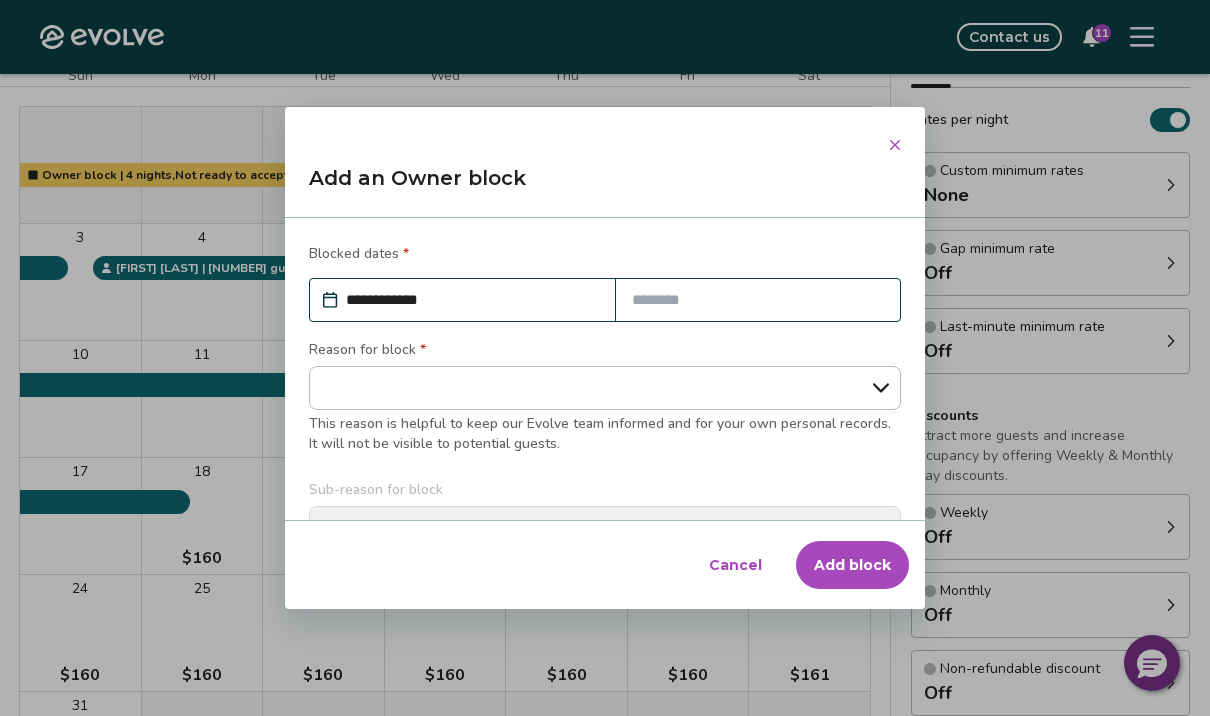 click at bounding box center (758, 300) 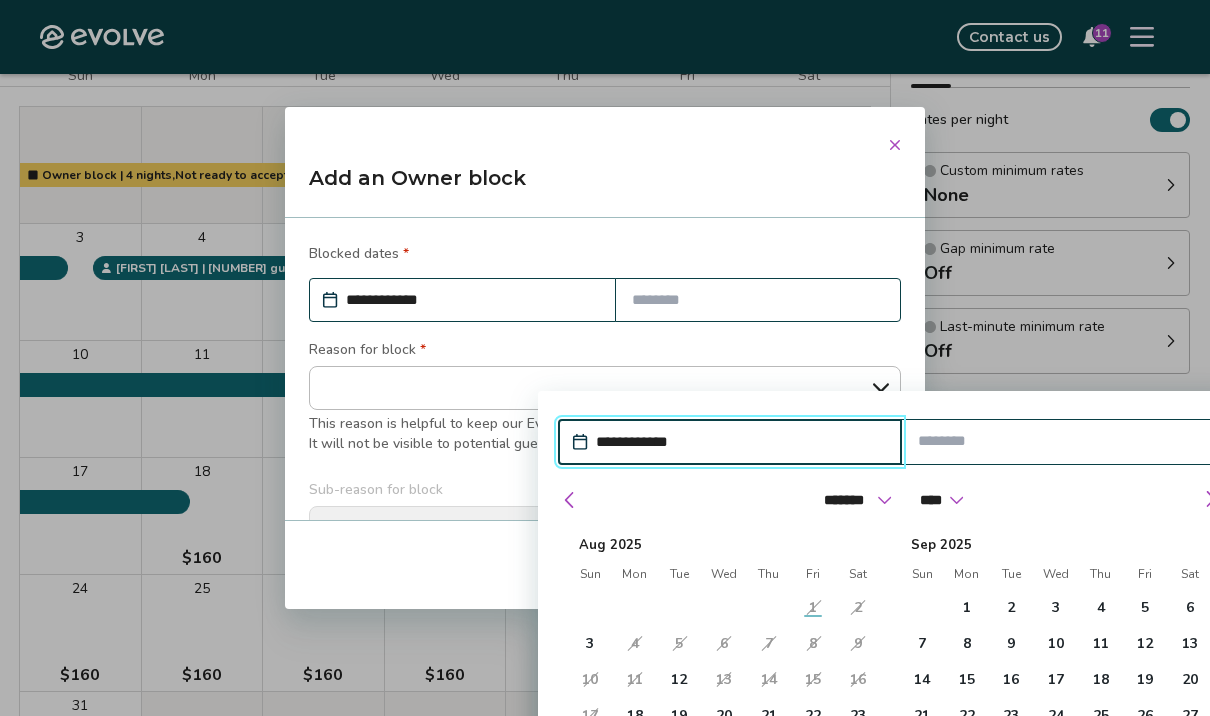 click on "25" at bounding box center (635, 752) 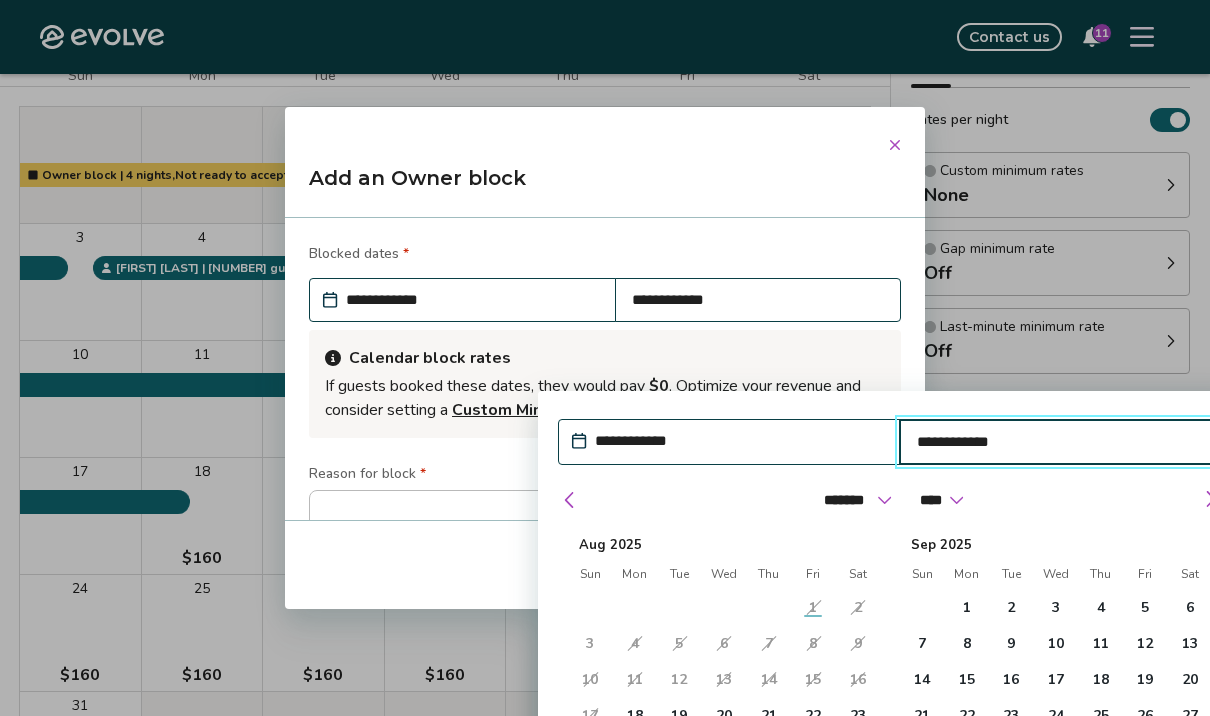 click on "24" at bounding box center [590, 752] 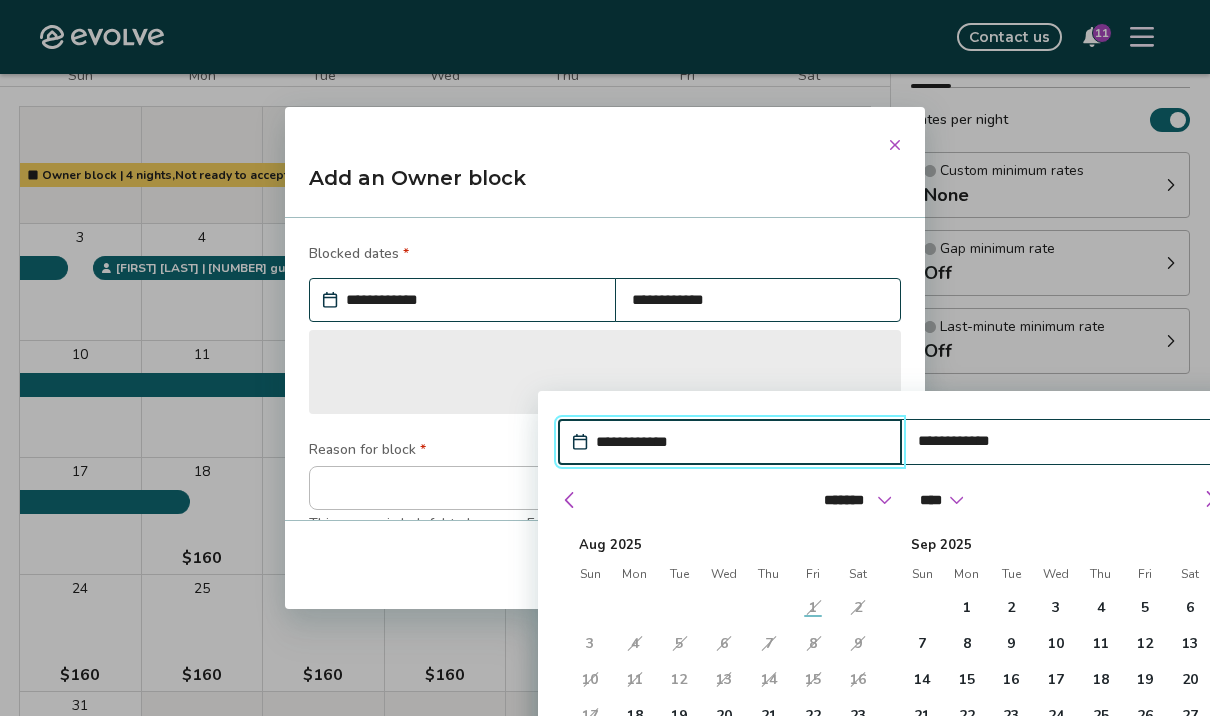 type on "*" 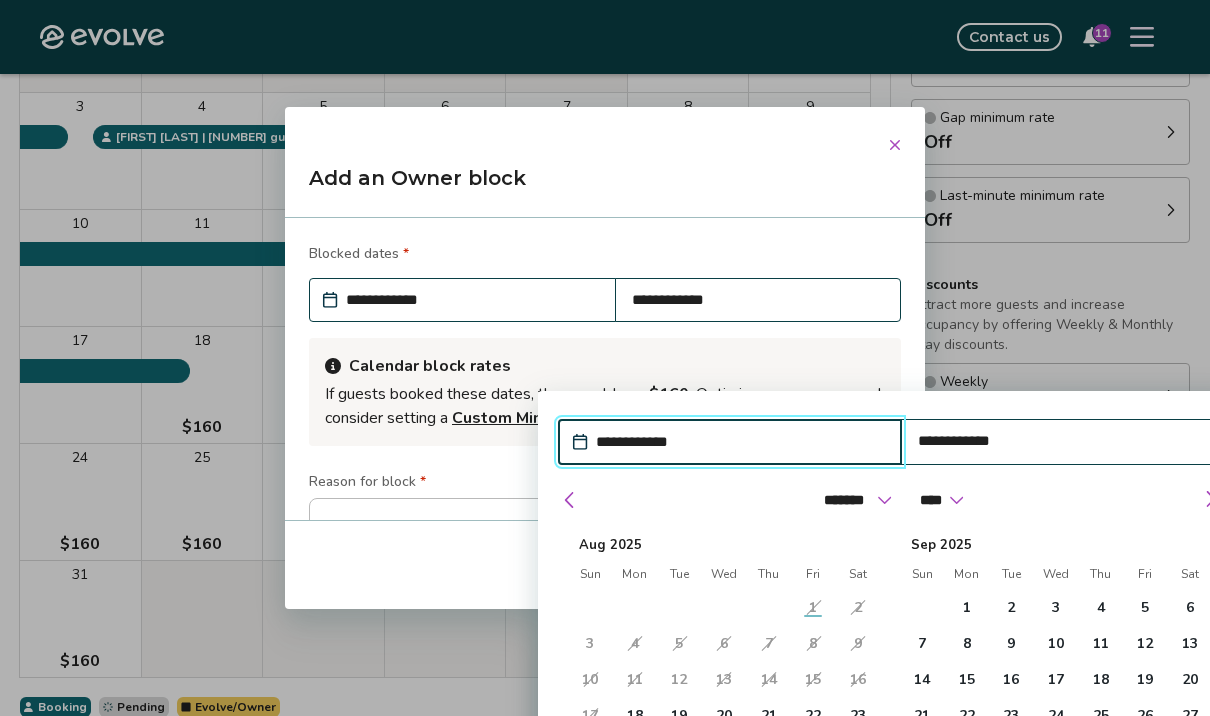 scroll, scrollTop: 318, scrollLeft: 0, axis: vertical 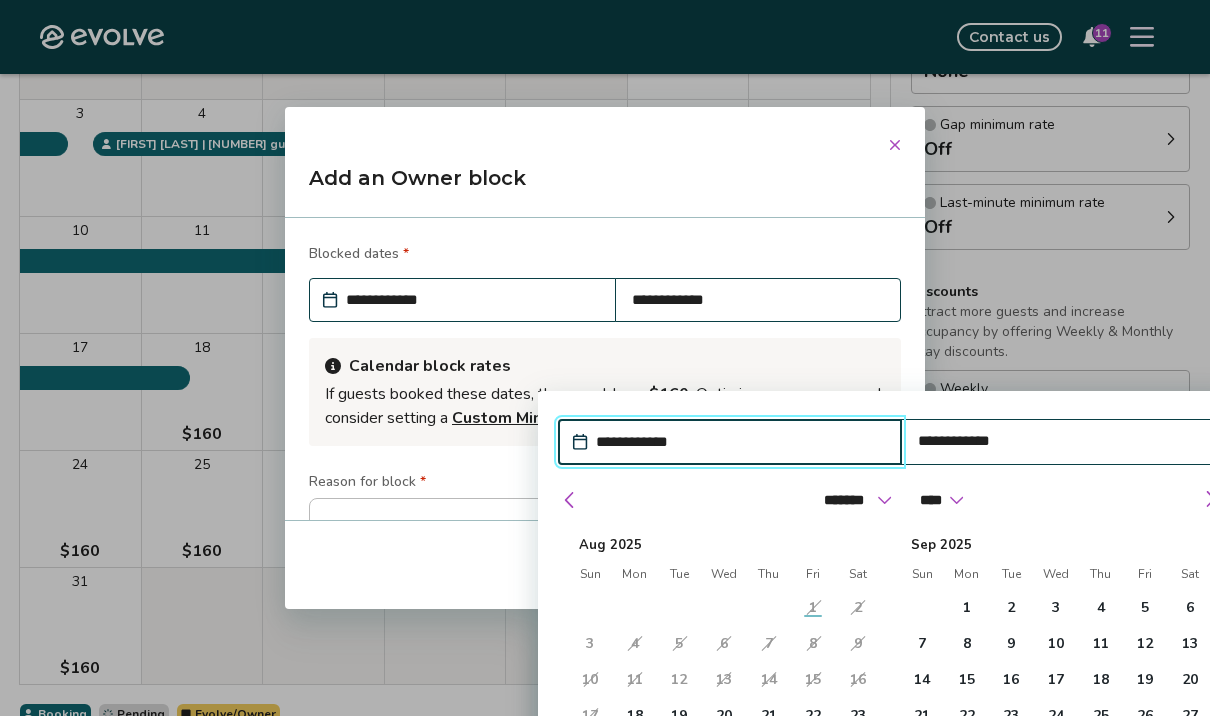 click on "Add an Owner block" at bounding box center [605, 186] 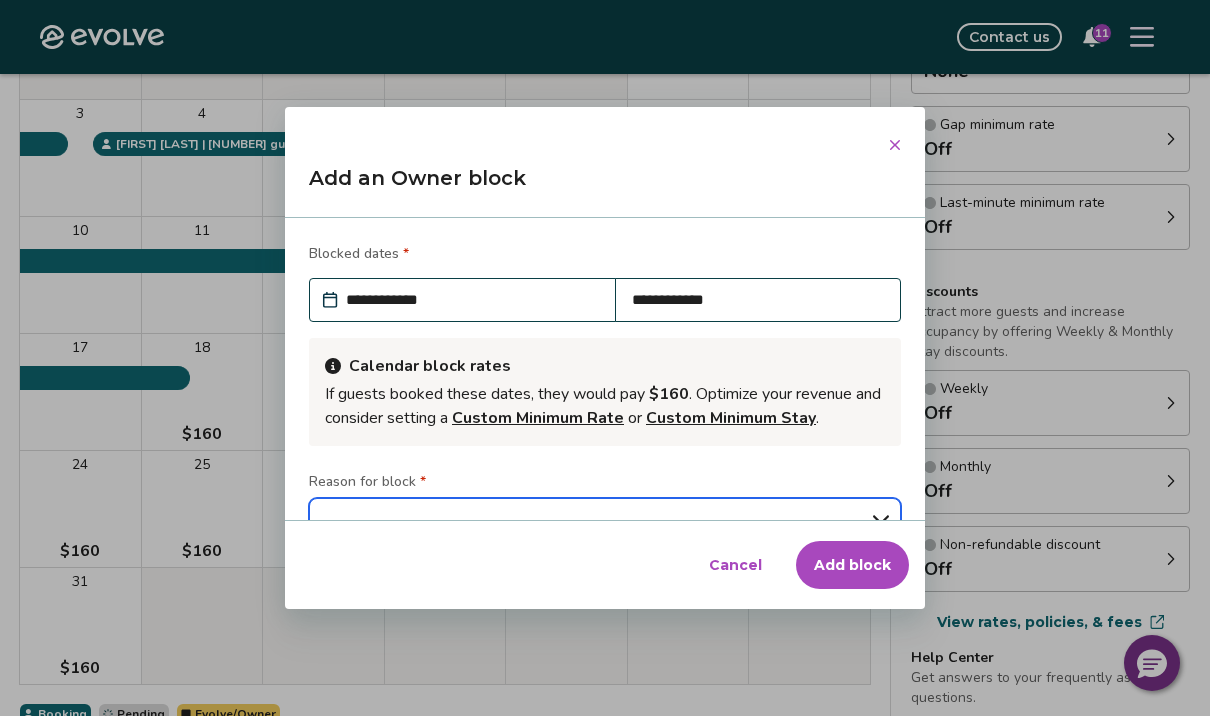 click on "**********" at bounding box center (605, 520) 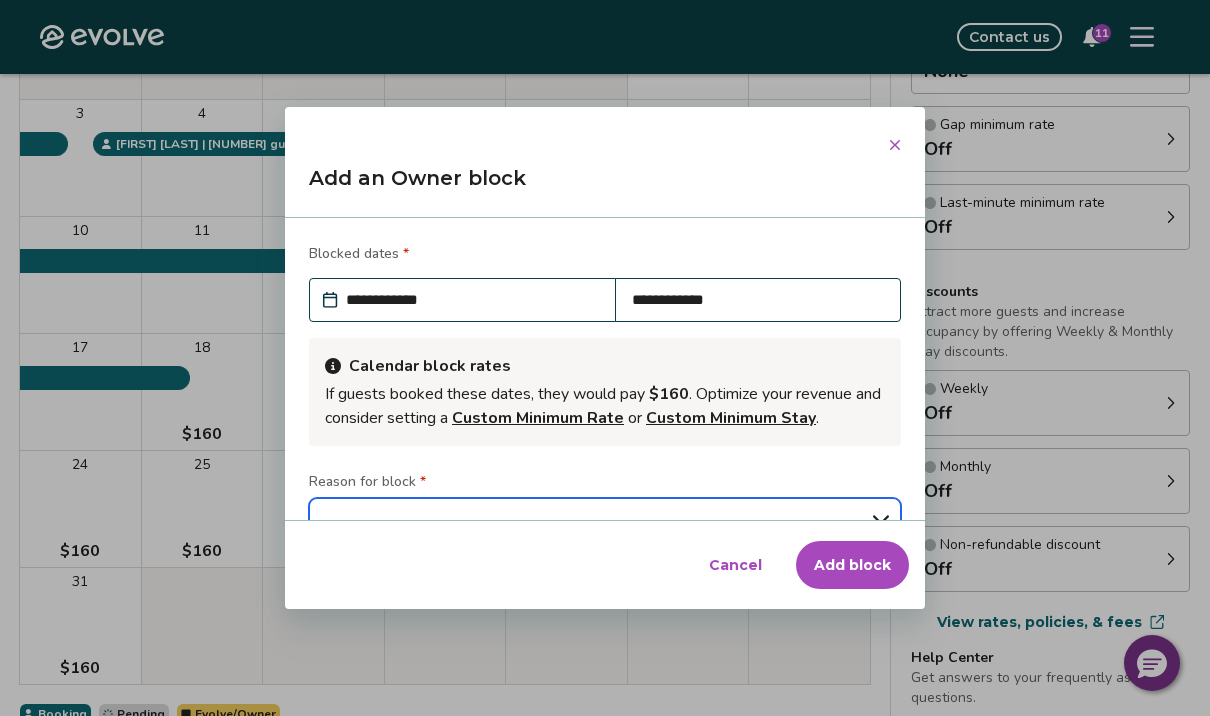 select on "**********" 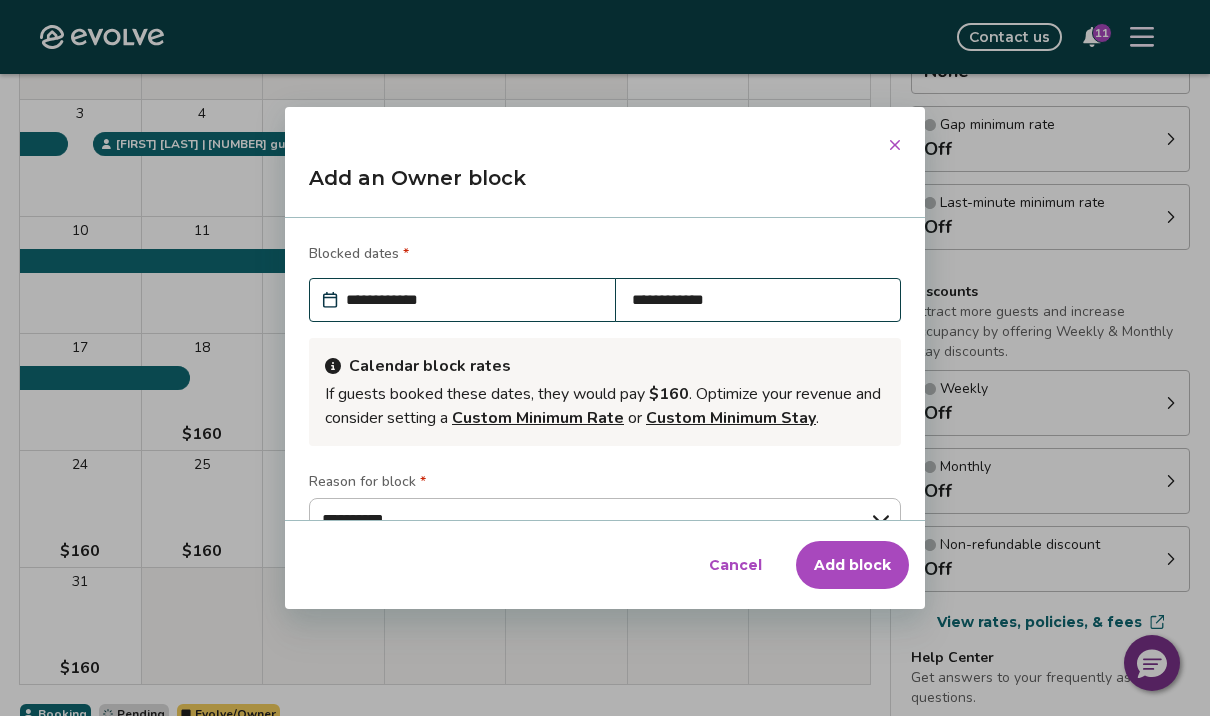 click on "Add block" at bounding box center (852, 565) 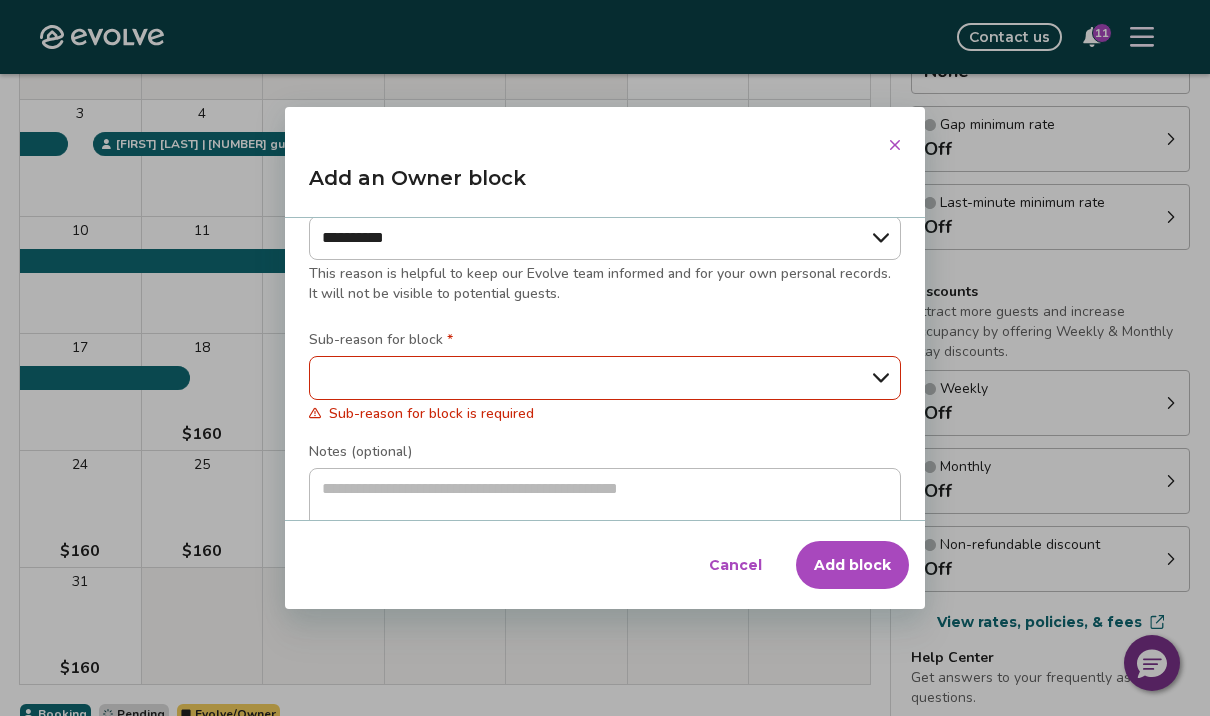 scroll, scrollTop: 281, scrollLeft: 0, axis: vertical 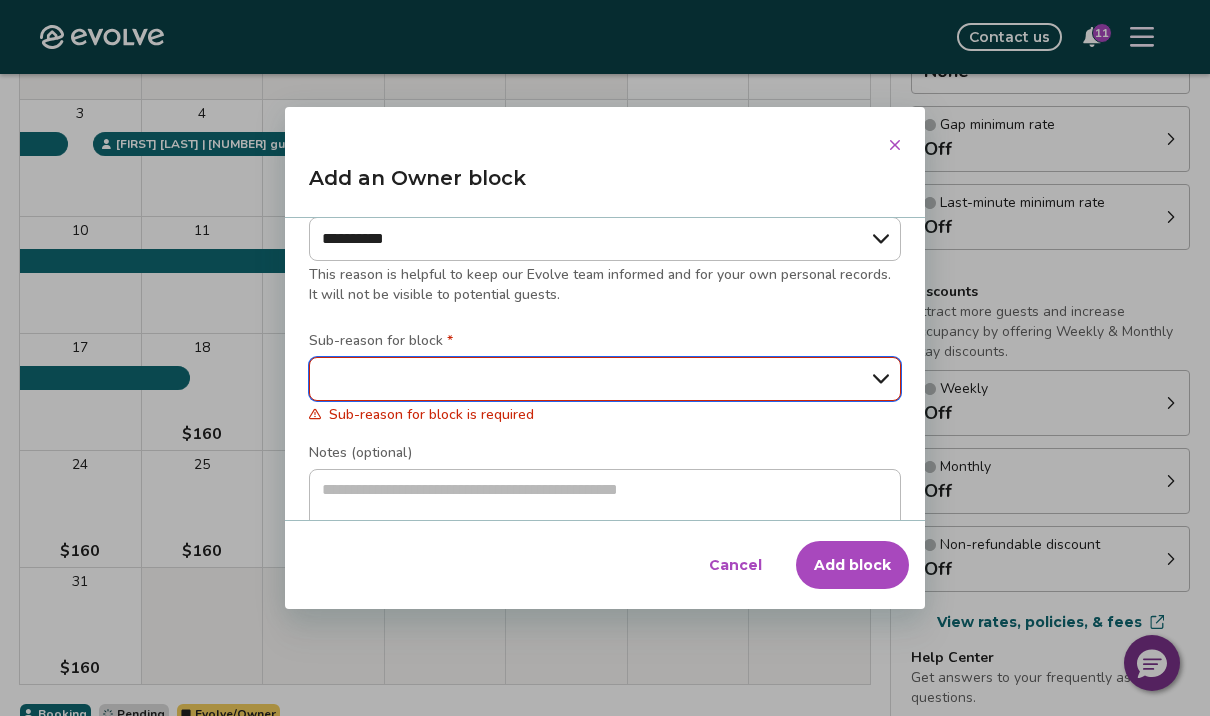 click on "**********" at bounding box center (605, 379) 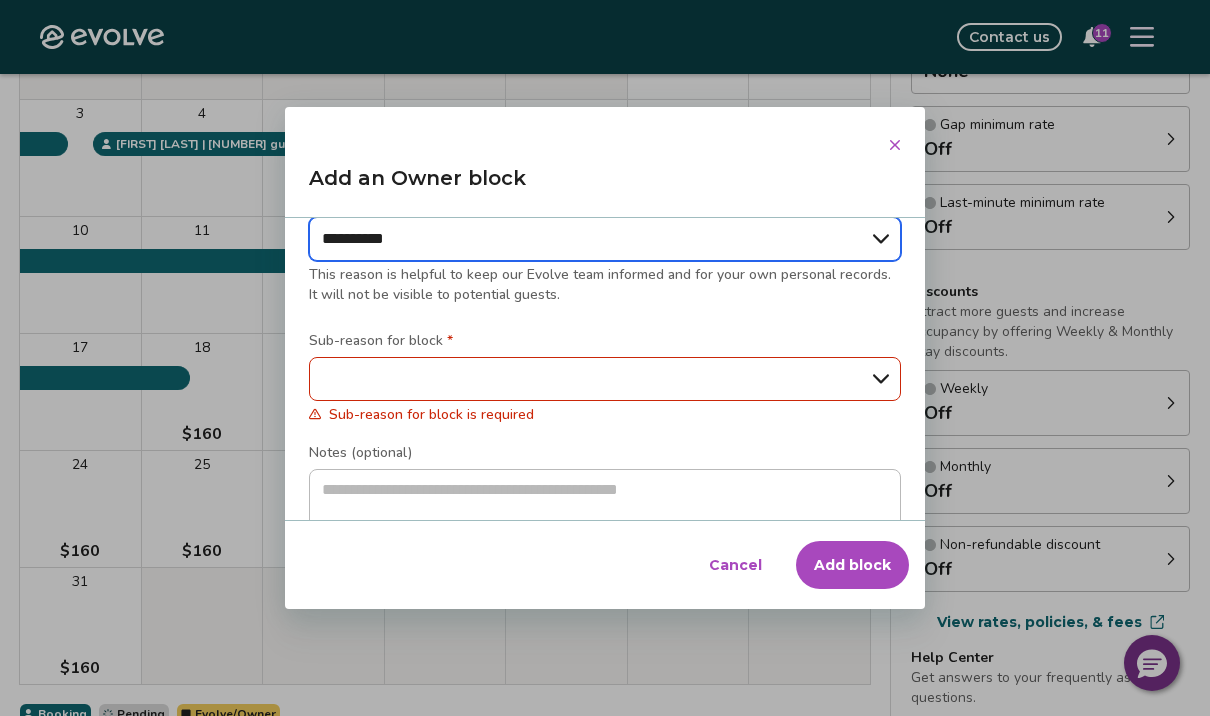 click on "**********" at bounding box center (605, 239) 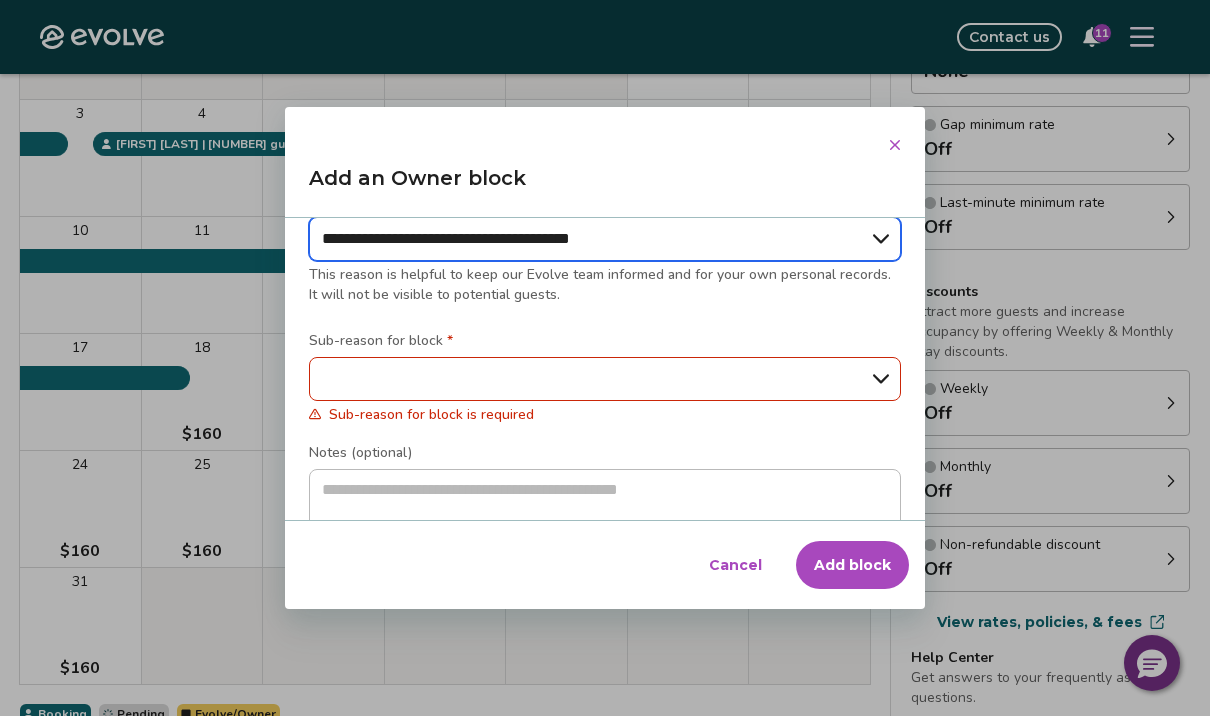 type on "*" 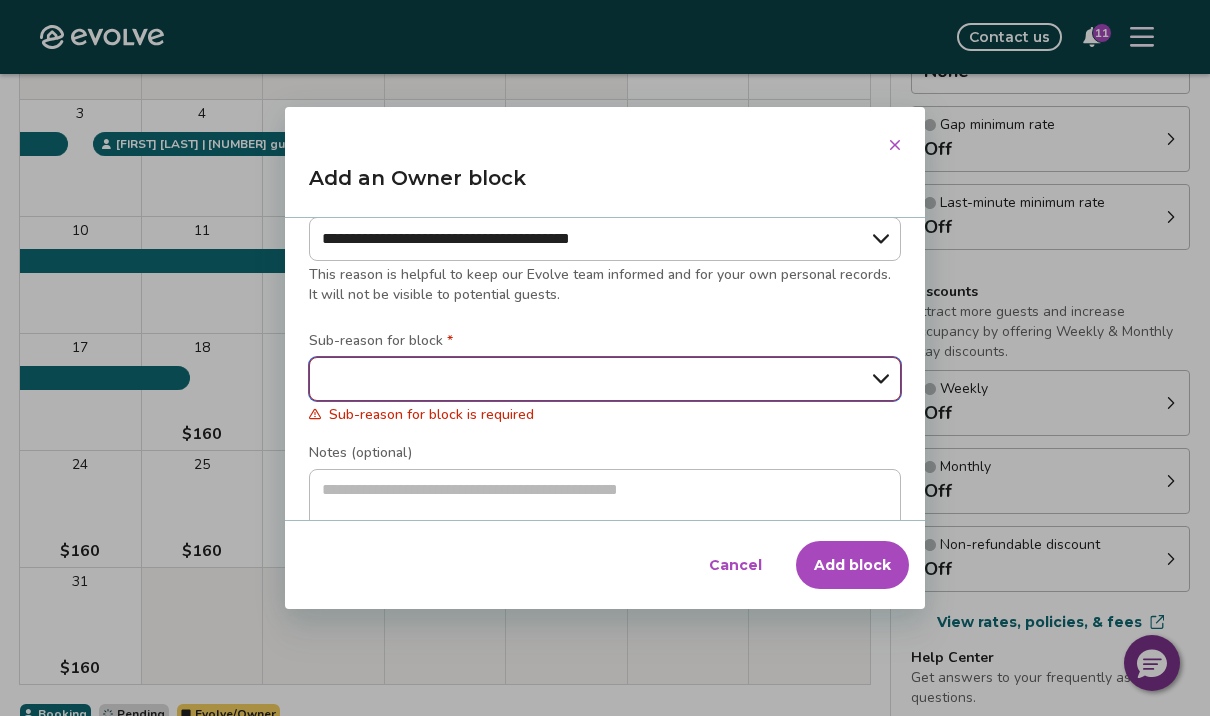 click on "**********" at bounding box center [605, 379] 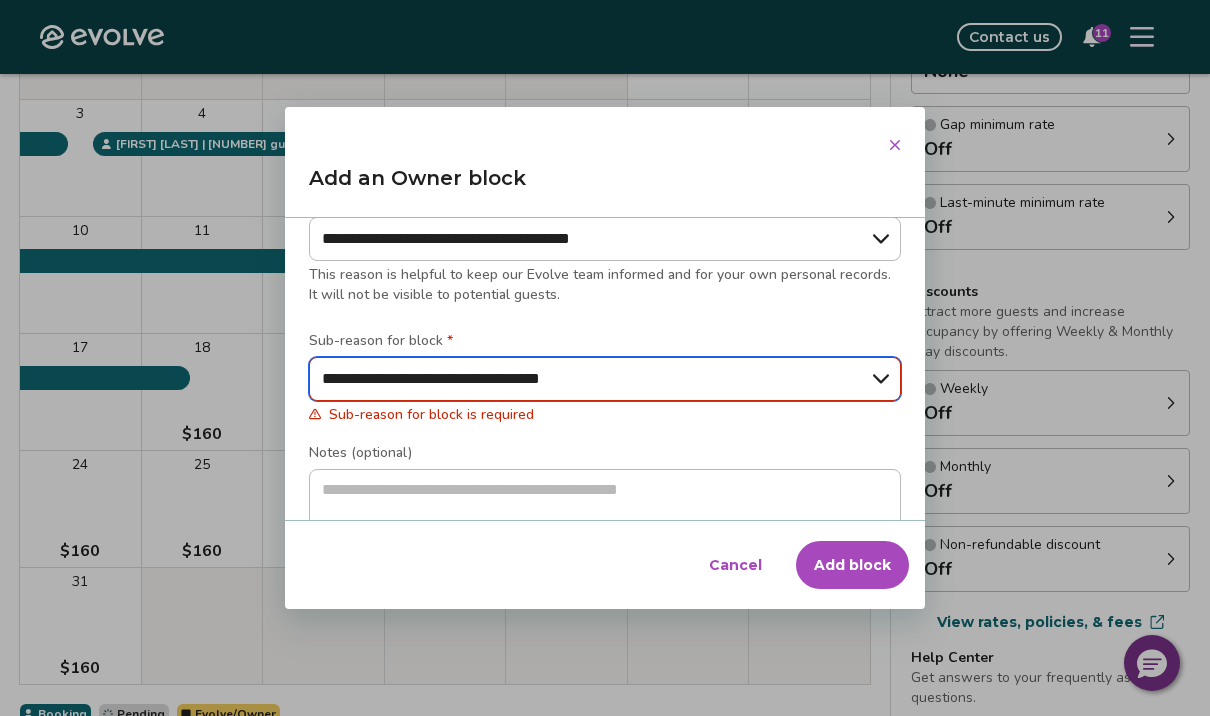 scroll, scrollTop: 257, scrollLeft: 0, axis: vertical 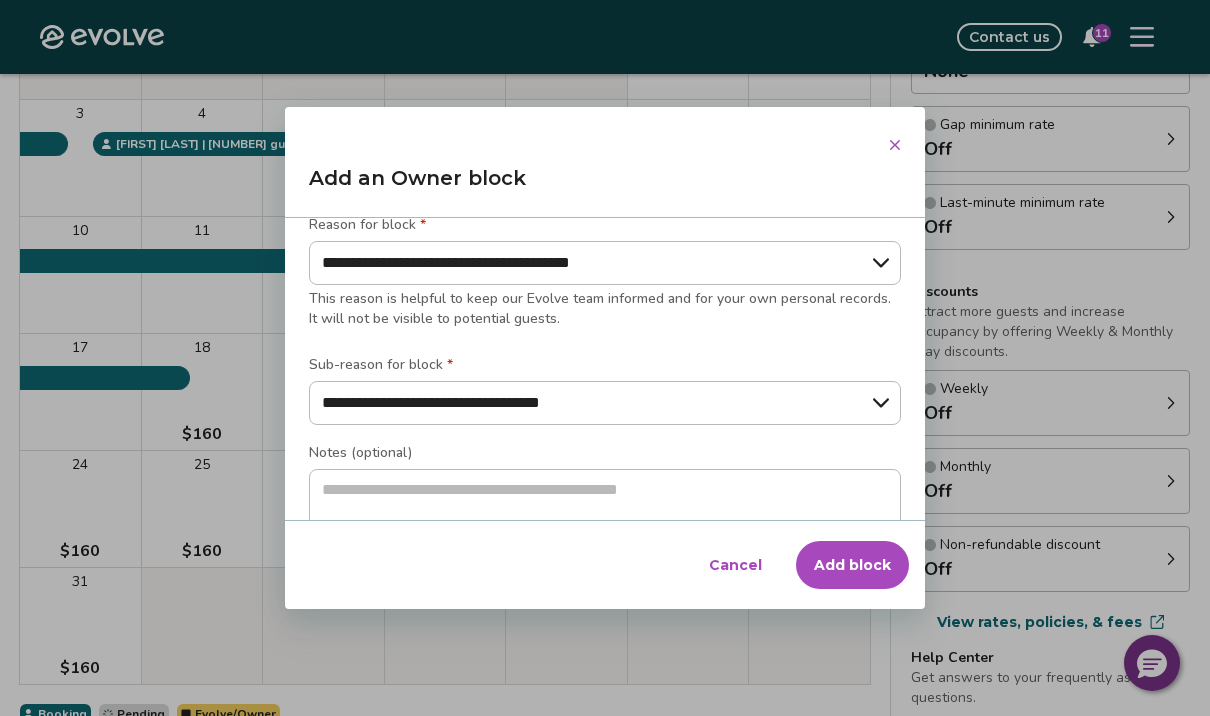 click on "Add block" at bounding box center (852, 565) 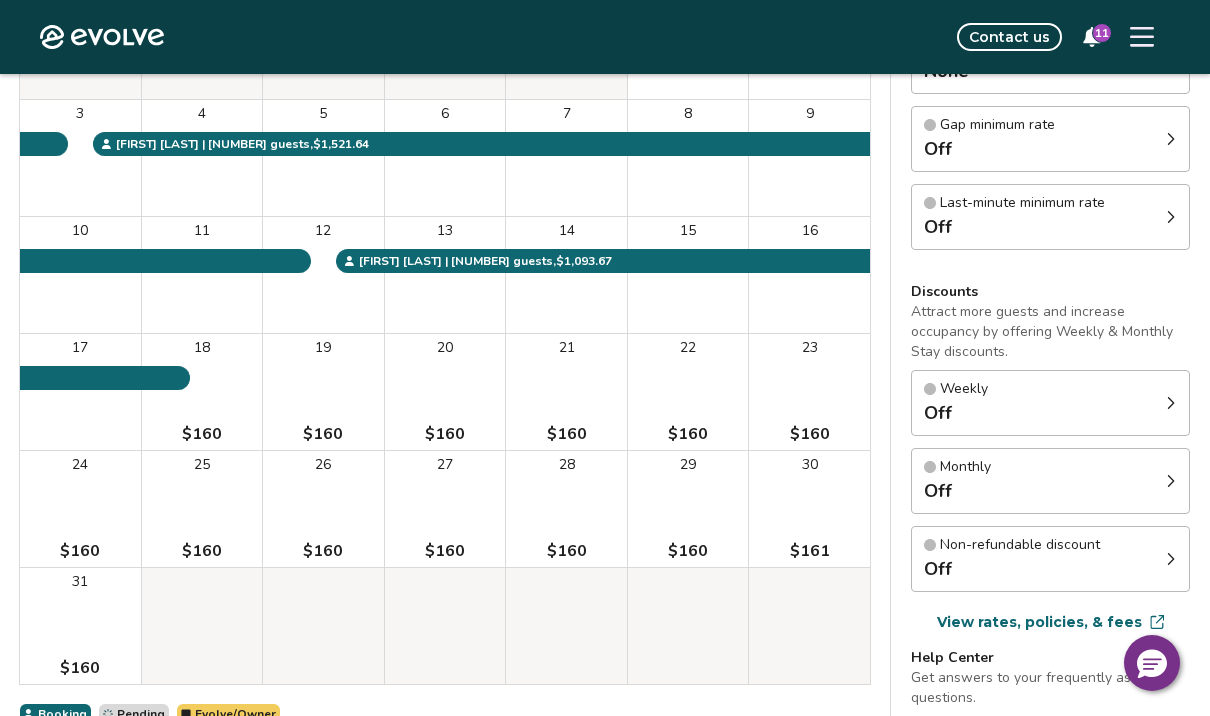 click on "31 $160" at bounding box center (80, 626) 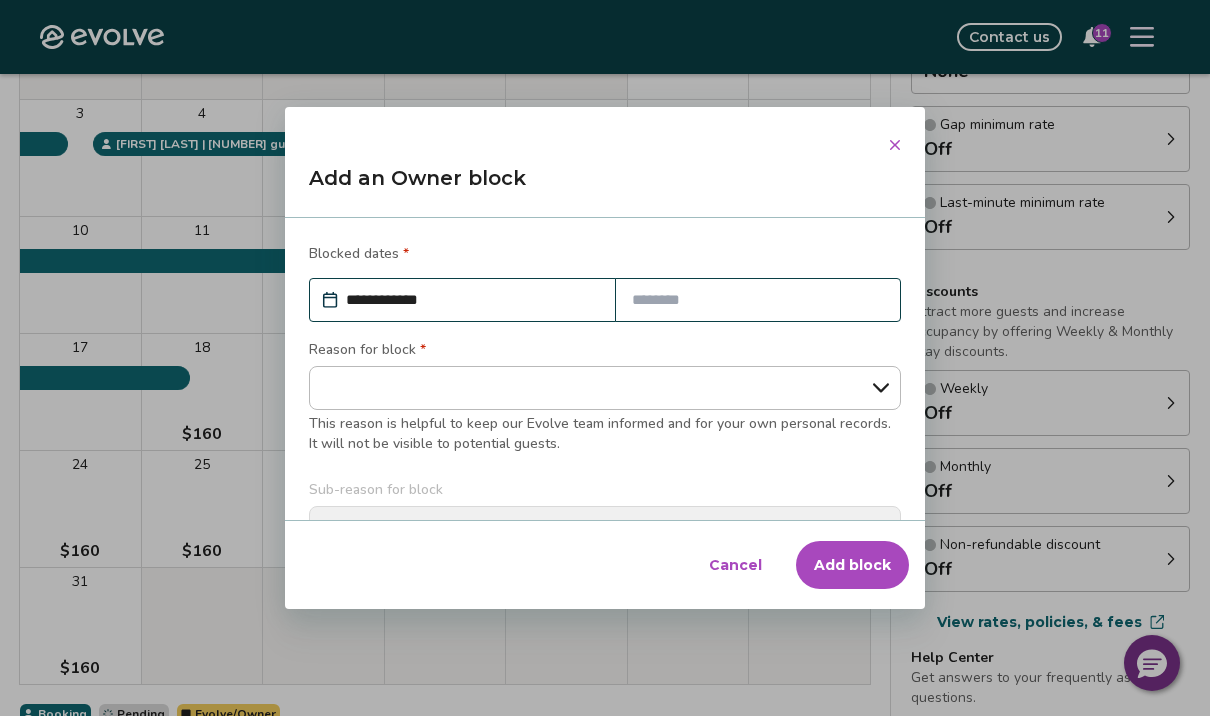 click at bounding box center (758, 300) 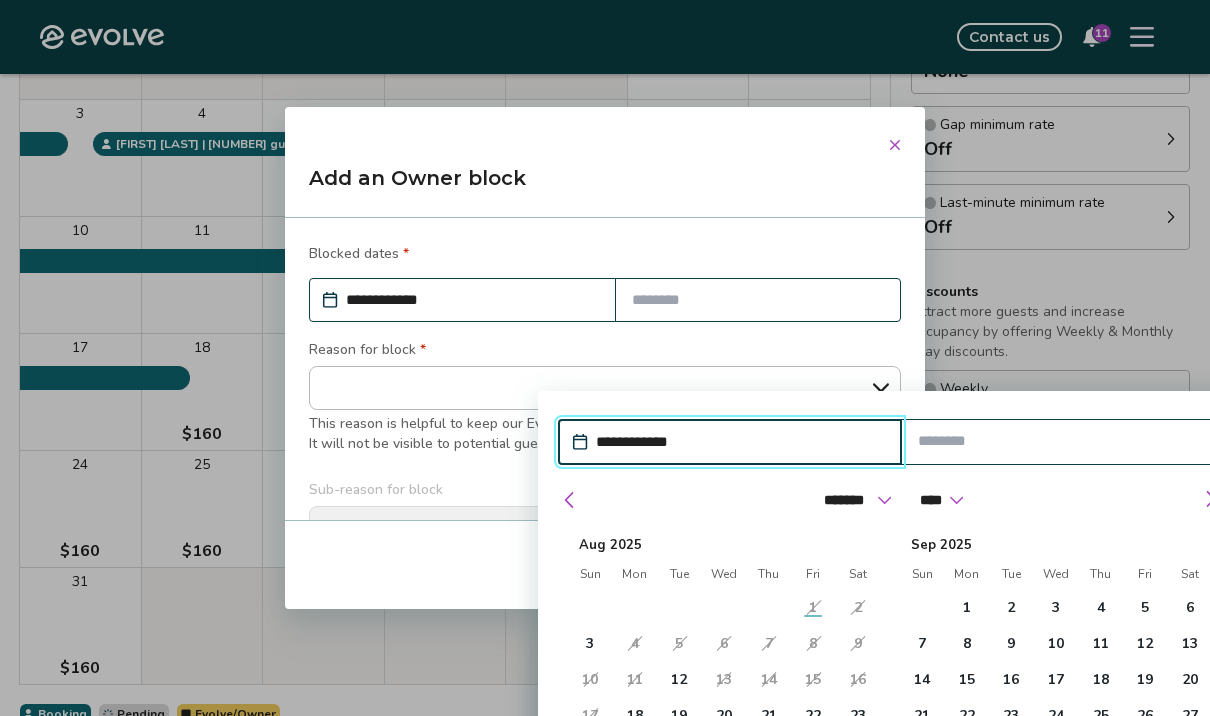 click on "1" at bounding box center [967, 608] 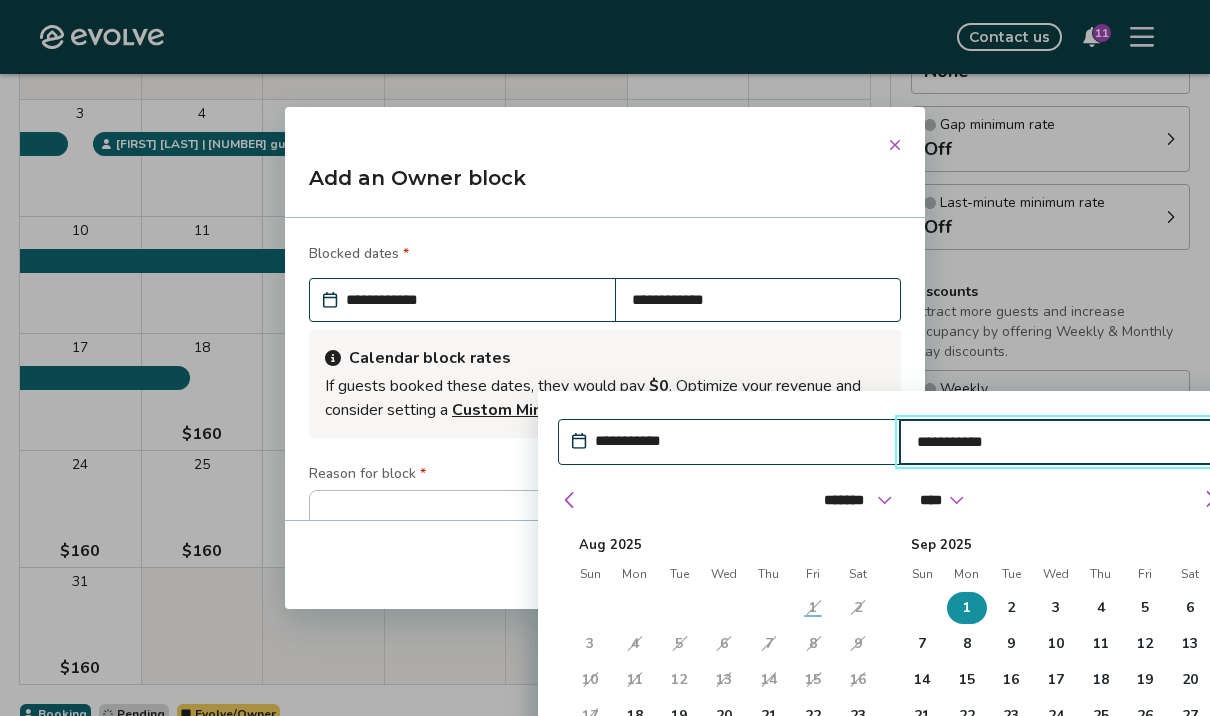 click on "**********" at bounding box center (739, 441) 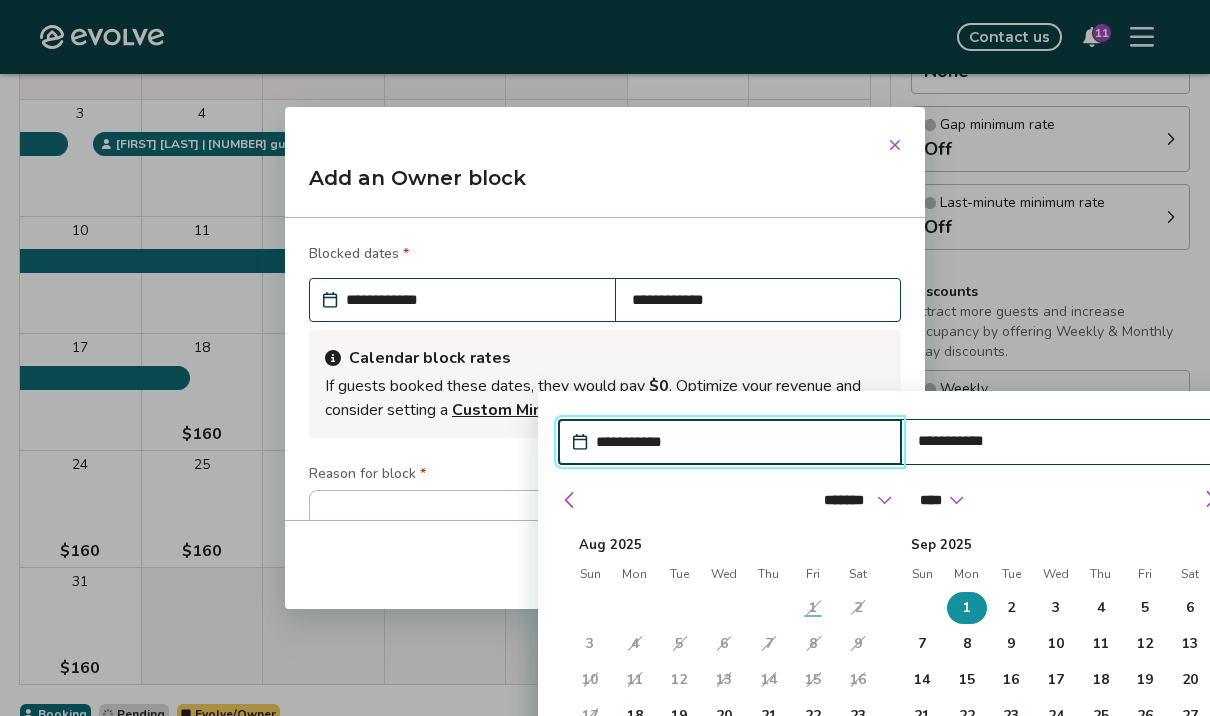 click on "31" at bounding box center [590, 788] 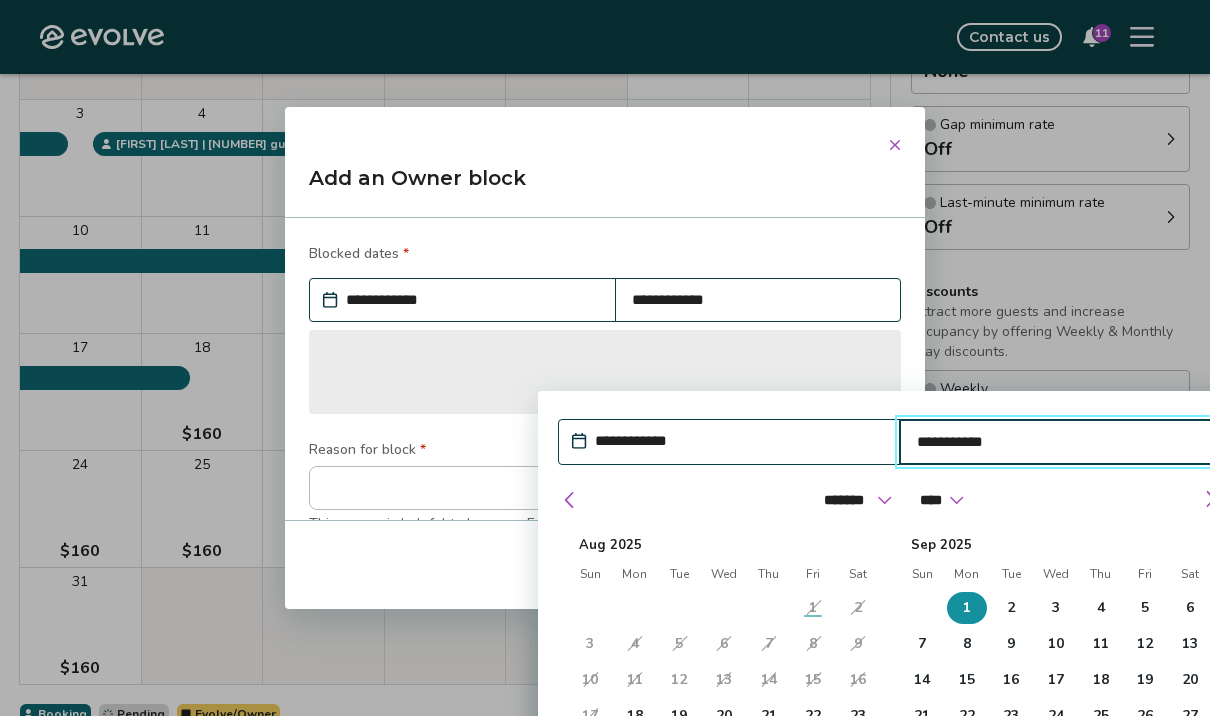 type on "*" 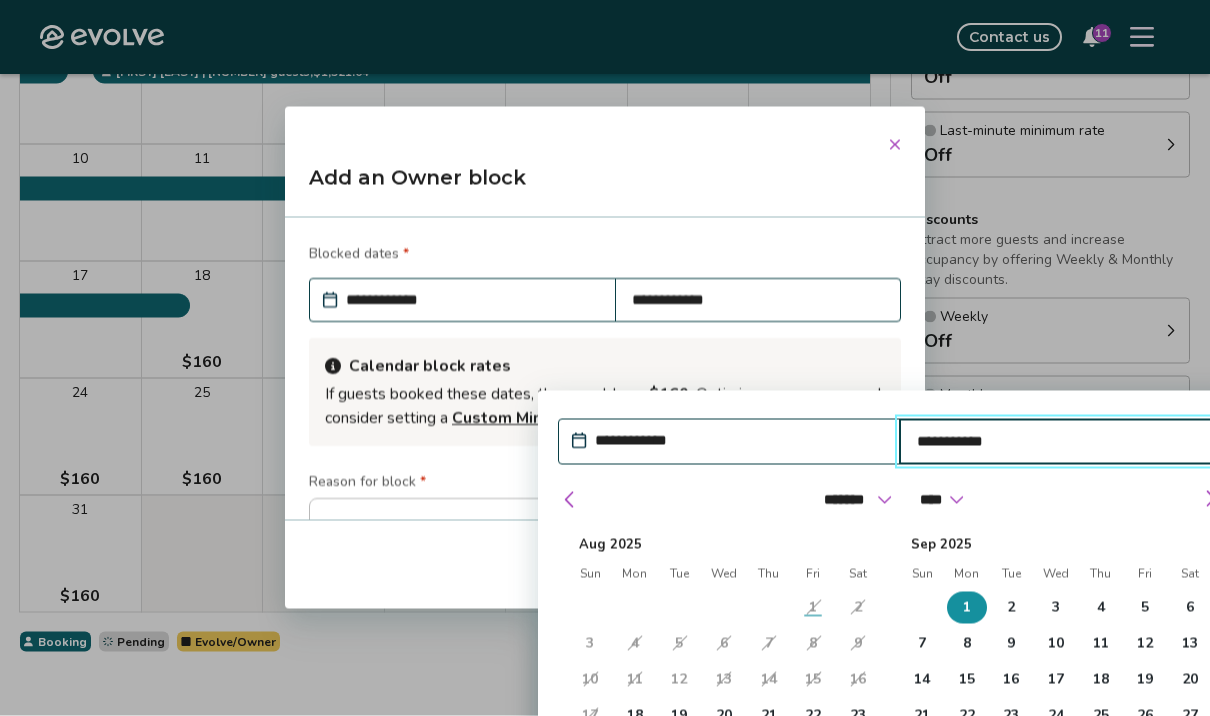 scroll, scrollTop: 415, scrollLeft: 0, axis: vertical 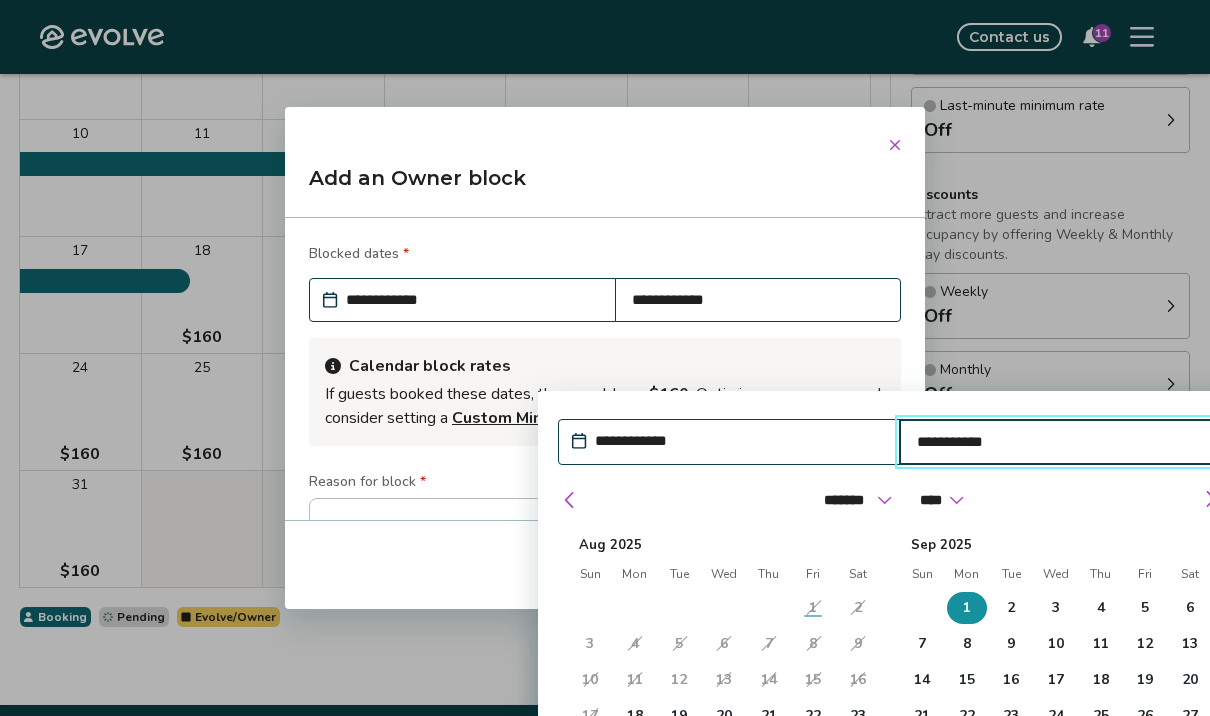 click on "Add an Owner block" at bounding box center [605, 186] 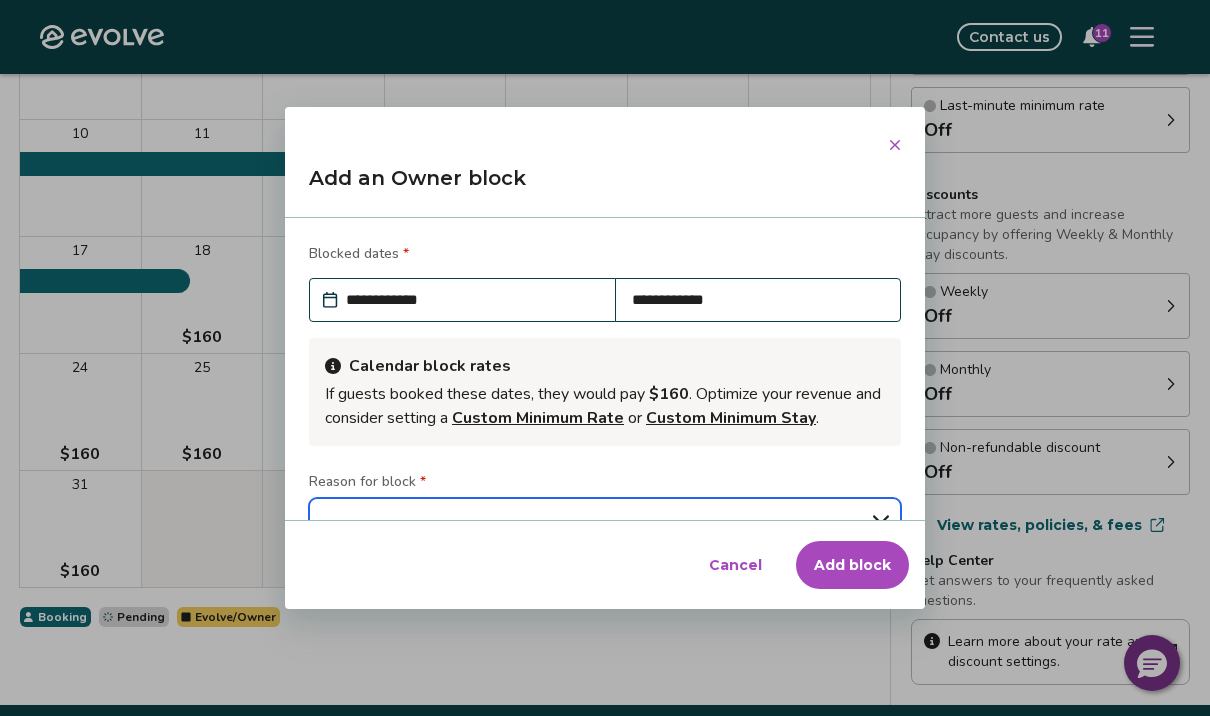 click on "**********" at bounding box center (605, 520) 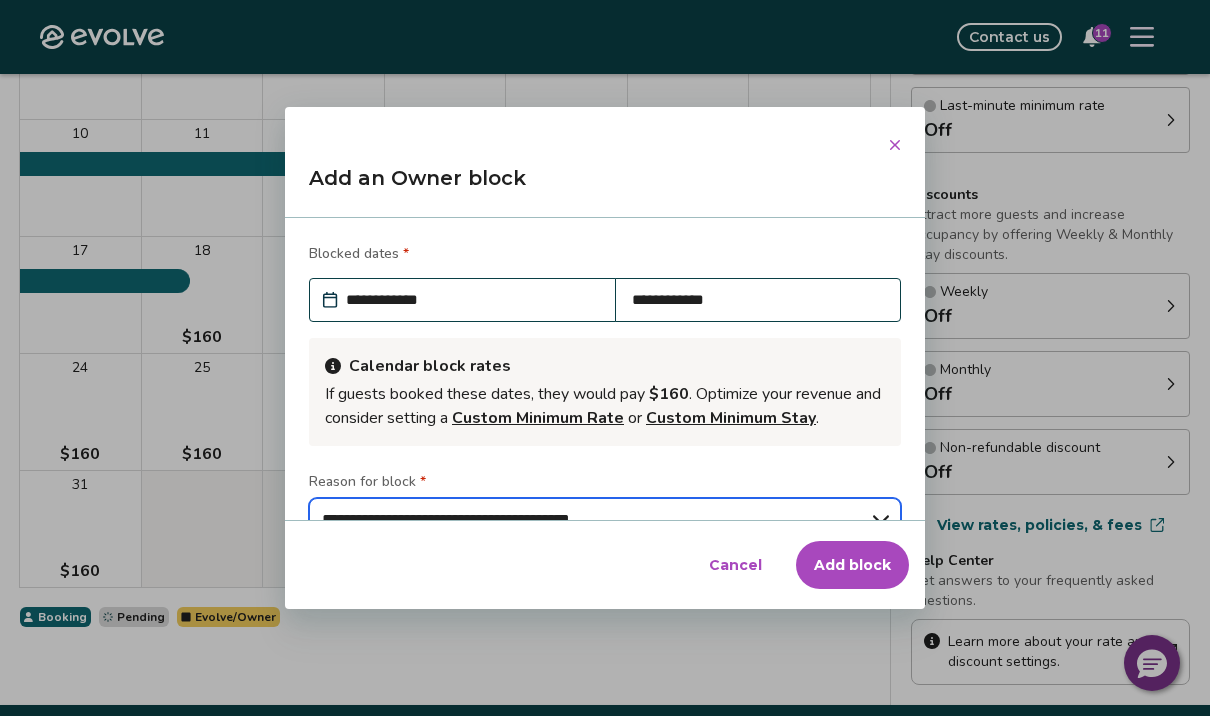 type on "*" 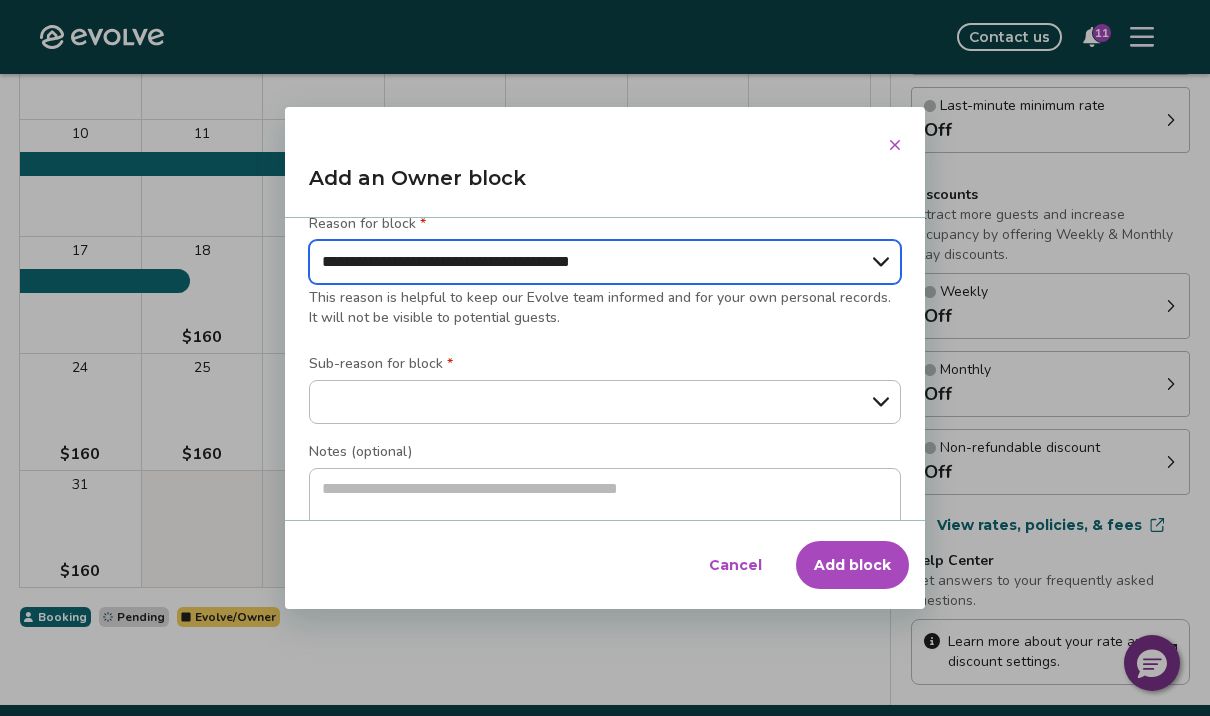 scroll, scrollTop: 257, scrollLeft: 0, axis: vertical 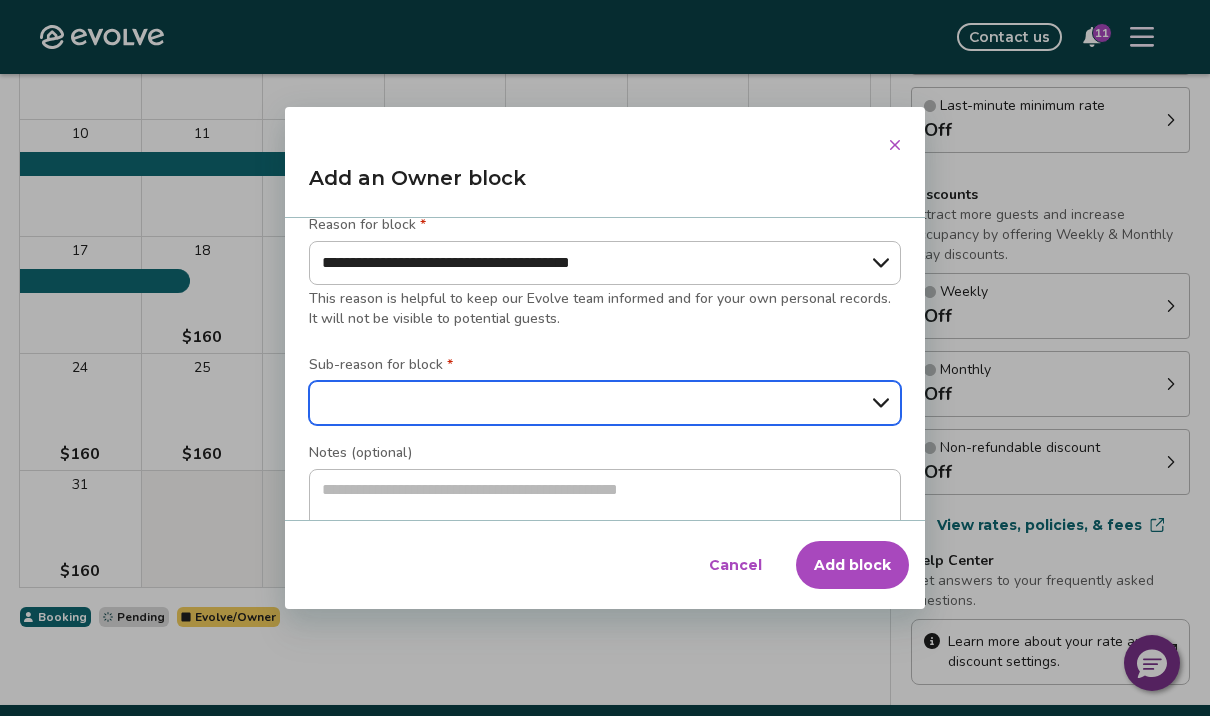 click on "**********" at bounding box center (605, 403) 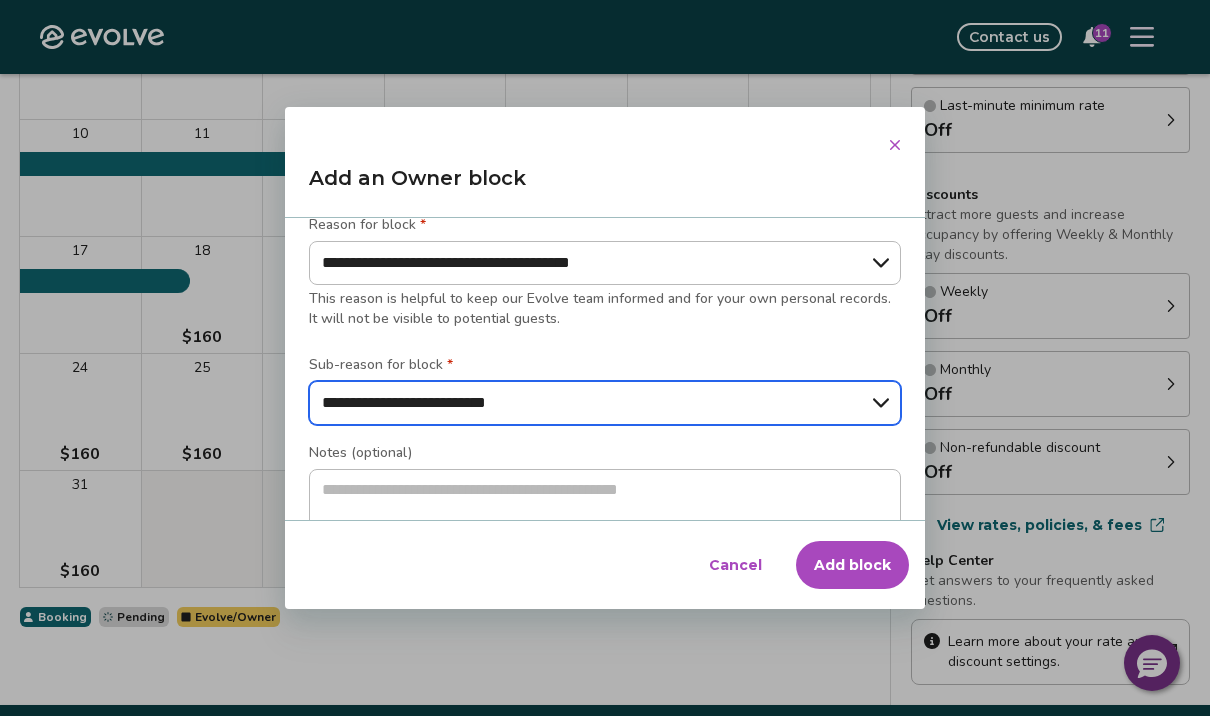 click on "**********" at bounding box center [605, 403] 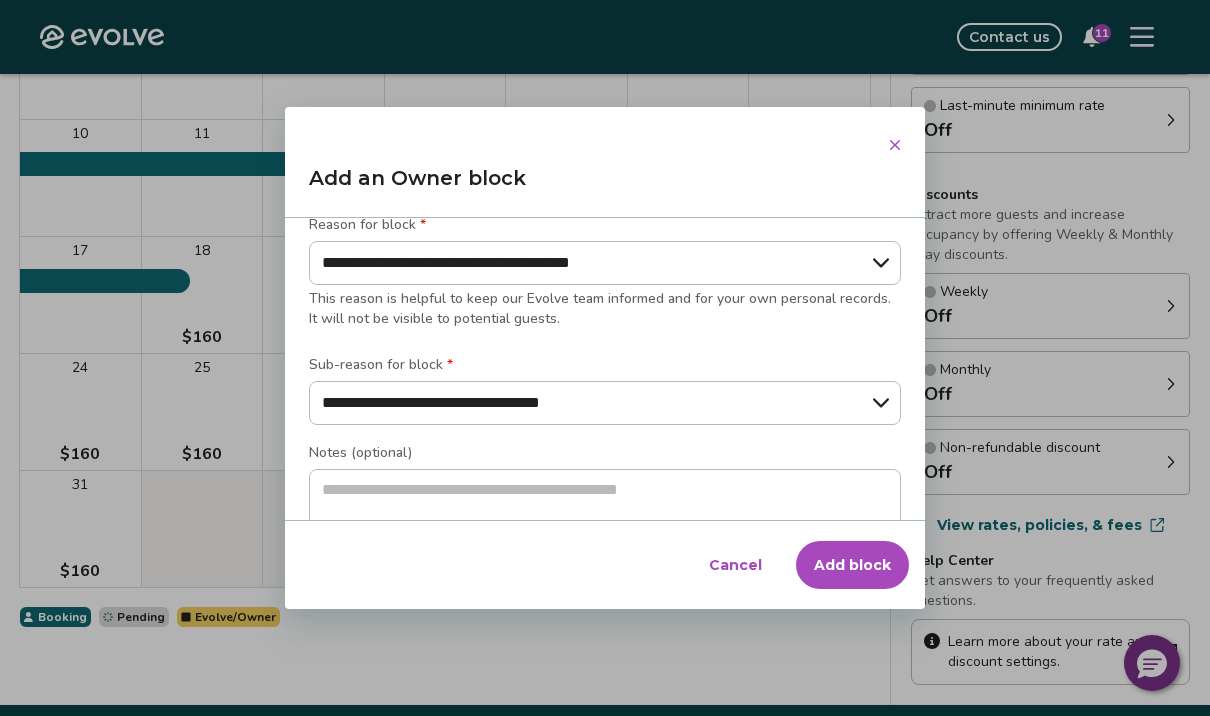 click on "Add block" at bounding box center [852, 565] 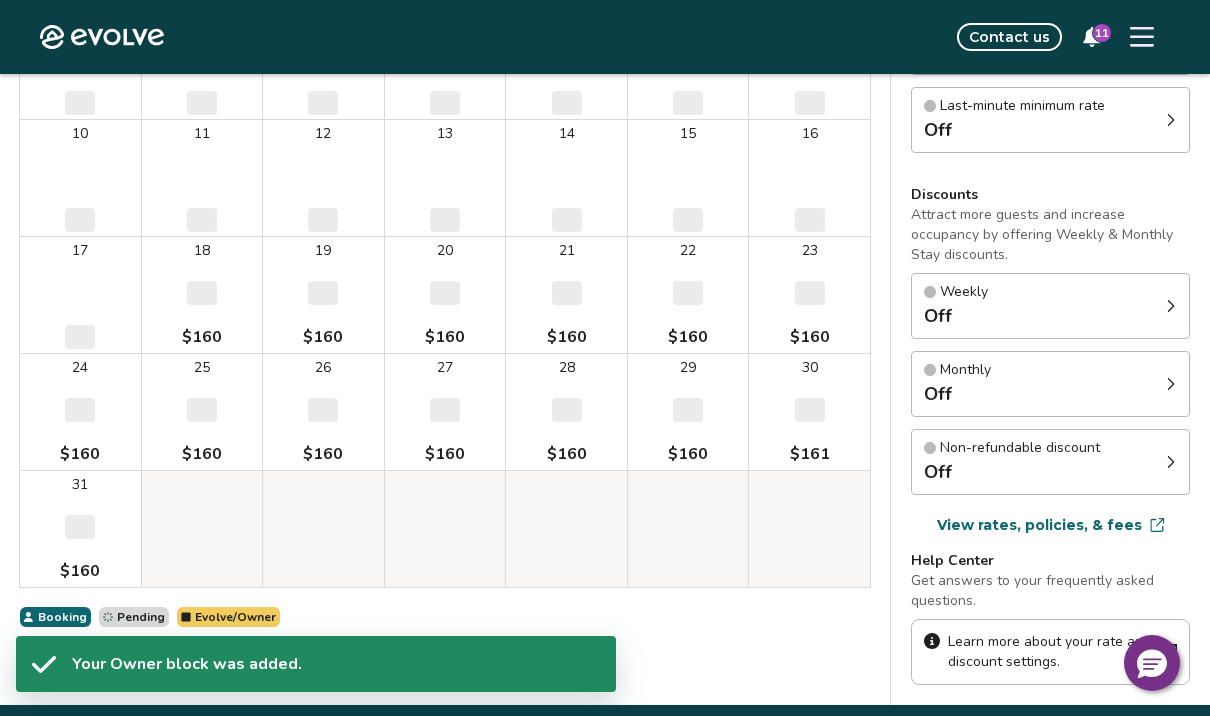 type on "*" 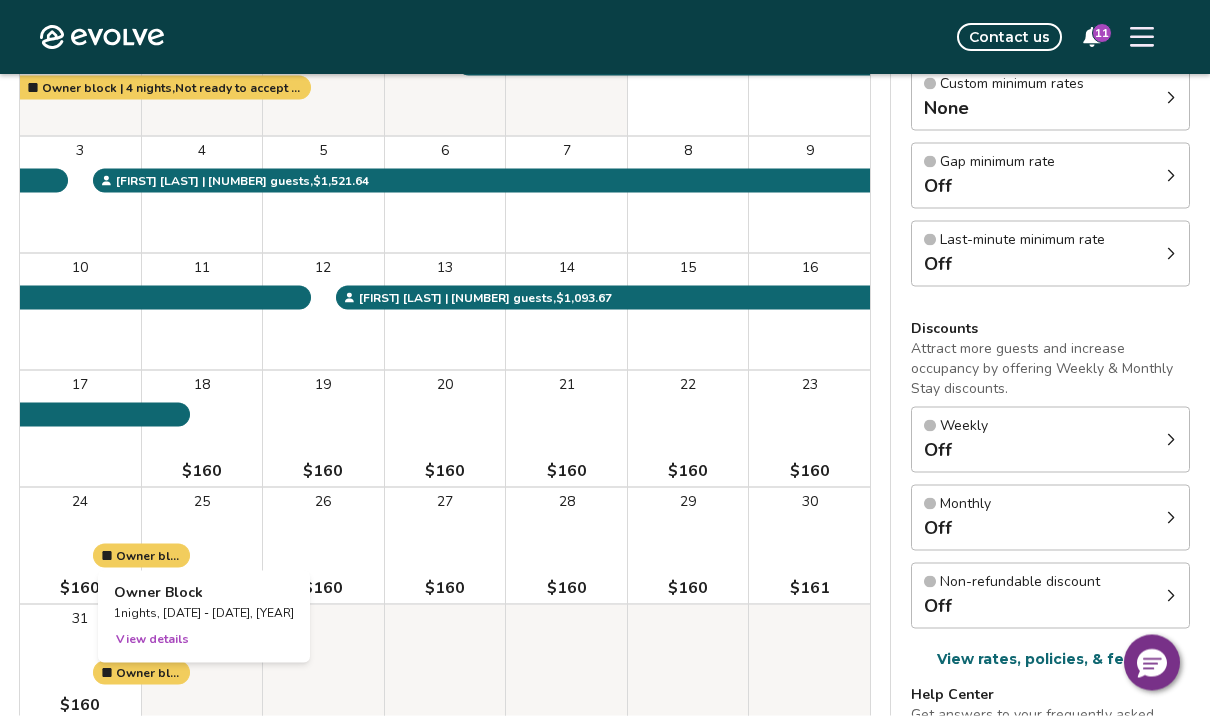 scroll, scrollTop: 282, scrollLeft: 0, axis: vertical 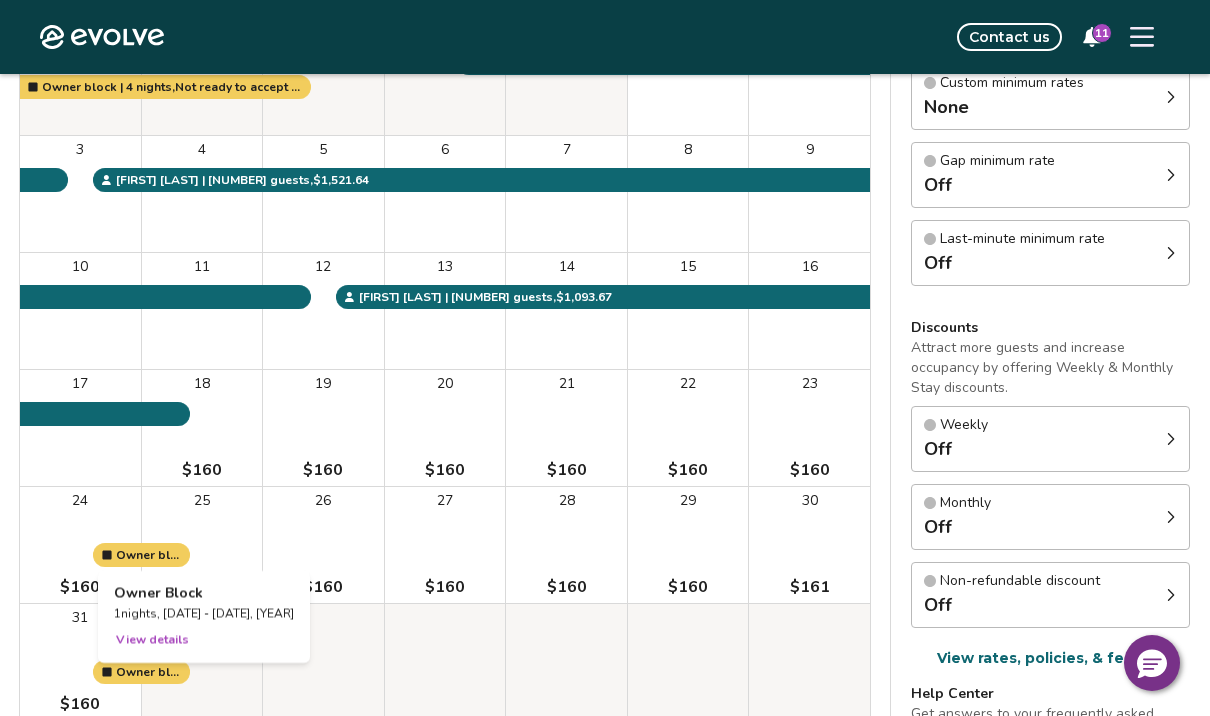 click on "View details" at bounding box center (152, 639) 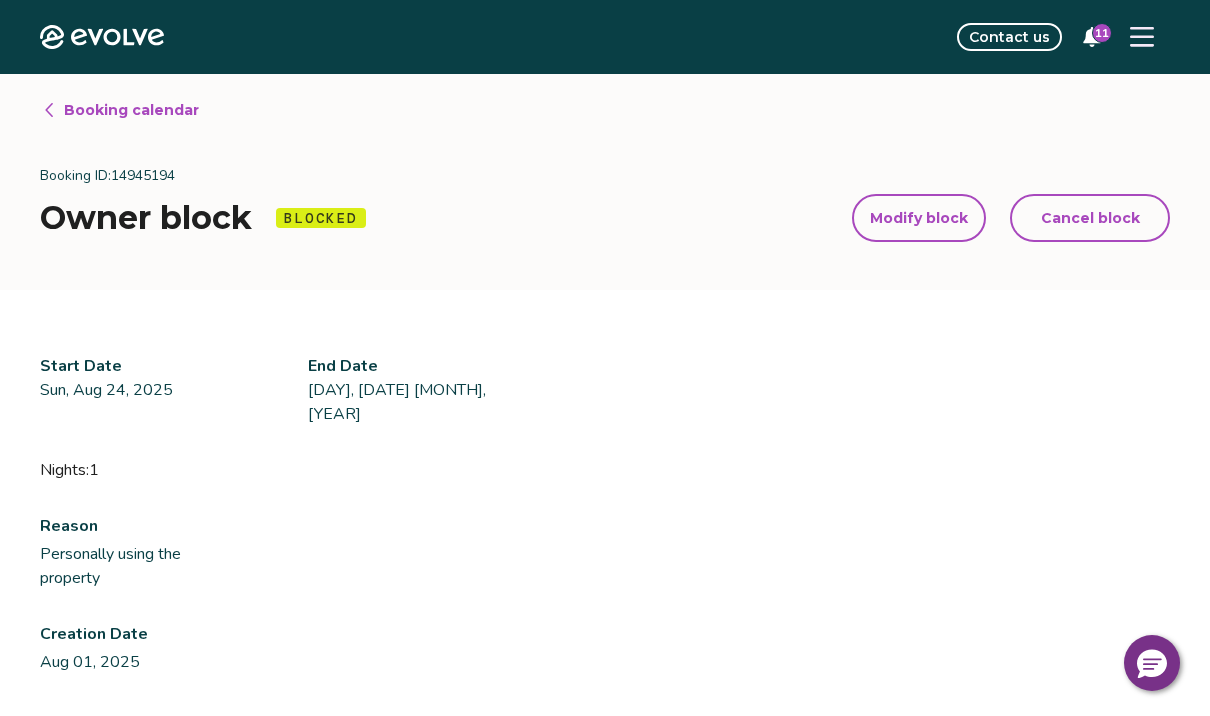 click on "Cancel block" at bounding box center (1090, 218) 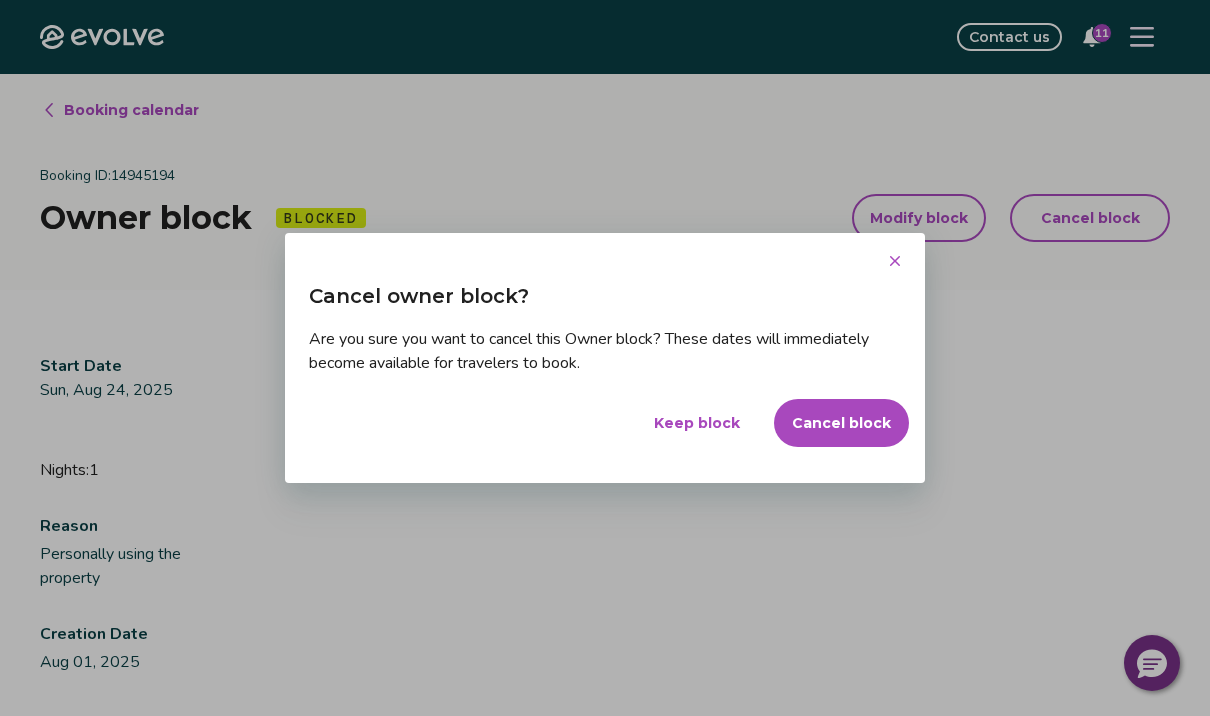 click on "Cancel block" at bounding box center (841, 423) 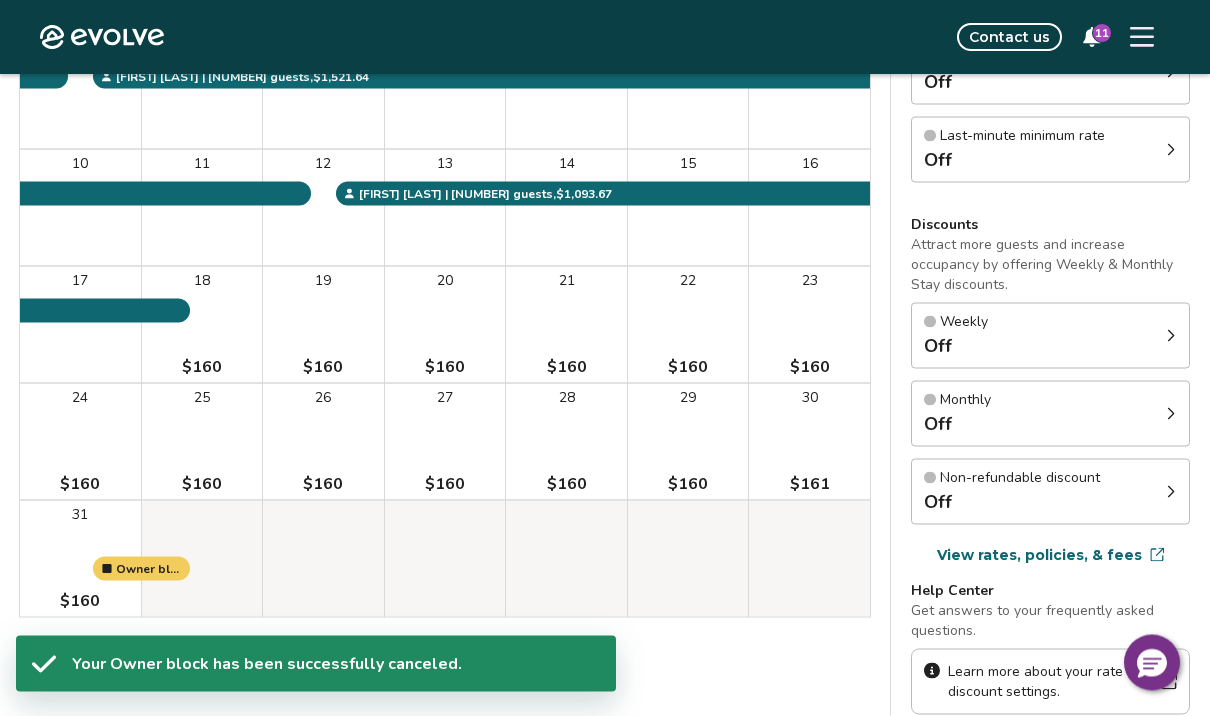 scroll, scrollTop: 386, scrollLeft: 0, axis: vertical 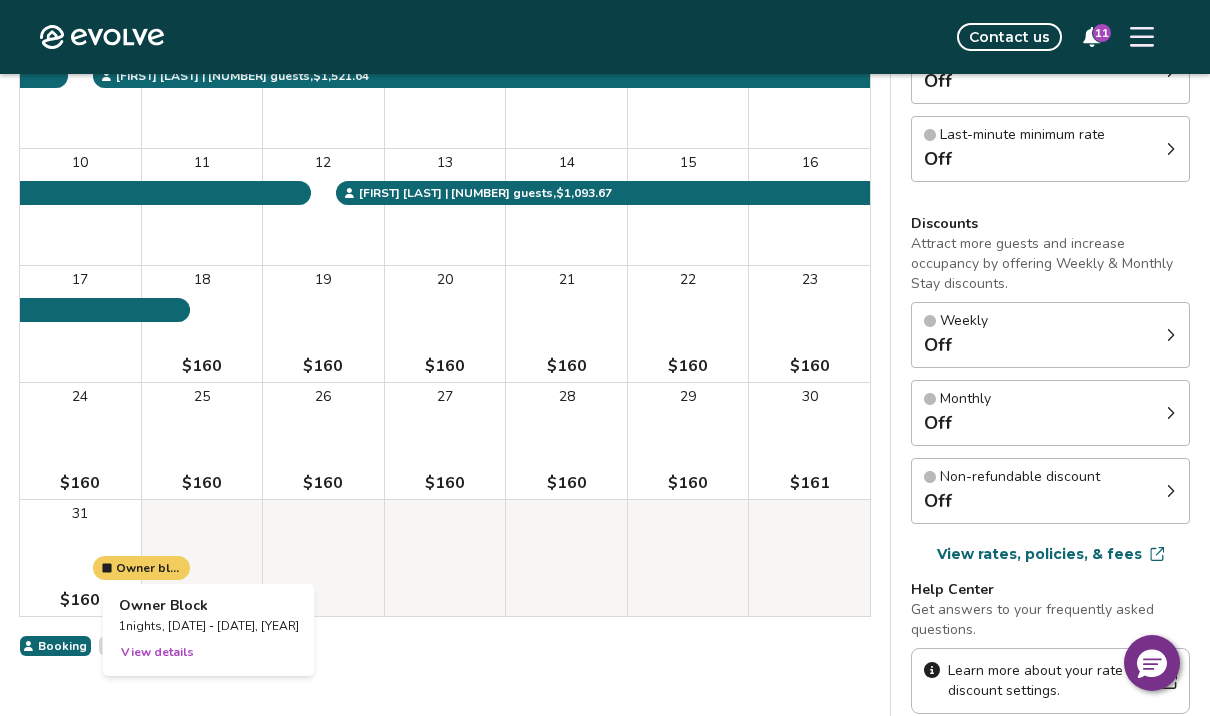 click on "View details" at bounding box center [157, 652] 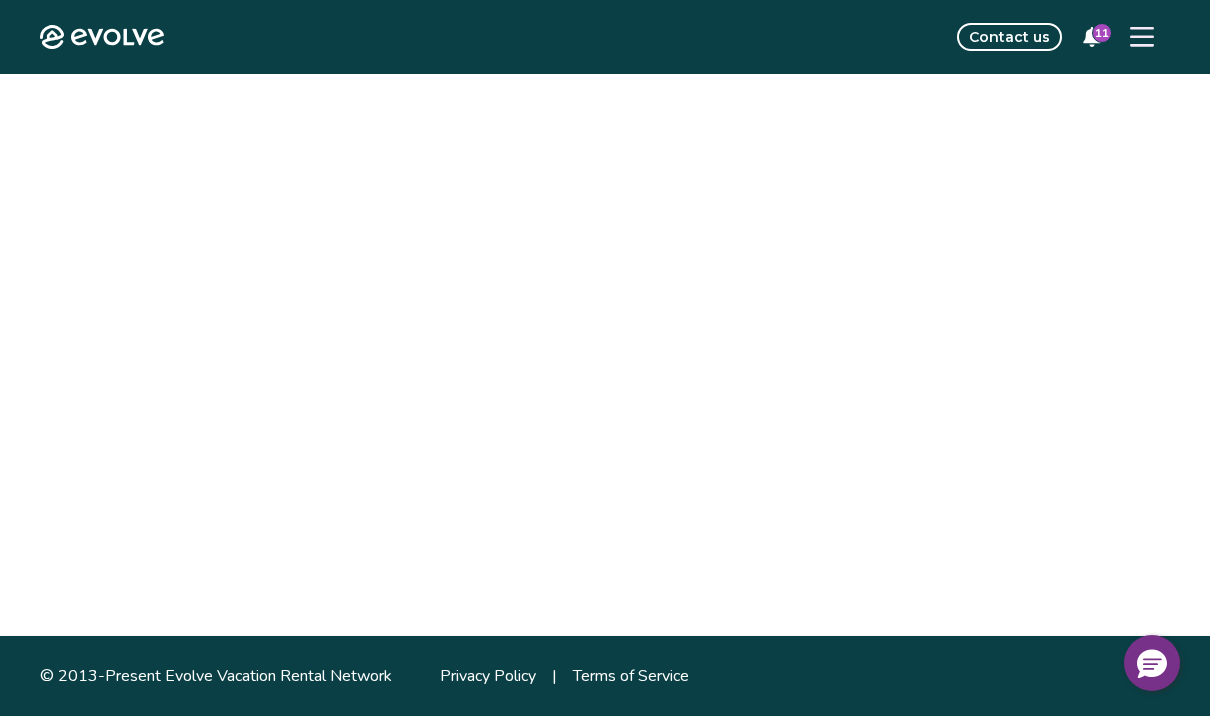 scroll, scrollTop: 0, scrollLeft: 0, axis: both 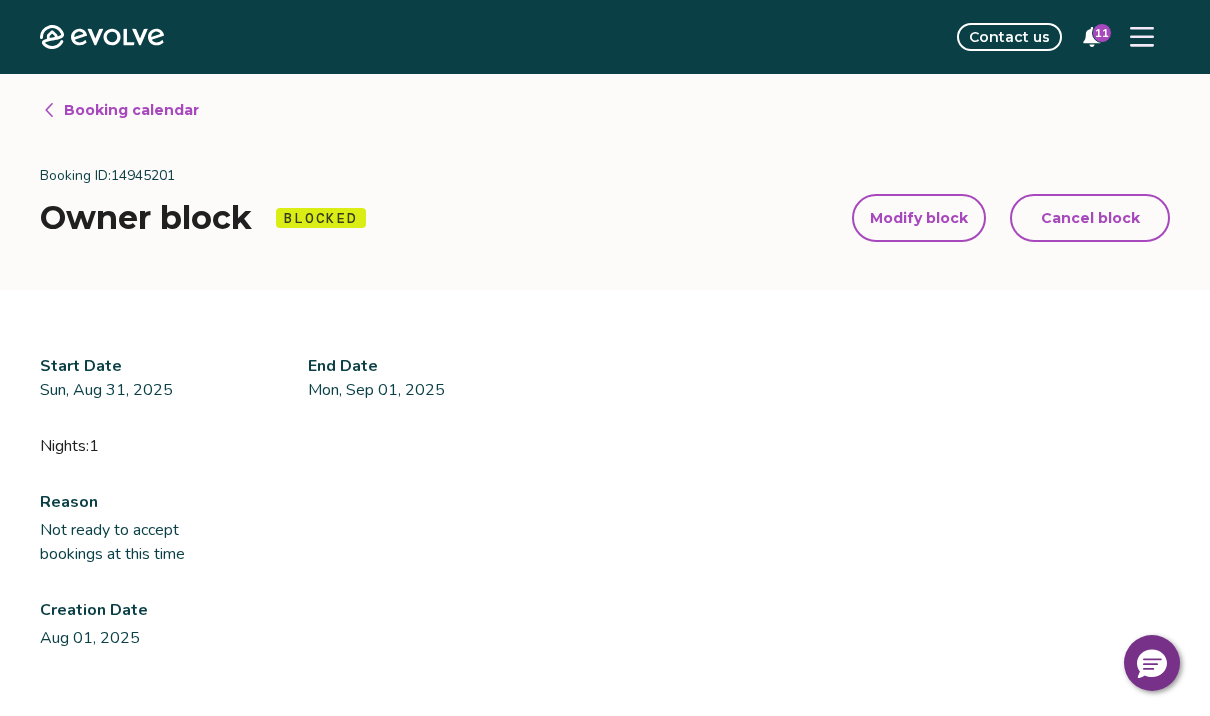click on "Cancel block" at bounding box center [1090, 218] 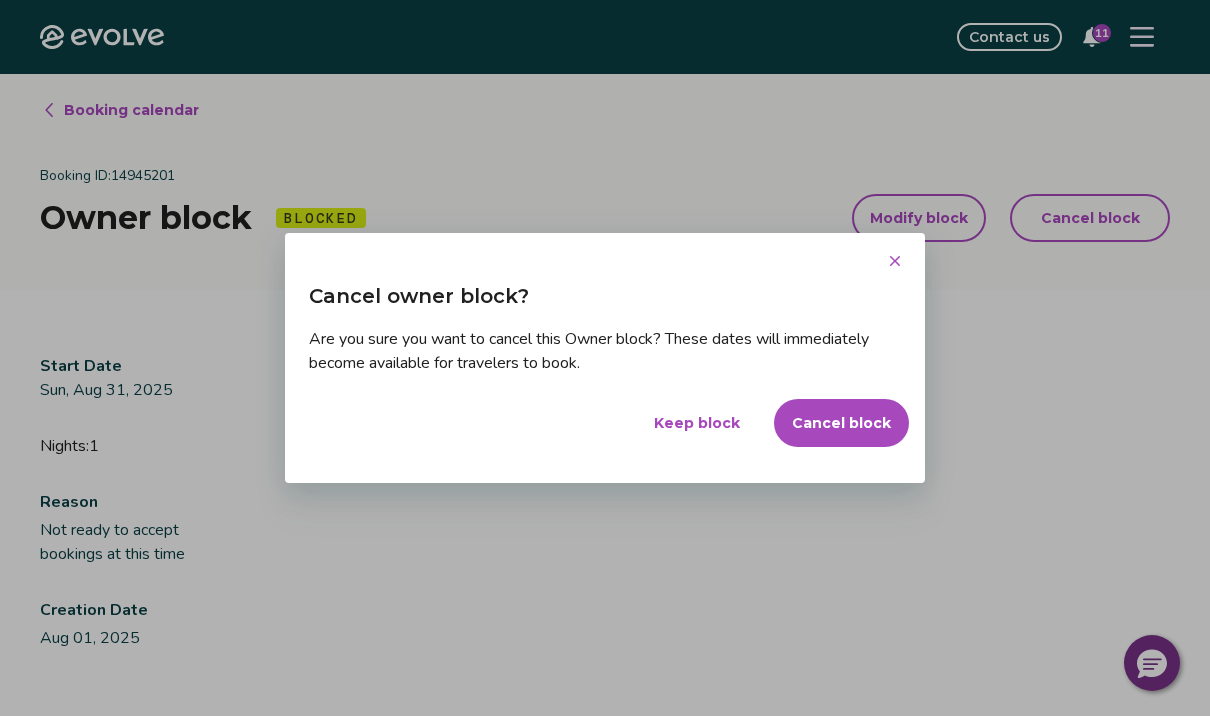 click on "Cancel block" at bounding box center [841, 423] 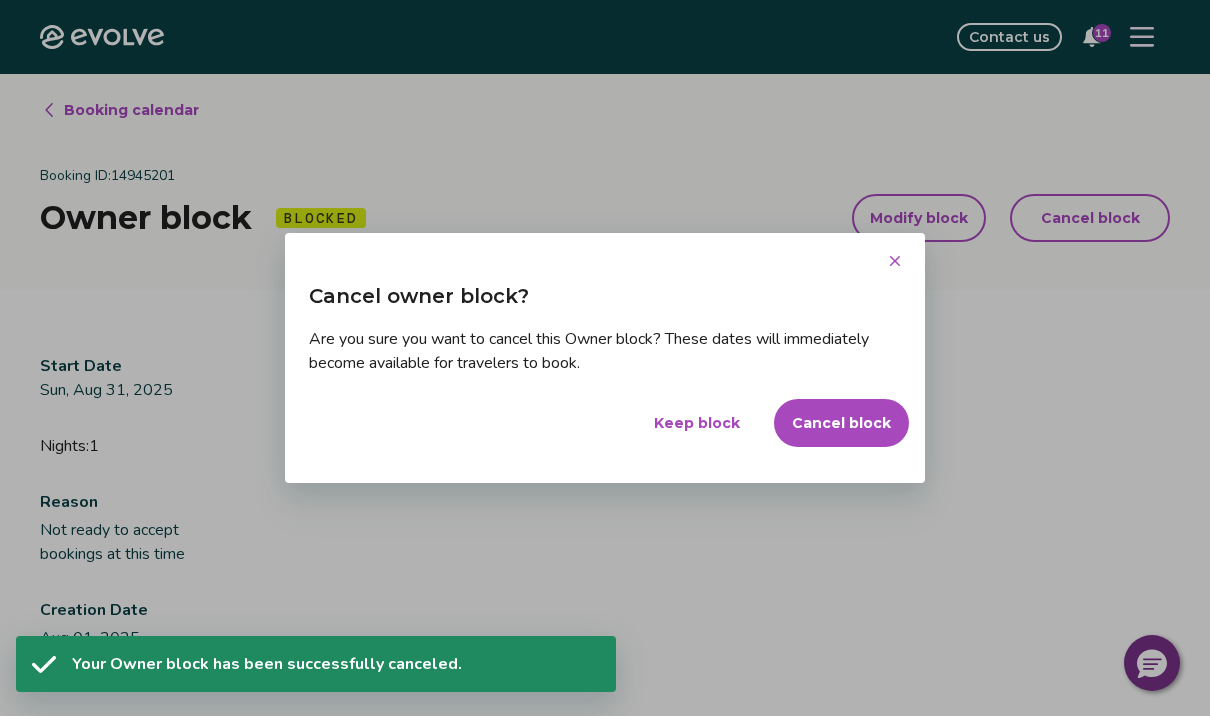 scroll, scrollTop: 74, scrollLeft: 0, axis: vertical 